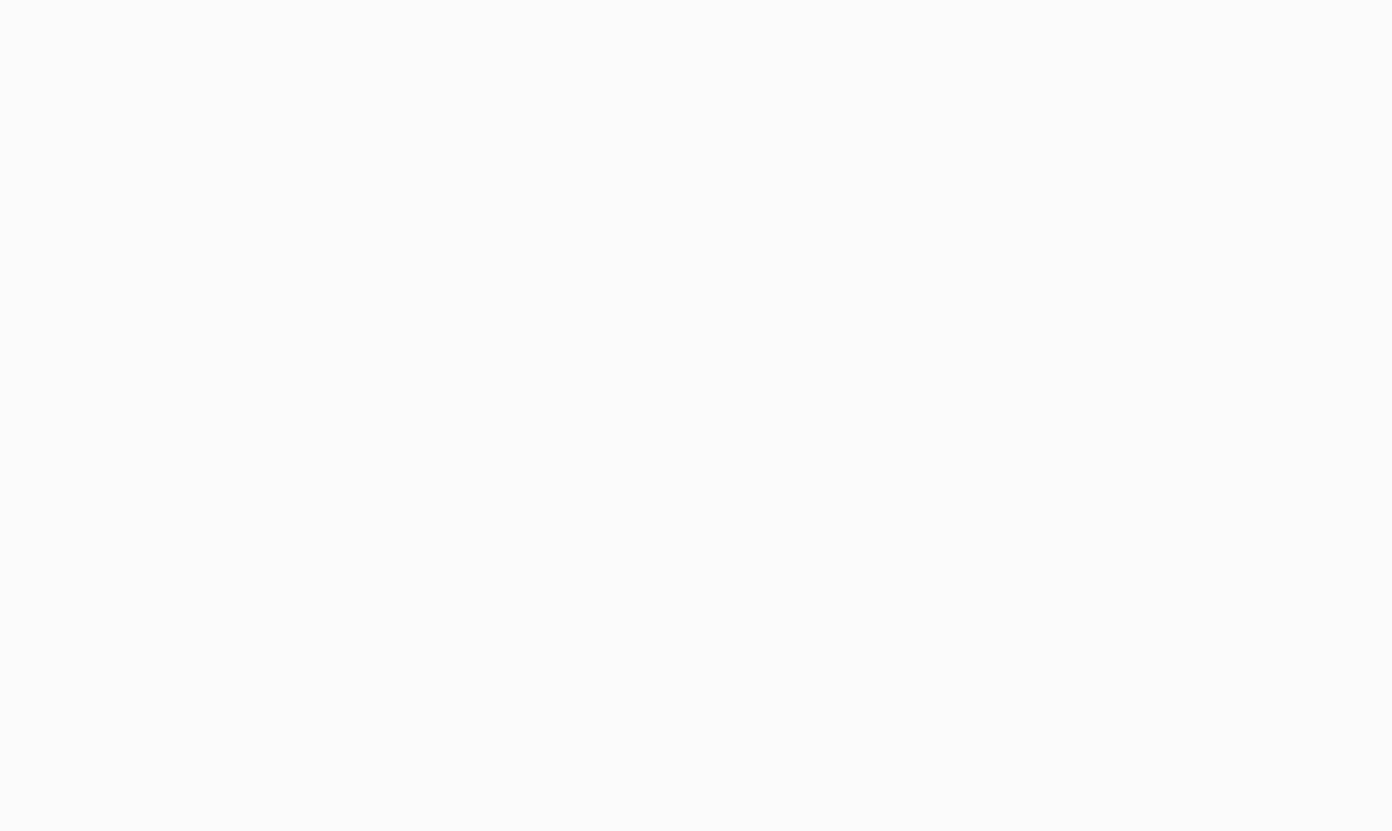 scroll, scrollTop: 0, scrollLeft: 0, axis: both 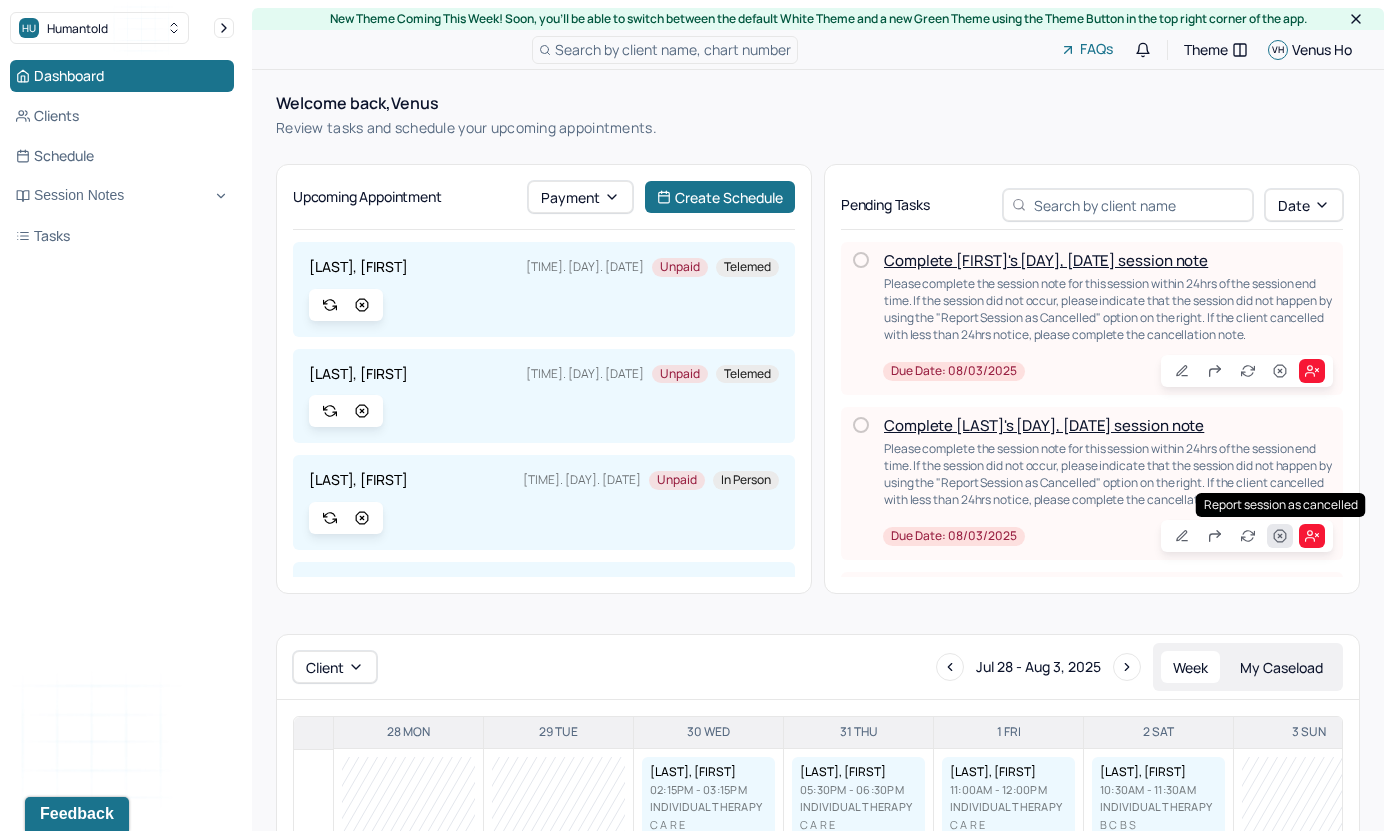 click 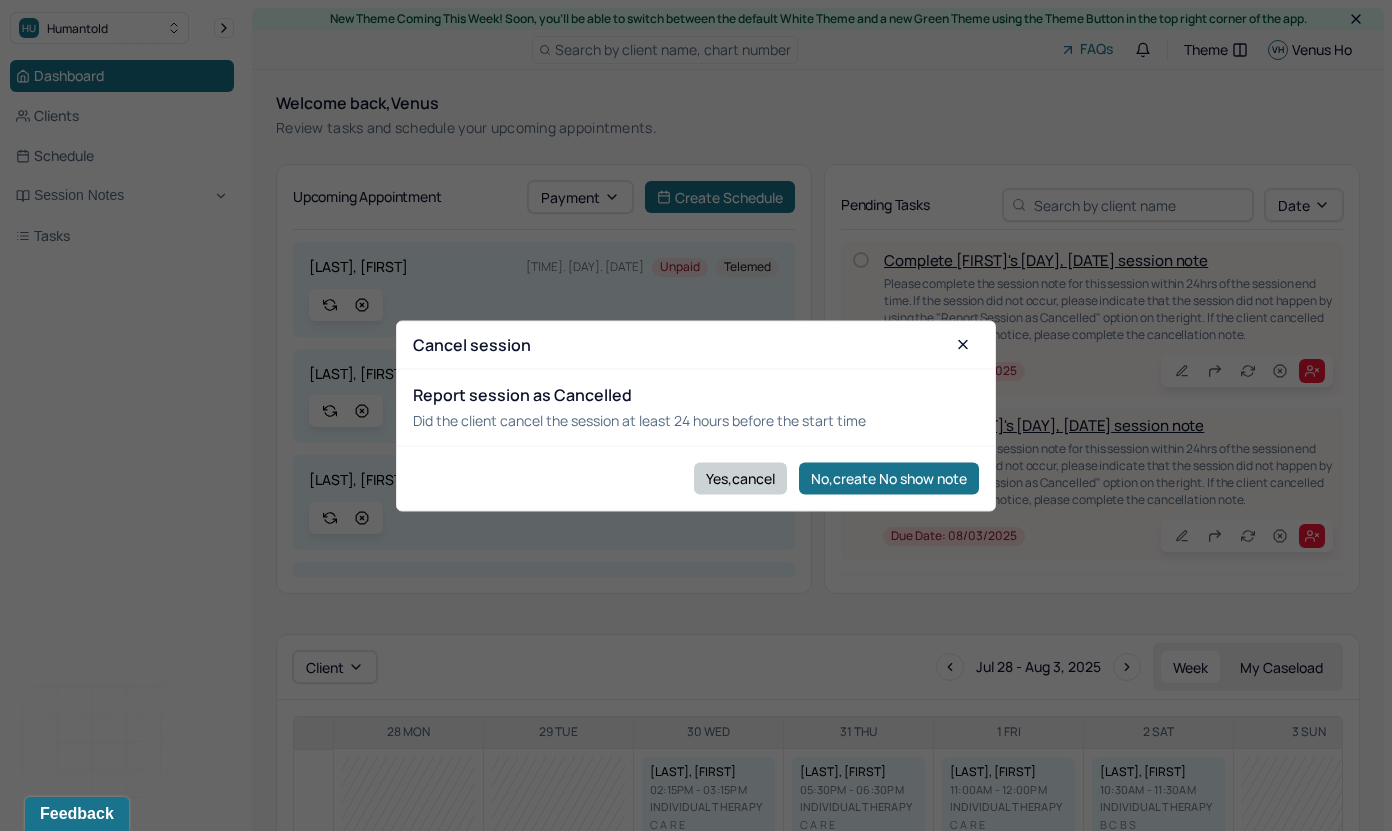 click on "Yes,cancel" at bounding box center (740, 478) 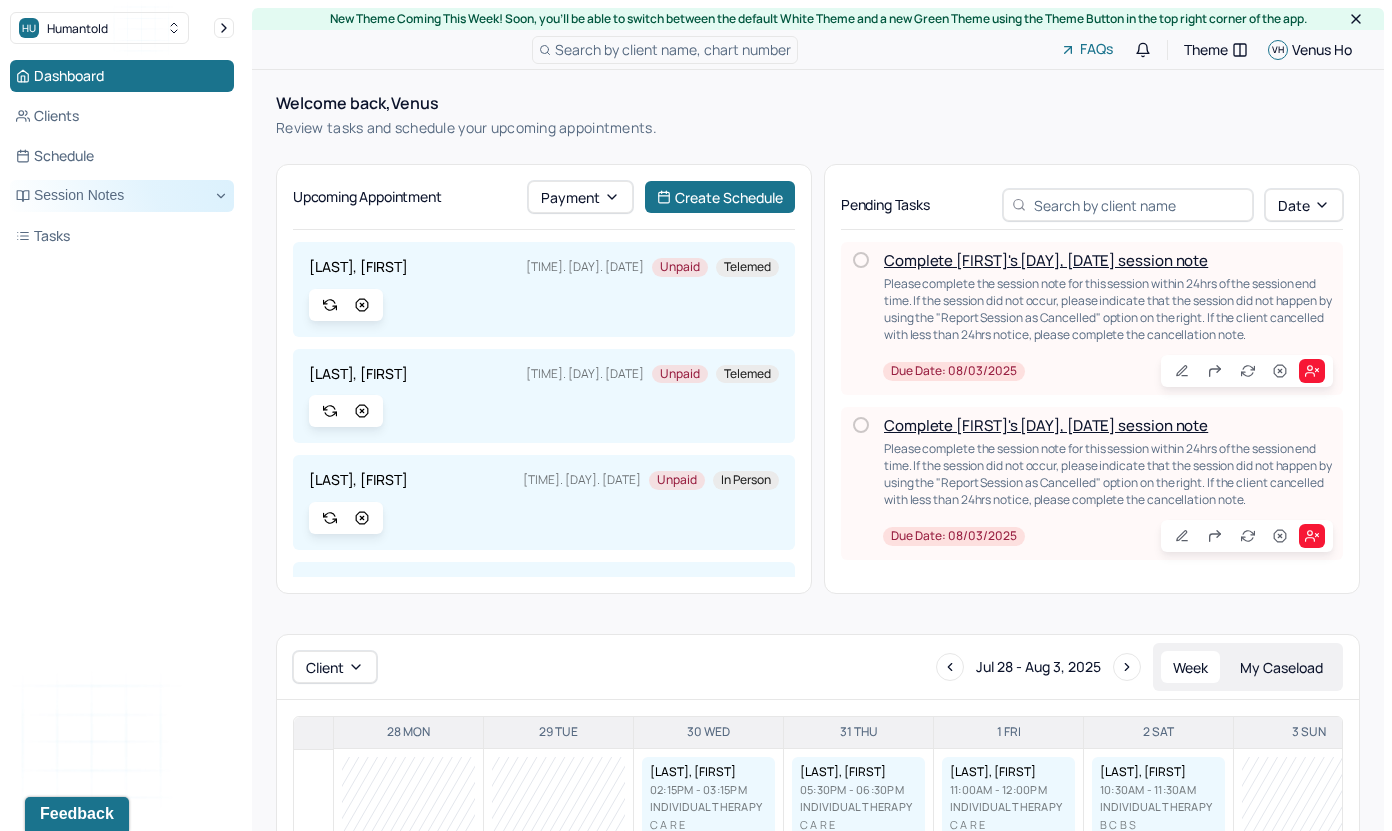 click on "Session Notes" at bounding box center [122, 196] 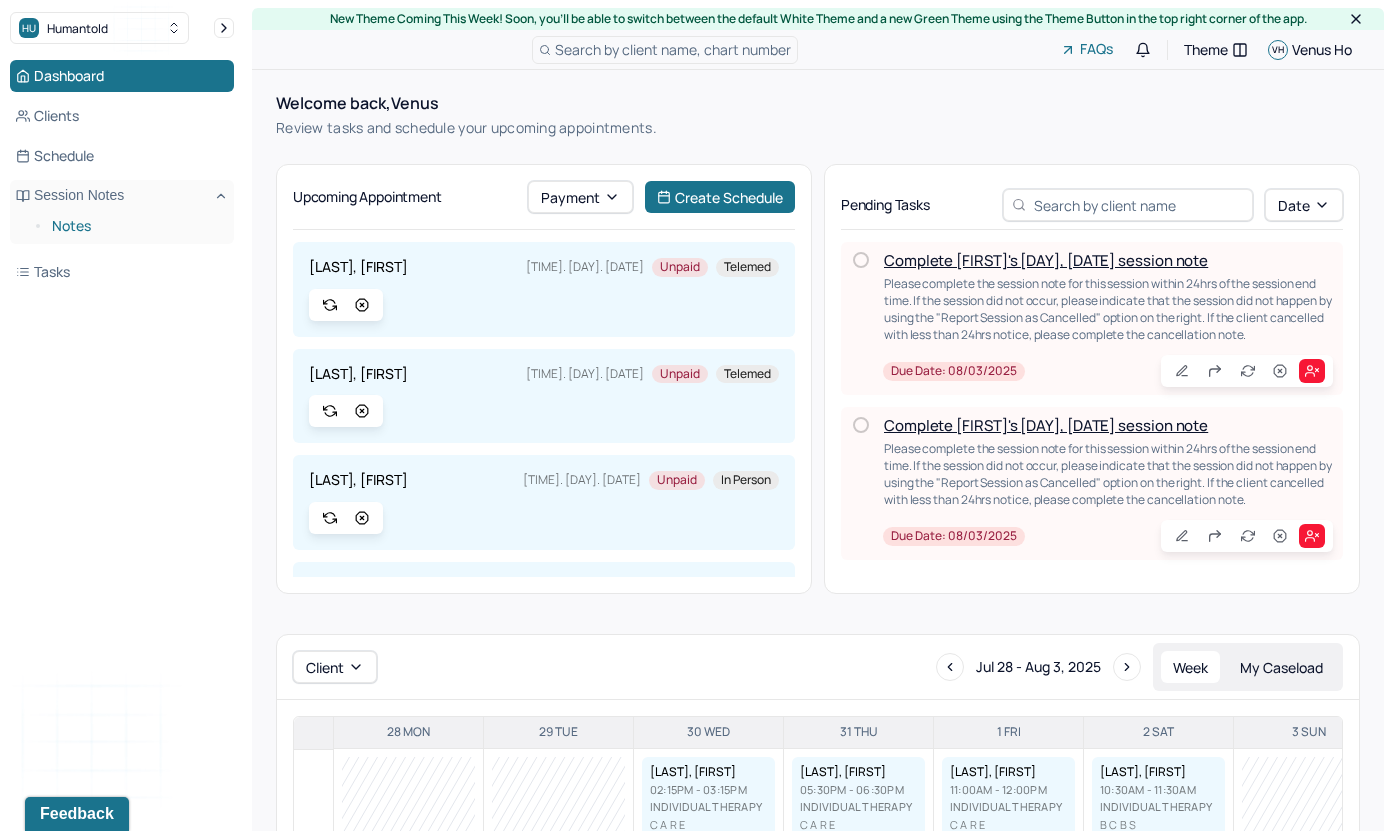click on "Notes" at bounding box center [135, 226] 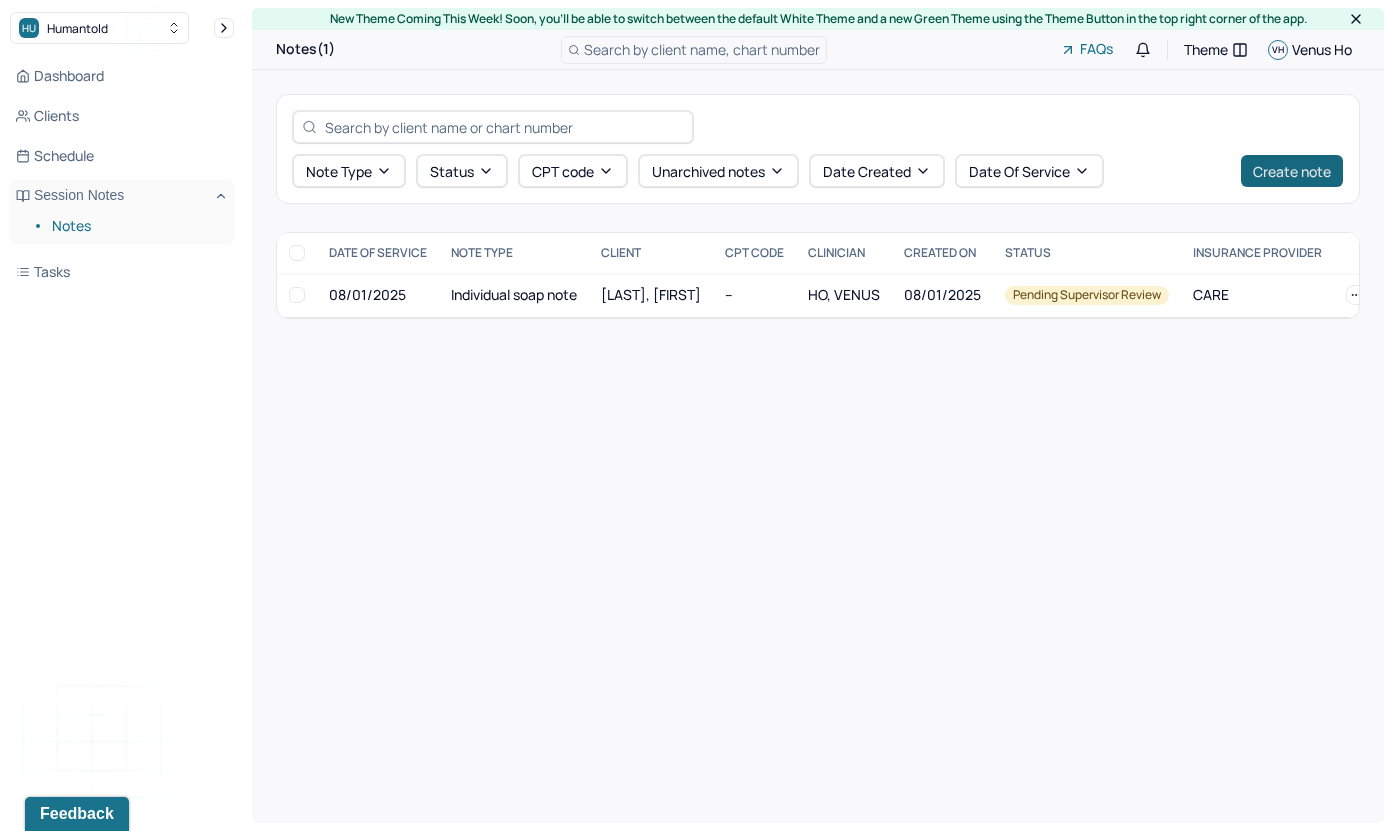 click on "Create note" at bounding box center (1292, 171) 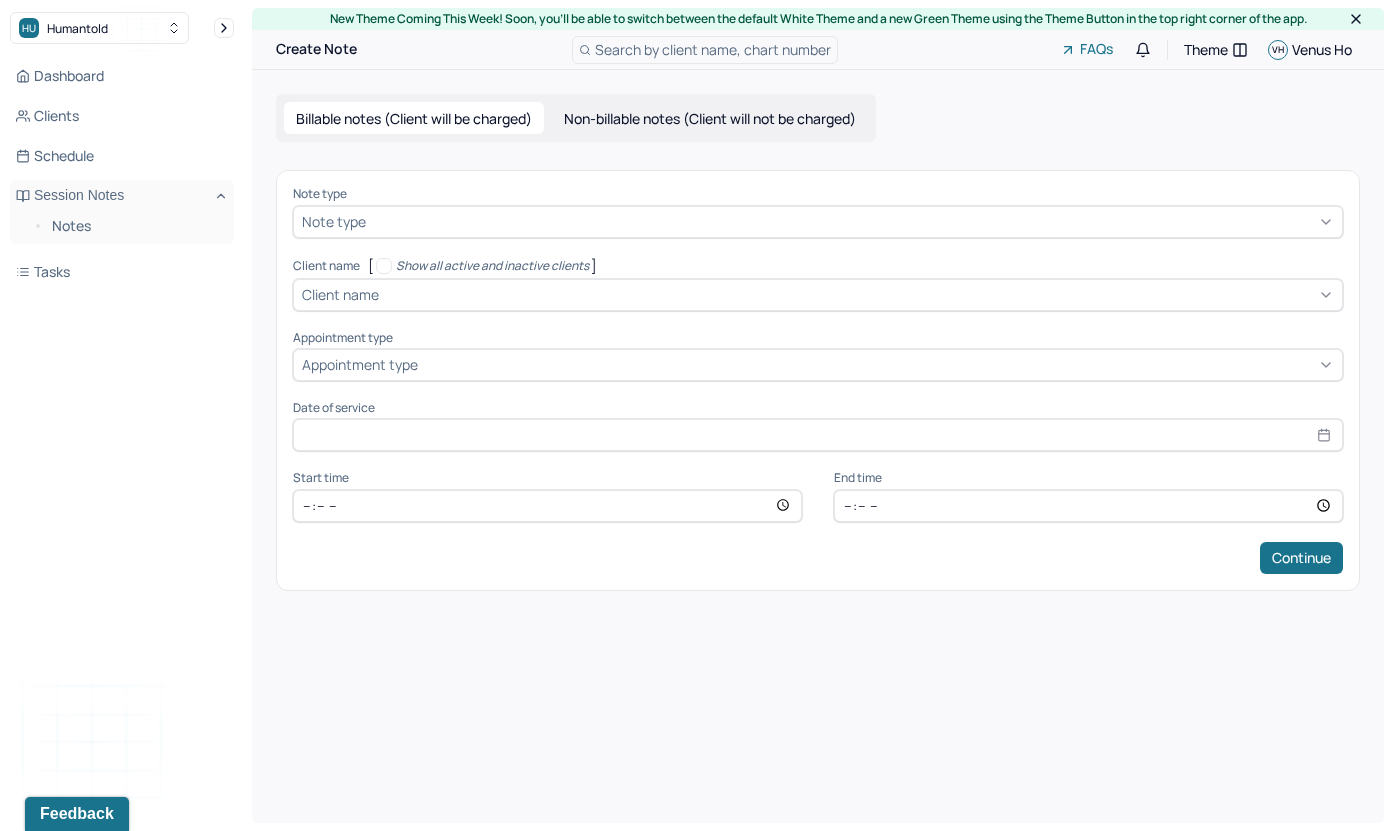 click on "Note type Note type Client name [ Show all active and inactive clients ] Client name Appointment type Appointment type Date of service Start time End time Continue" at bounding box center [818, 380] 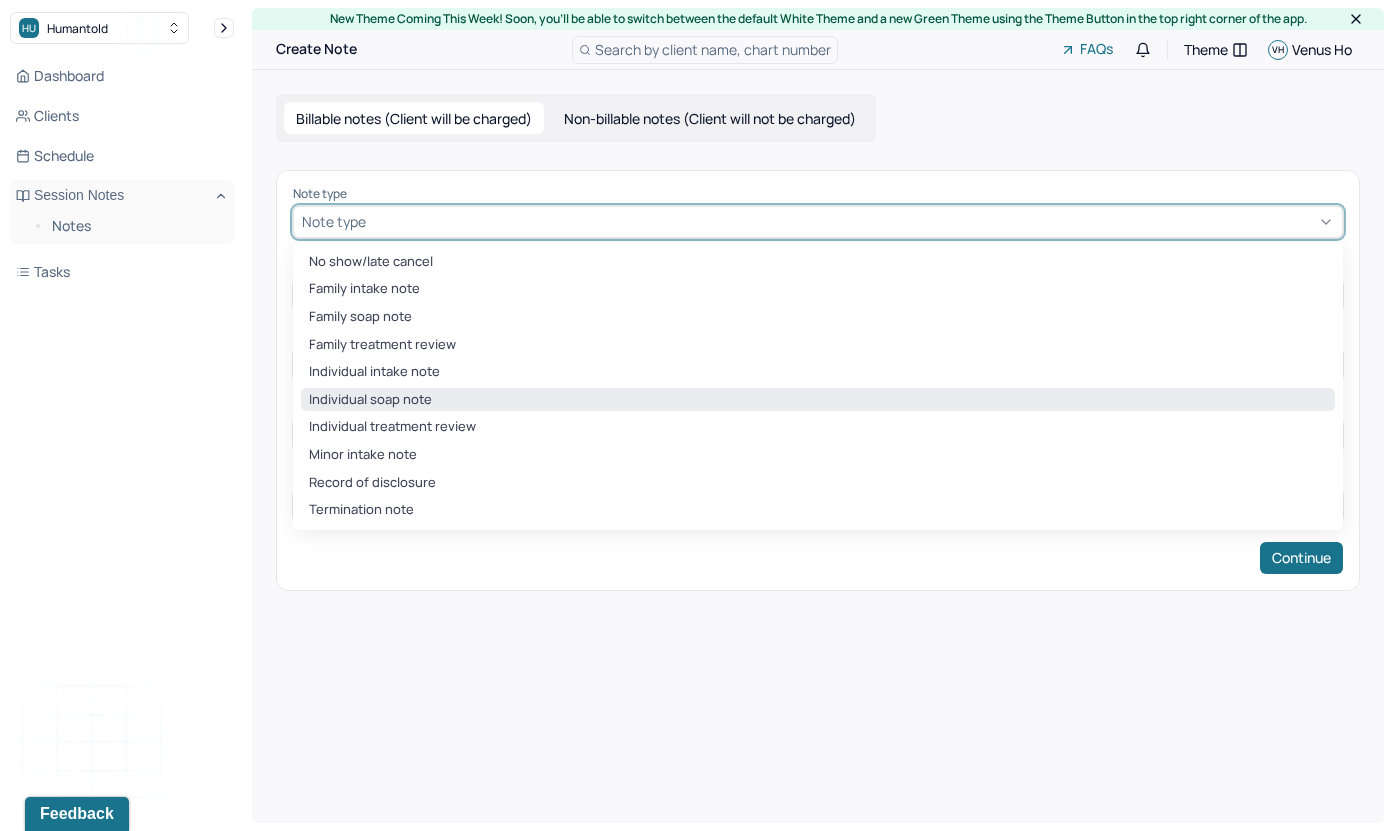 click on "Individual soap note" at bounding box center [818, 400] 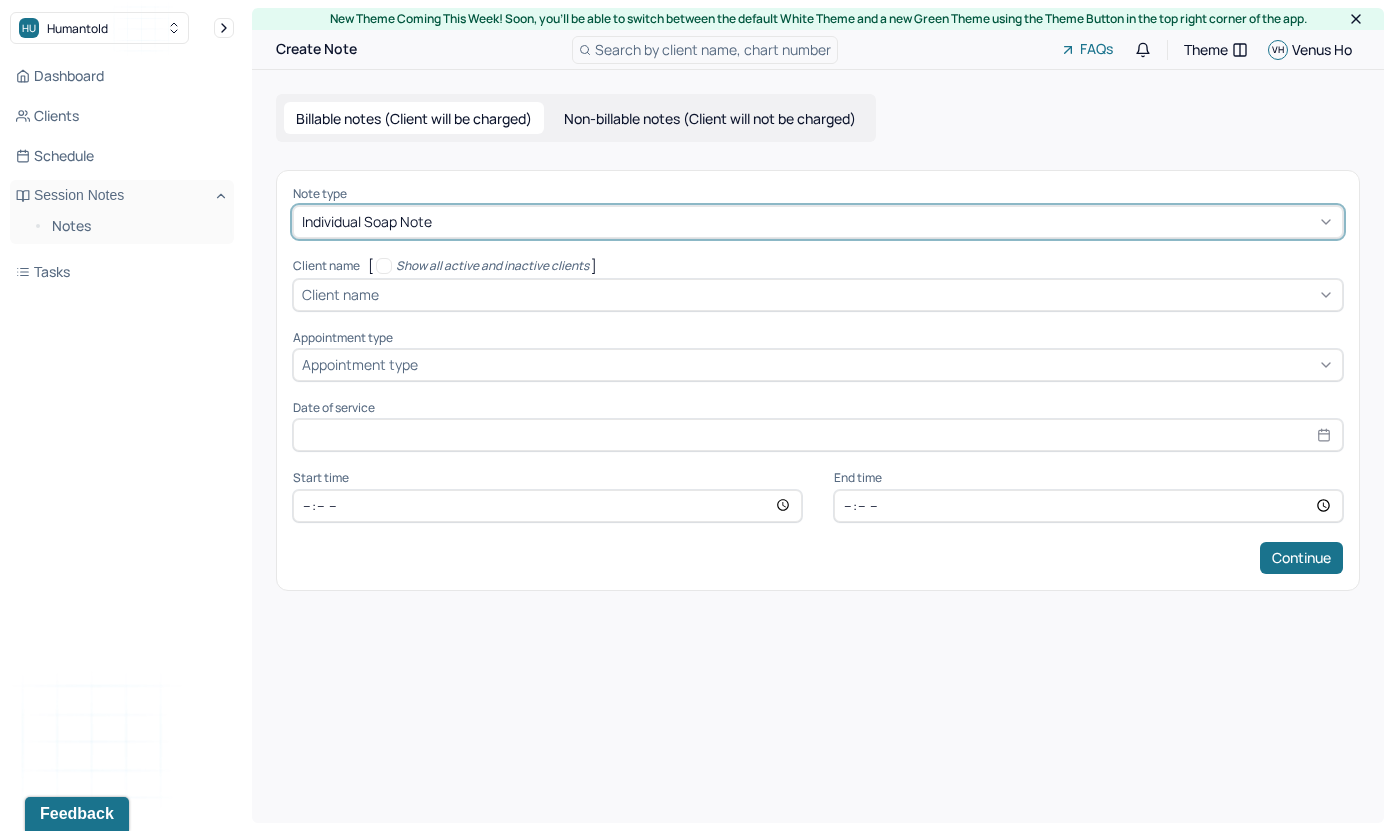 click at bounding box center (858, 294) 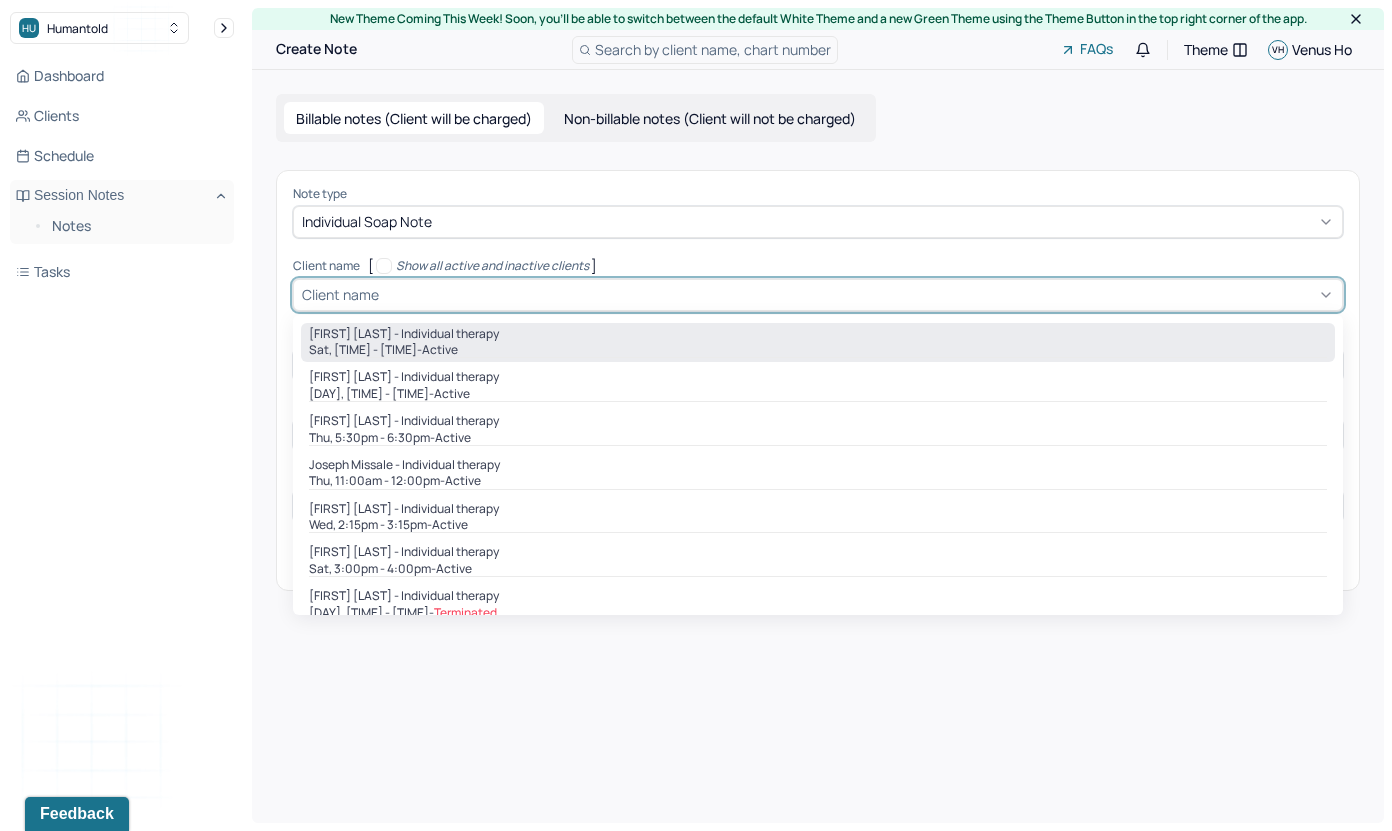 click on "[DAY], [TIME] - [TIME]  -  active" at bounding box center (818, 350) 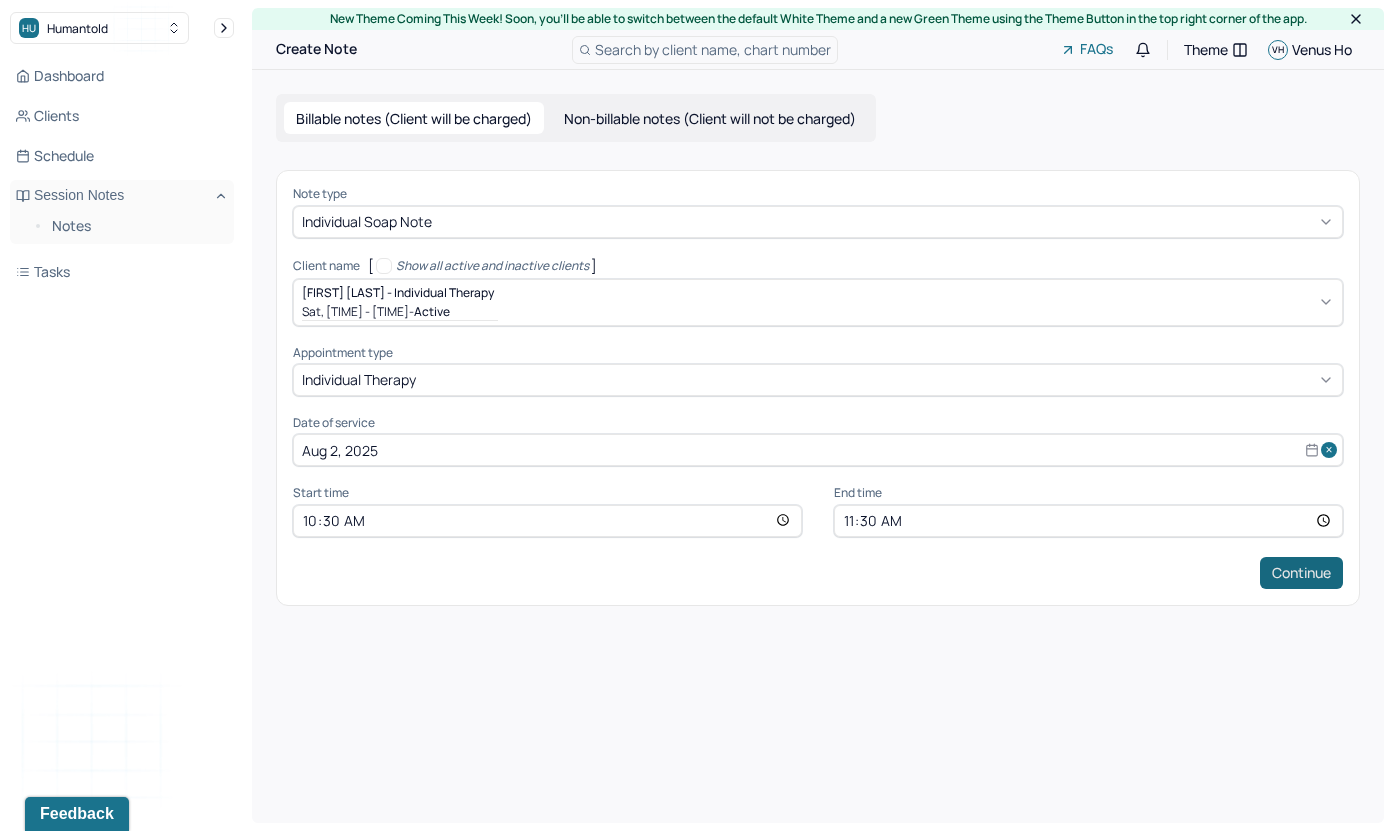 click on "Continue" at bounding box center (1301, 573) 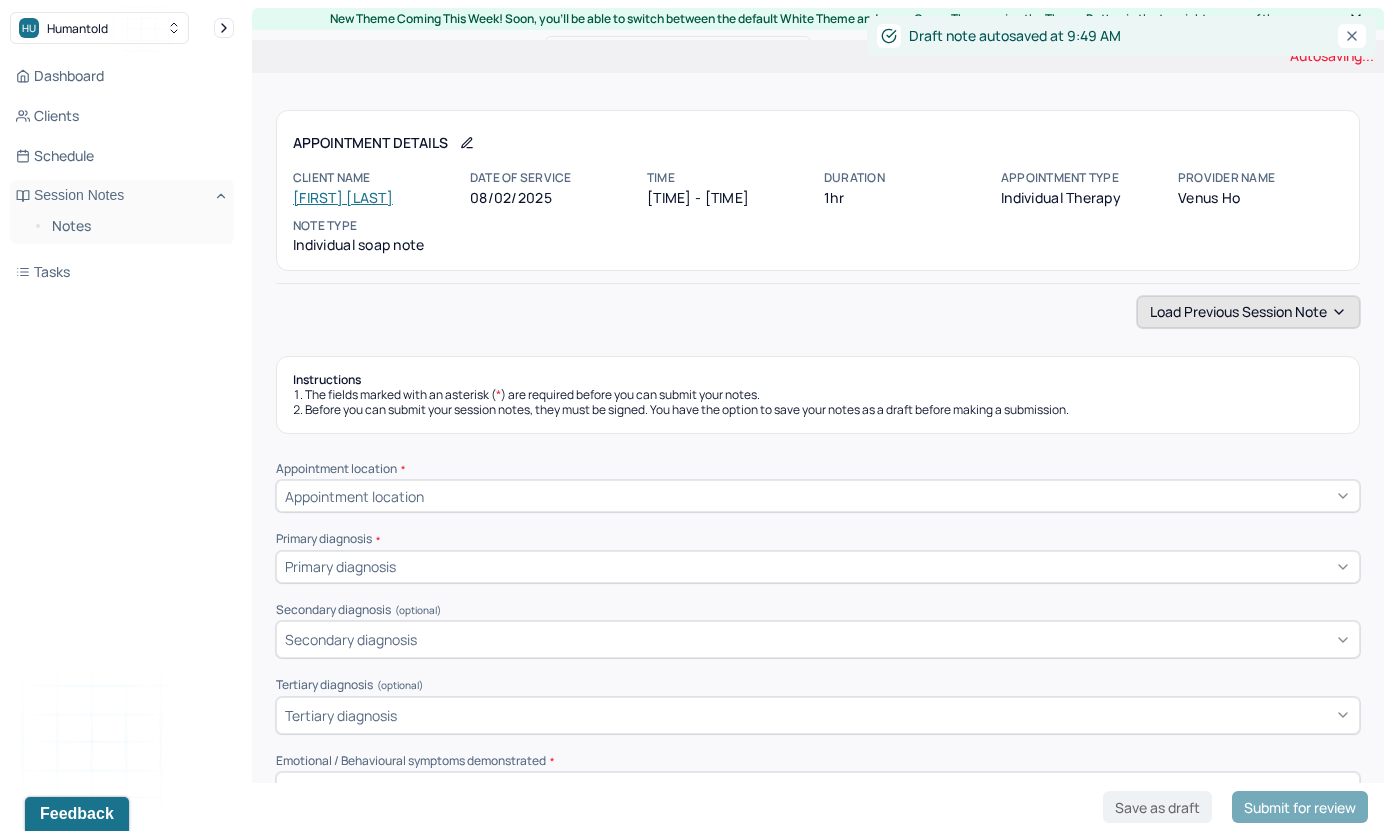 click on "Load previous session note" at bounding box center [1248, 312] 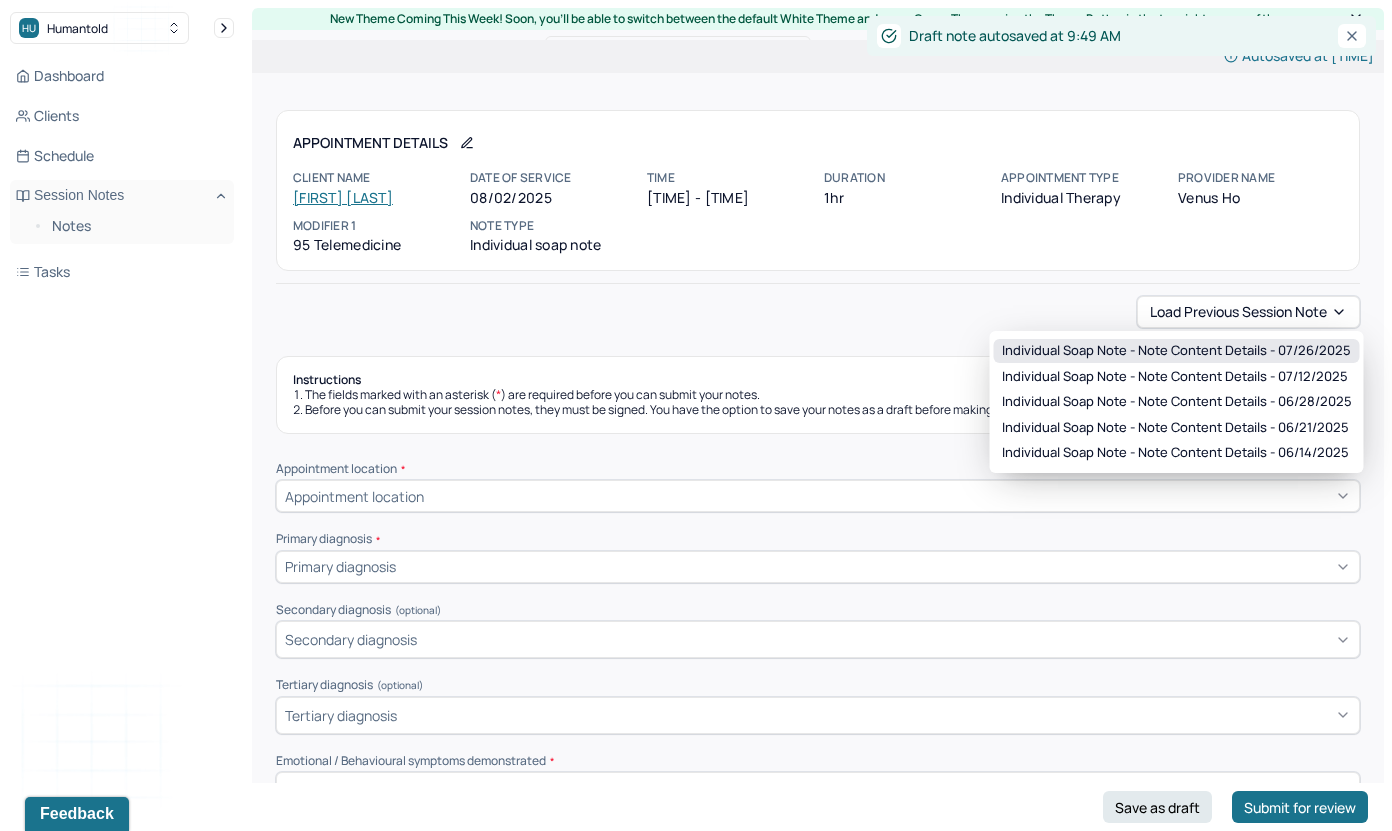 click on "Individual soap note   - Note content Details -   07/26/2025" at bounding box center [1176, 351] 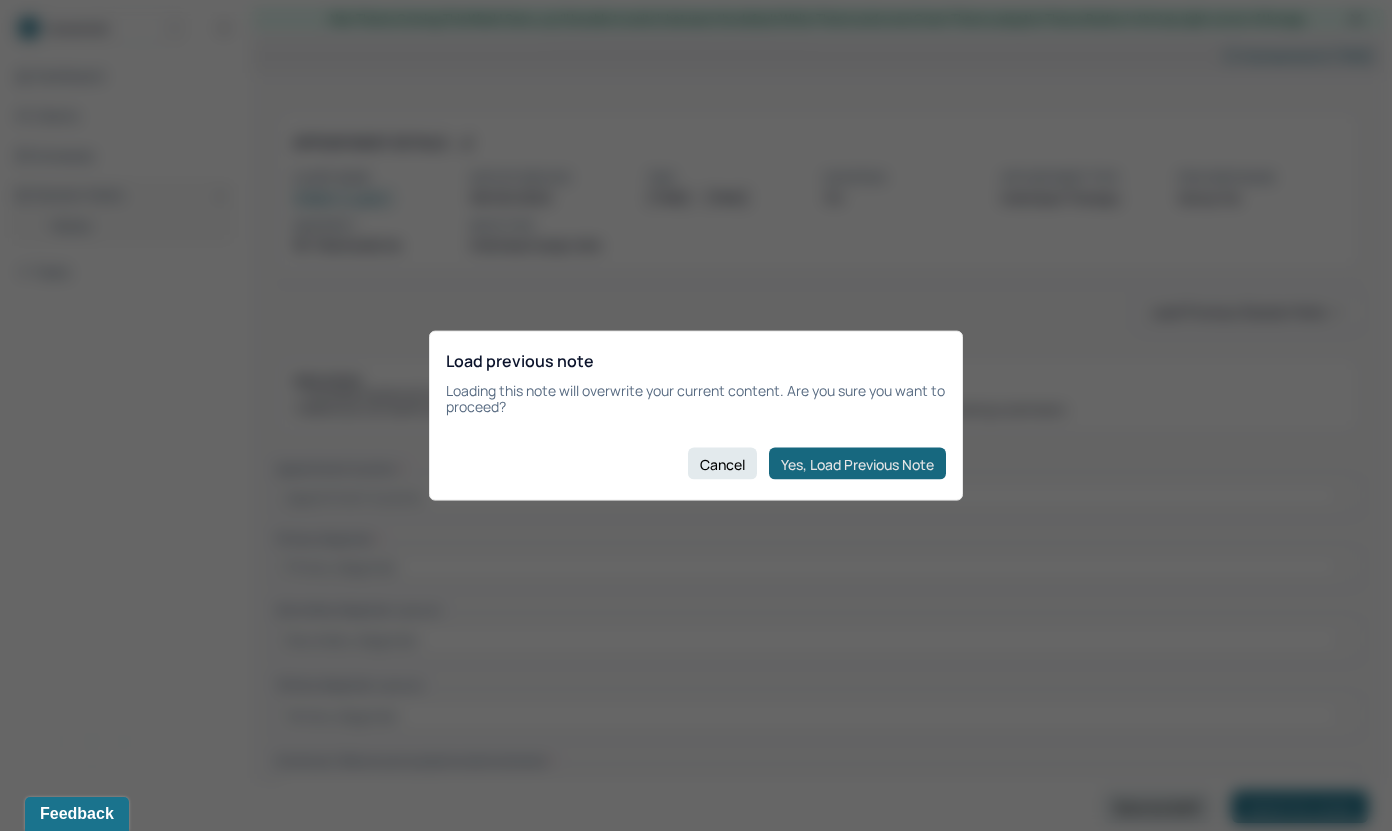click on "Yes, Load Previous Note" at bounding box center [857, 464] 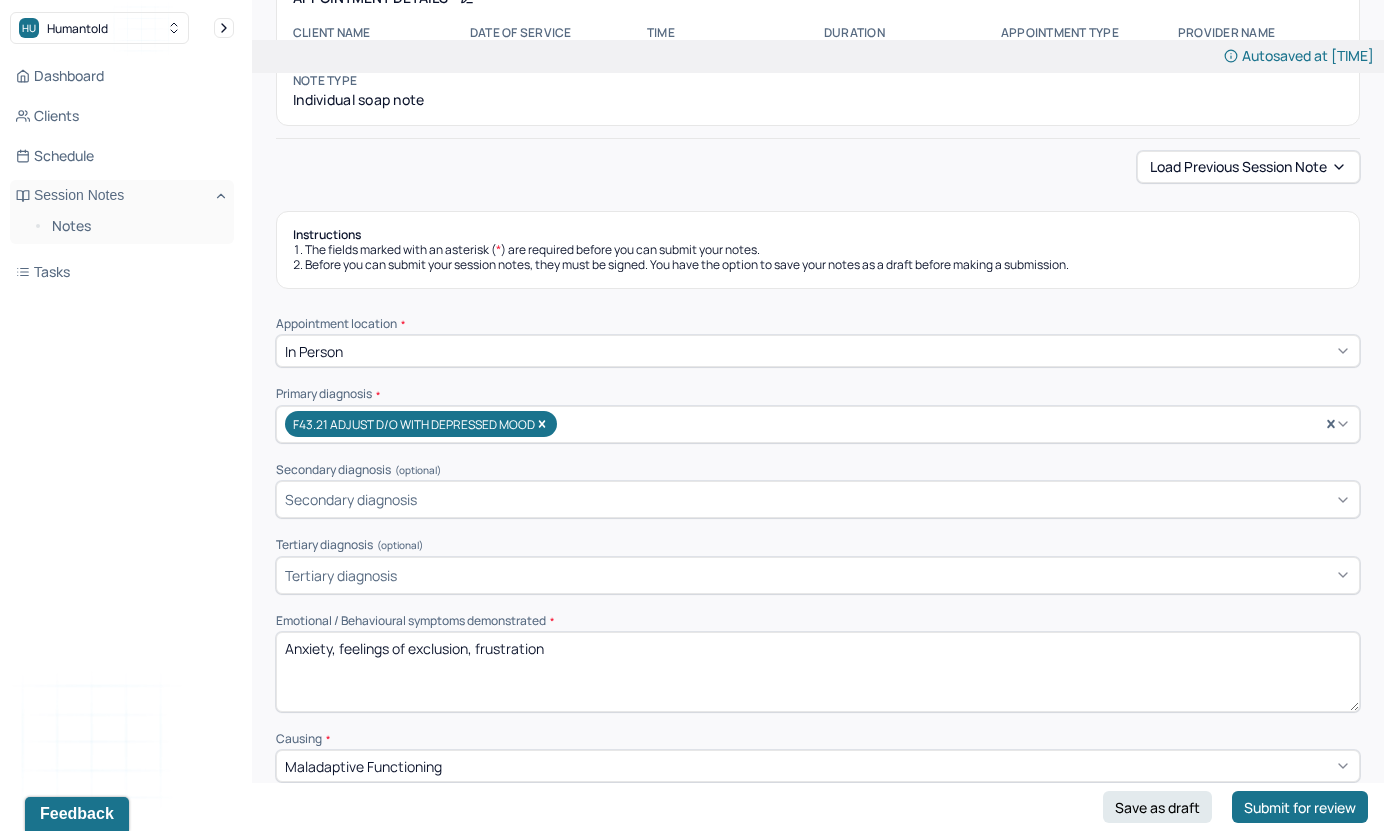scroll, scrollTop: 161, scrollLeft: 0, axis: vertical 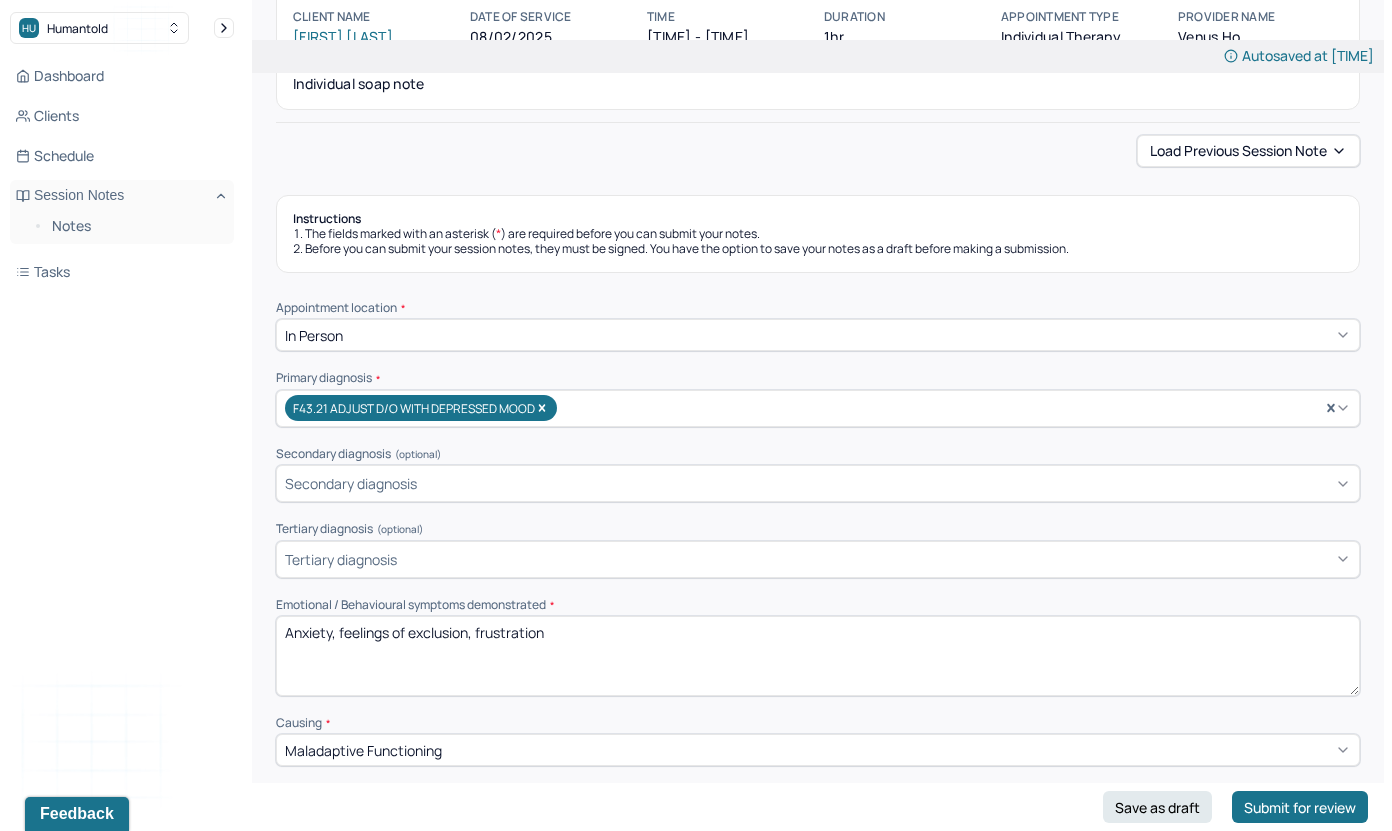 click on "Anxiety, feelings of exclusion, frustration" at bounding box center (818, 656) 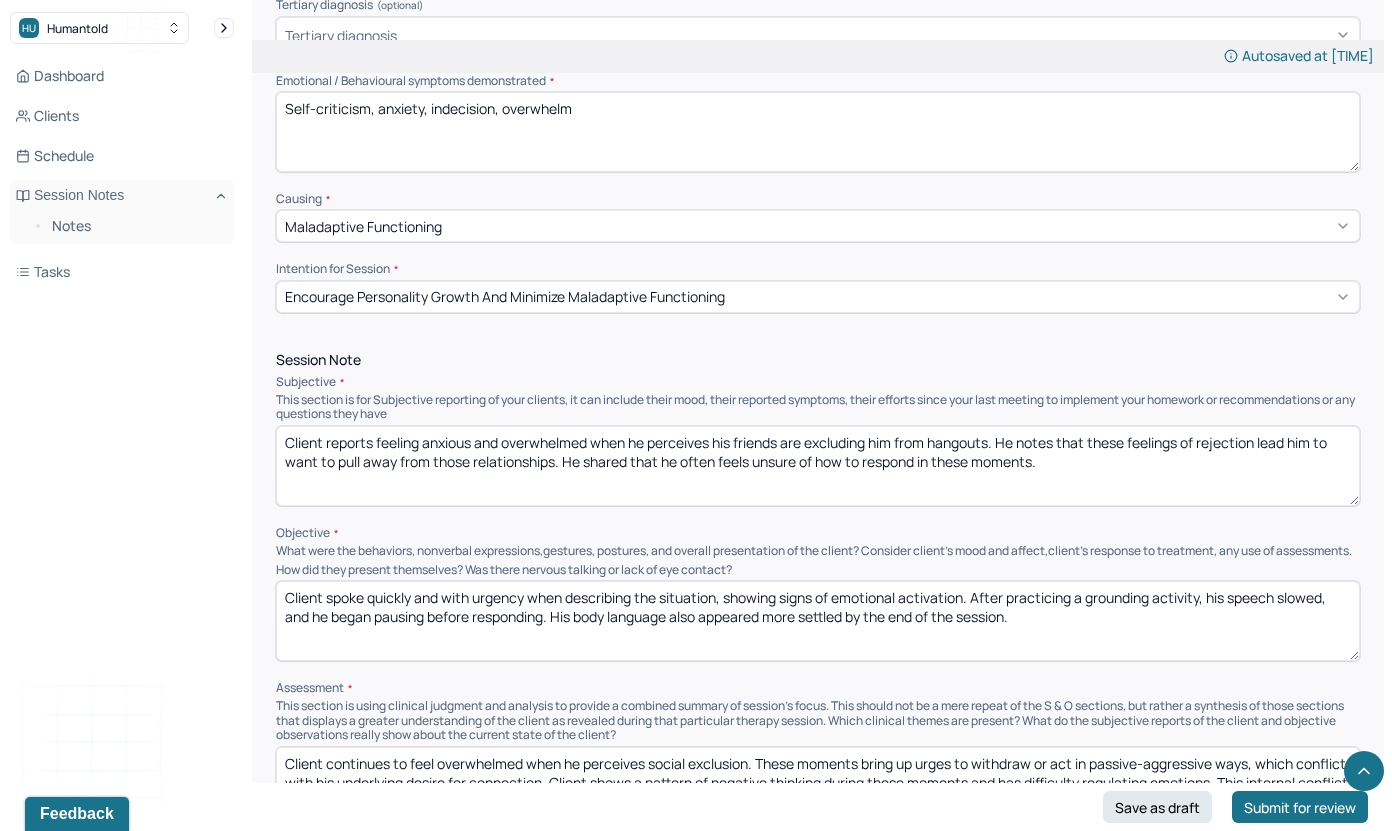 scroll, scrollTop: 689, scrollLeft: 0, axis: vertical 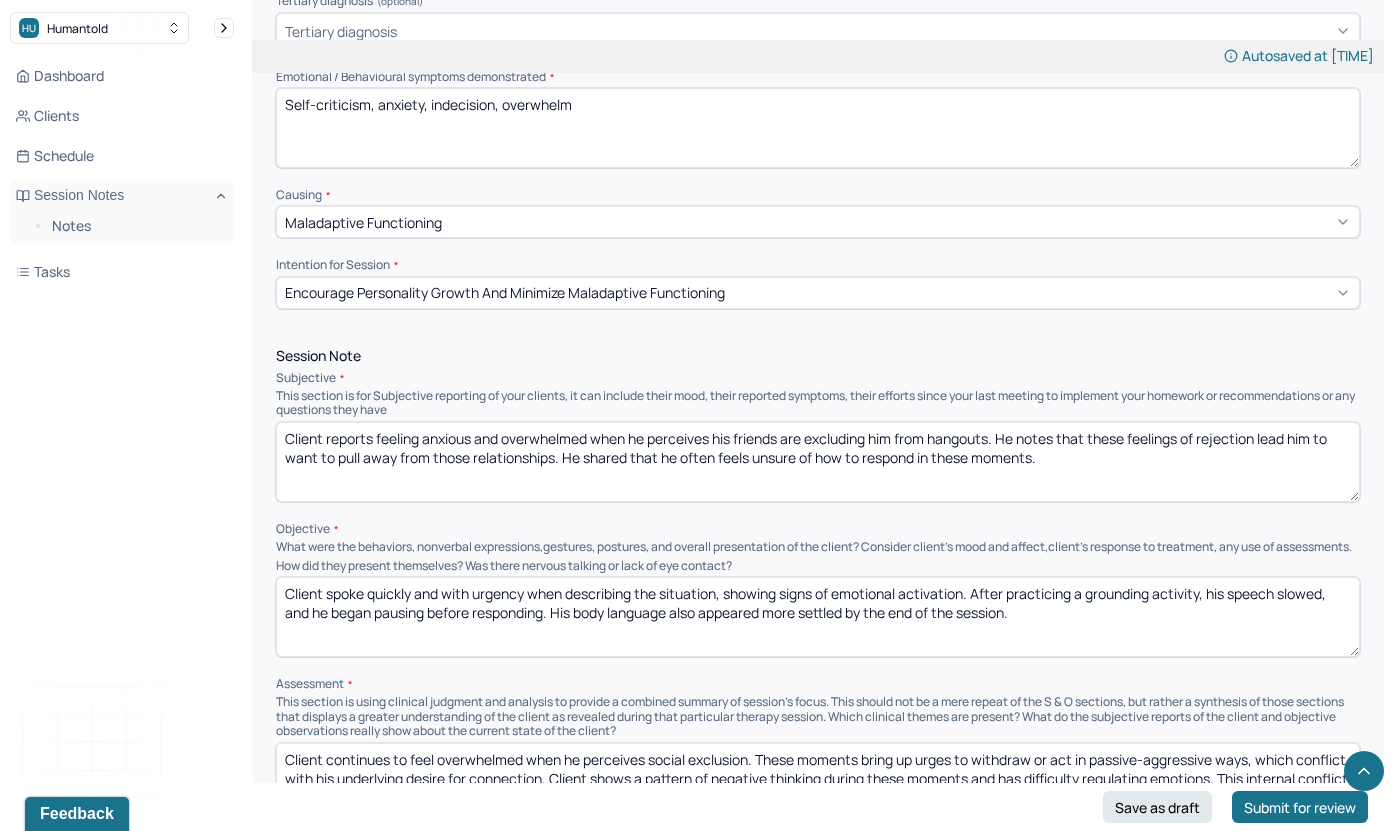type on "Self-criticism, anxiety, indecision, overwhelm" 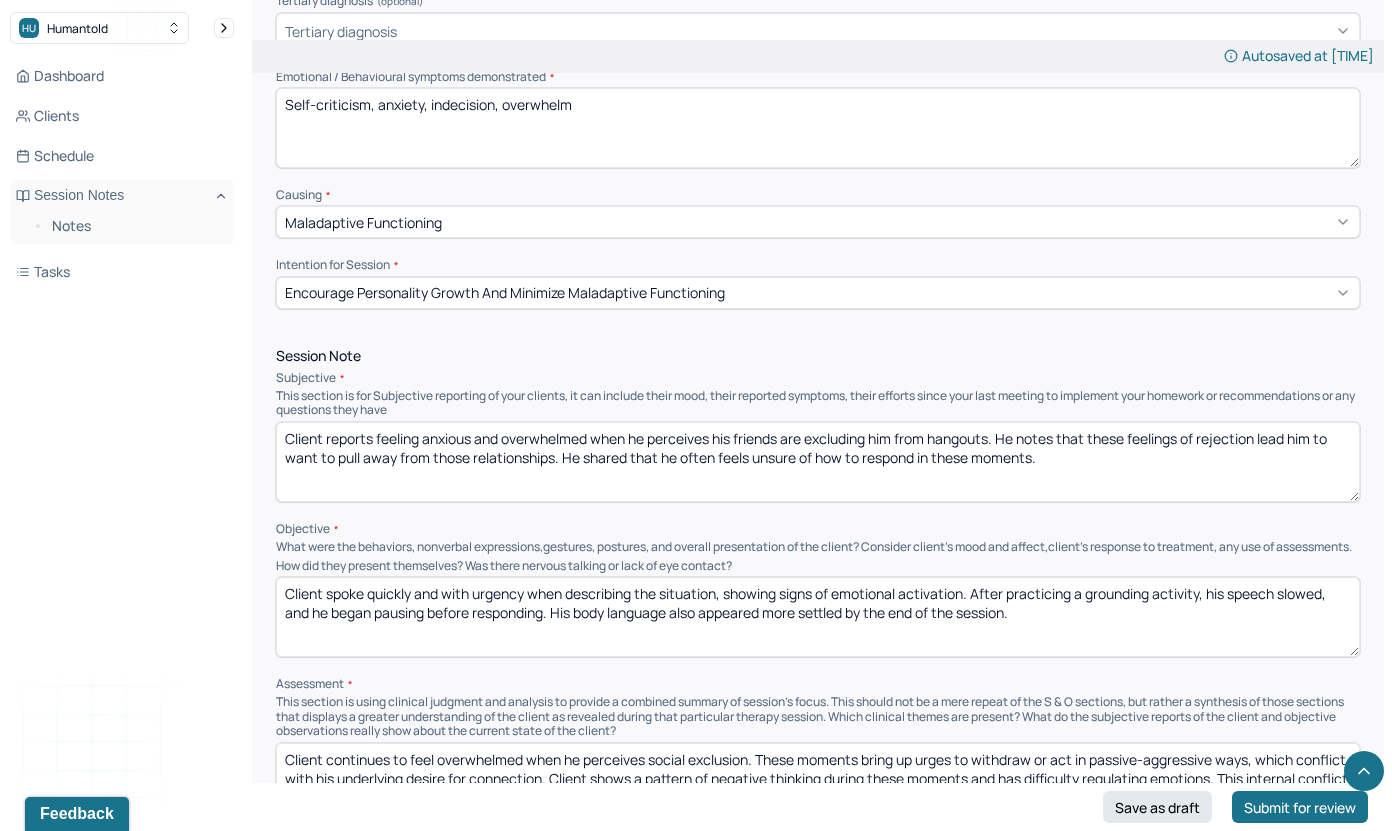 click on "Client reports feeling anxious and overwhelmed when he perceives his friends are excluding him from hangouts. He notes that these feelings of rejection lead him to want to pull away from those relationships. He shared that he often feels unsure of how to respond in these moments." at bounding box center [818, 462] 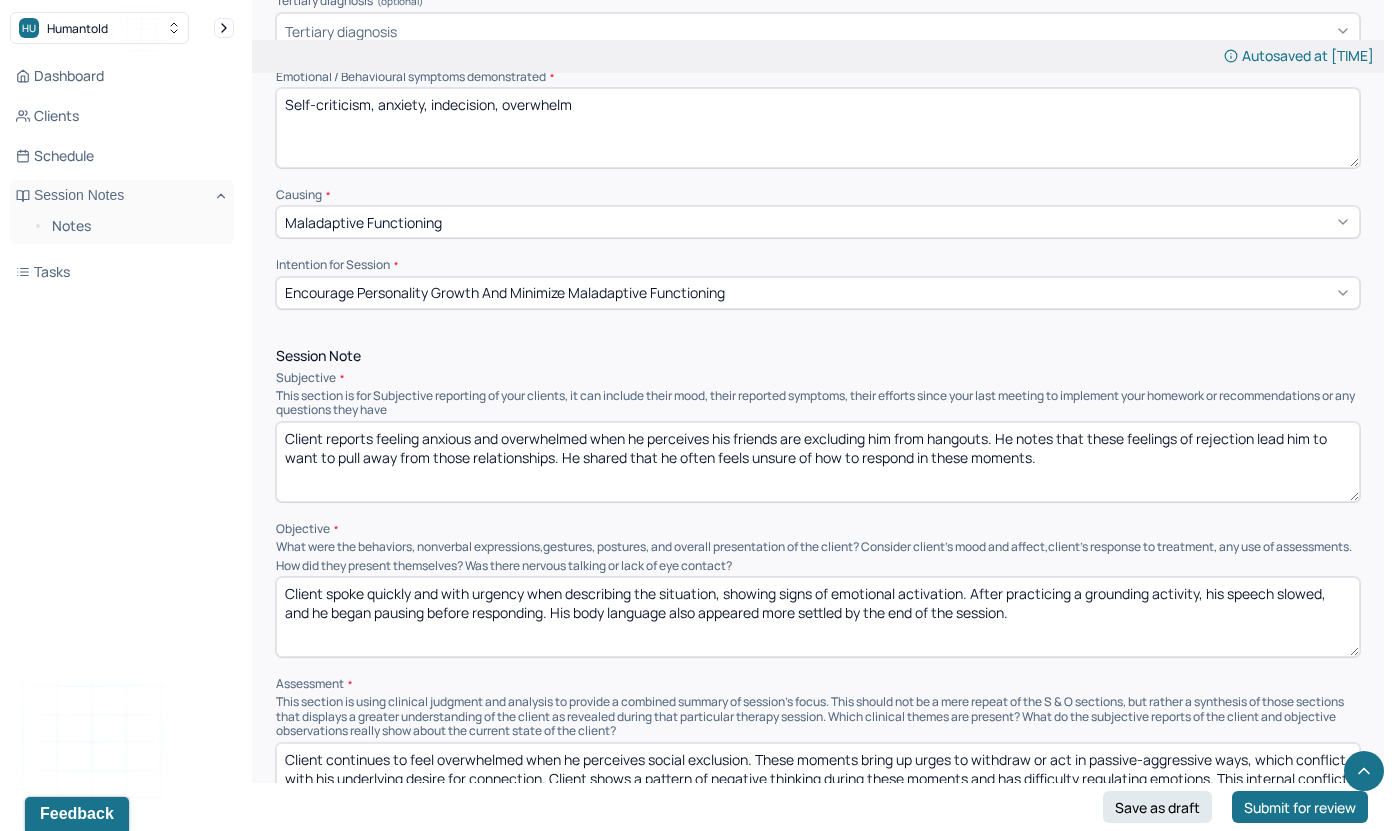 paste on "ed feeling overwhelmed while thinking about the end of his lease and needing to make a decision about where to live. He shared that he began “spiraling” when considering different options, such as needing to find a new roommate. He noted that this situation triggered feelings of stress and uncertainty" 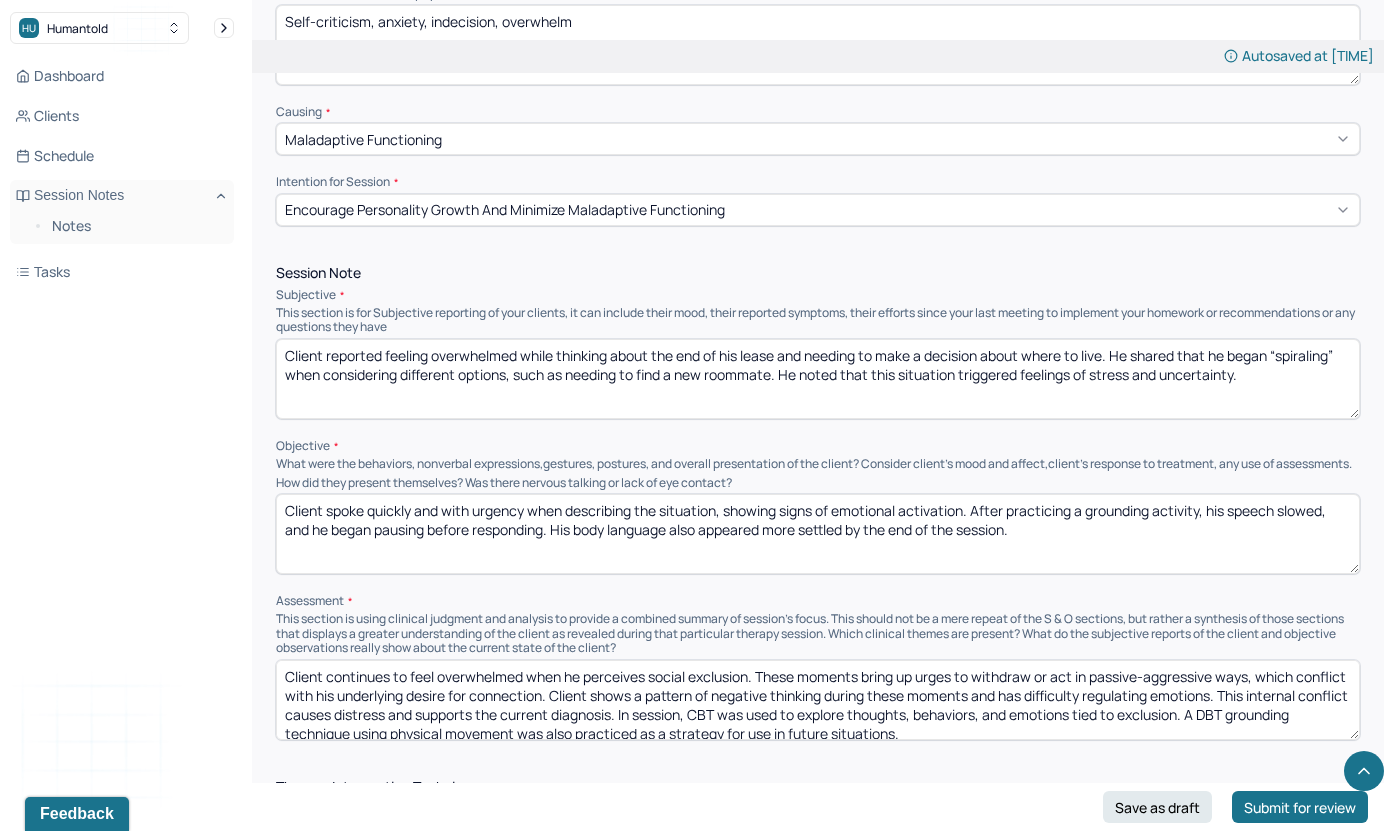 scroll, scrollTop: 775, scrollLeft: 0, axis: vertical 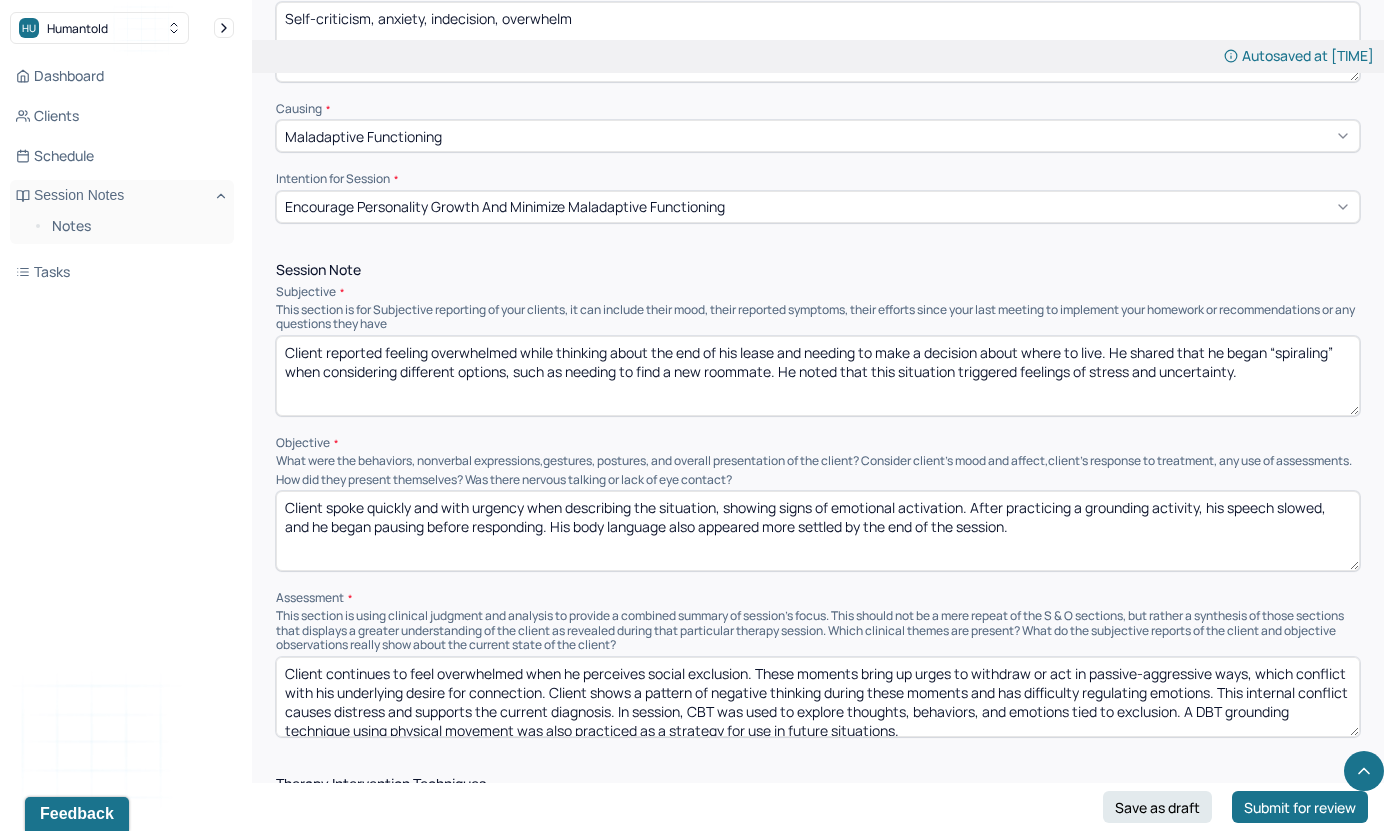 type on "Client reported feeling overwhelmed while thinking about the end of his lease and needing to make a decision about where to live. He shared that he began “spiraling” when considering different options, such as needing to find a new roommate. He noted that this situation triggered feelings of stress and uncertainty." 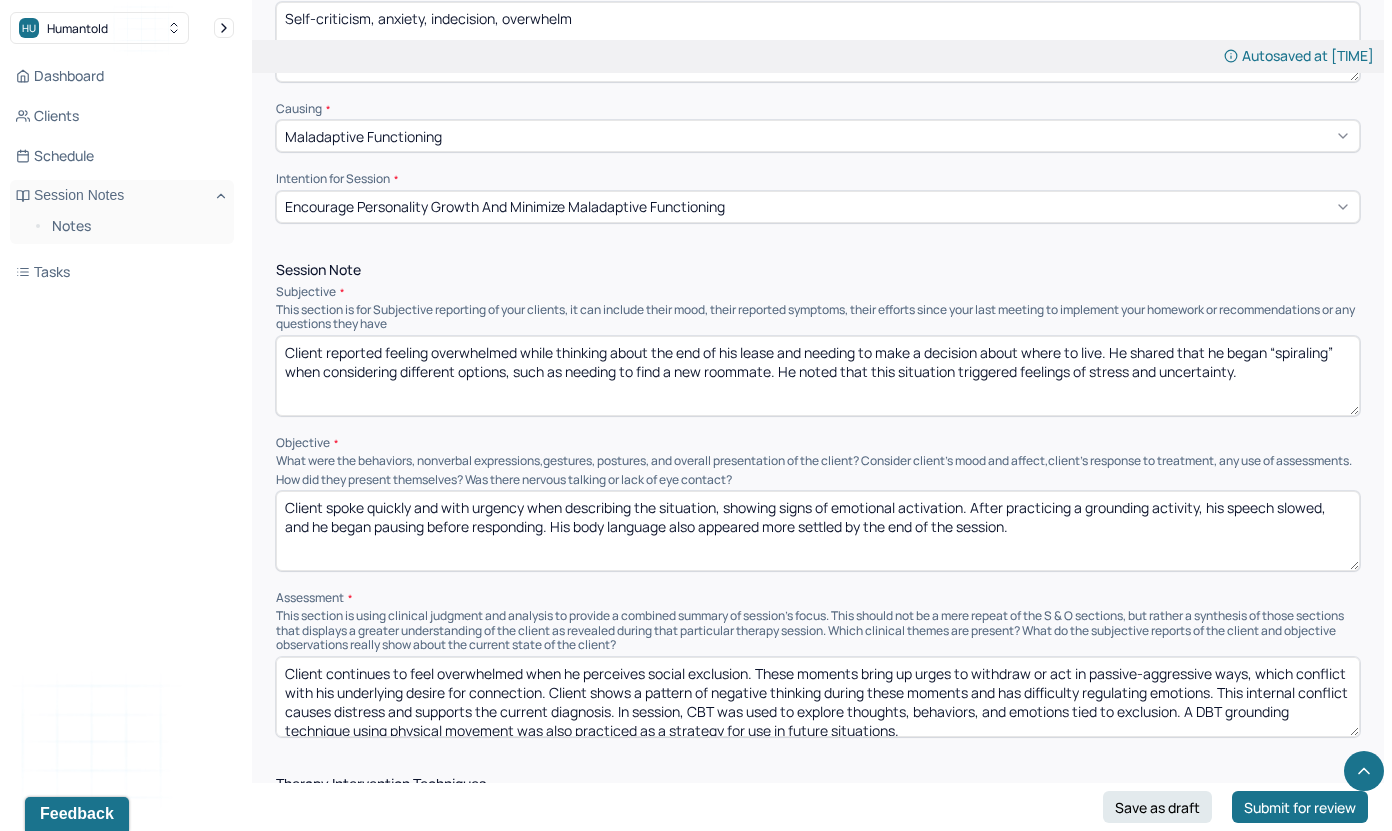 click on "Client spoke quickly and with urgency when describing the situation, showing signs of emotional activation. After practicing a grounding activity, his speech slowed, and he began pausing before responding. His body language also appeared more settled by the end of the session." at bounding box center [818, 531] 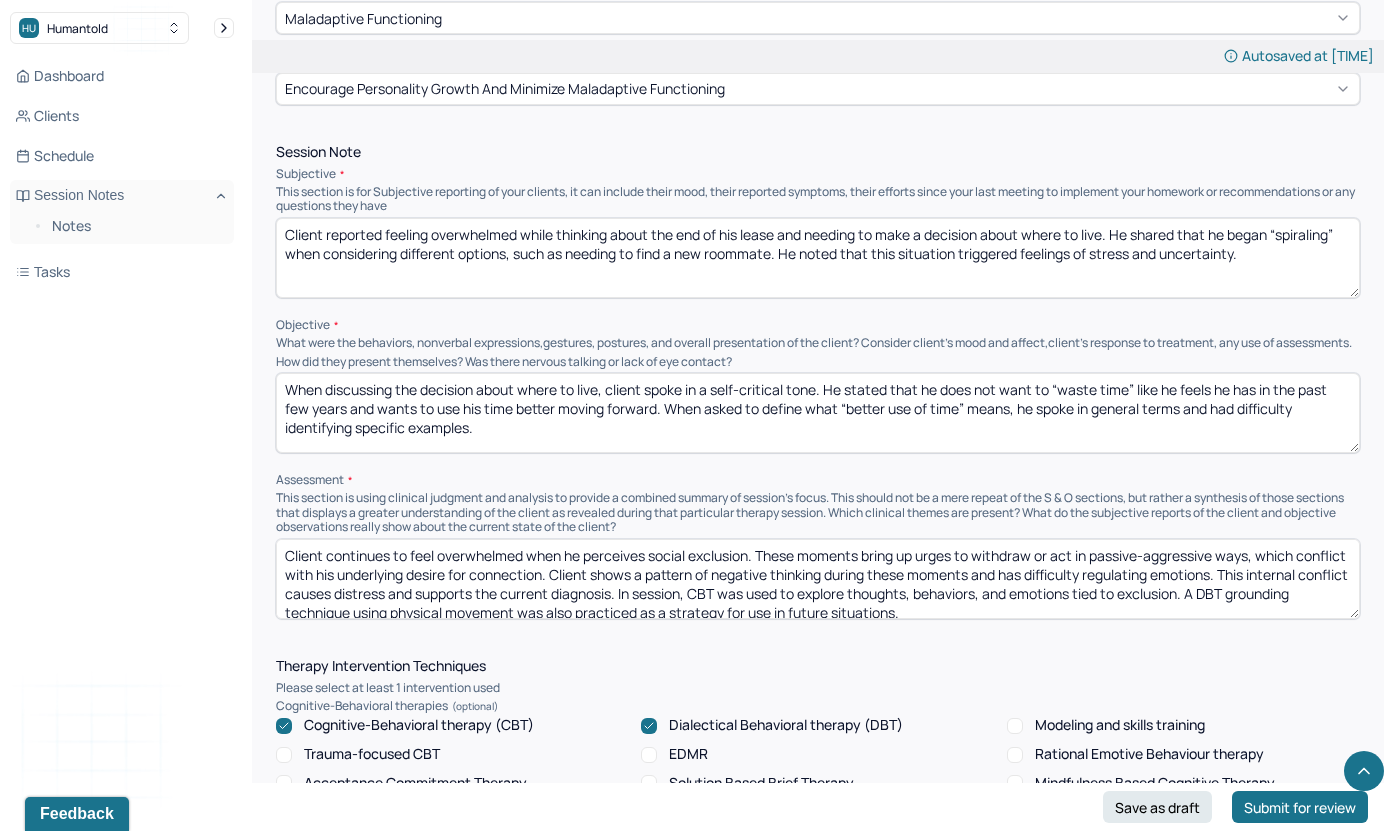 scroll, scrollTop: 897, scrollLeft: 0, axis: vertical 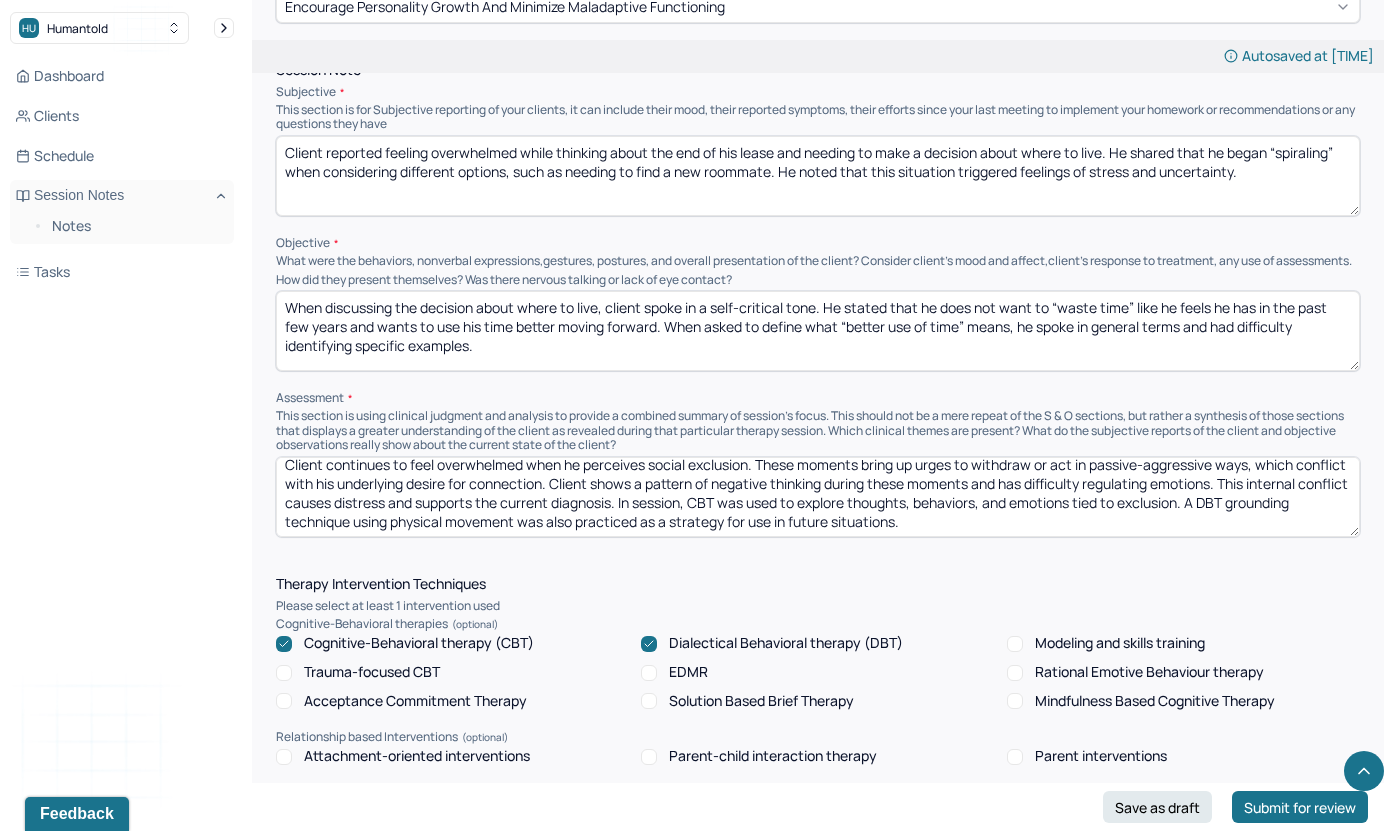 type on "When discussing the decision about where to live, client spoke in a self-critical tone. He stated that he does not want to “waste time” like he feels he has in the past few years and wants to use his time better moving forward. When asked to define what “better use of time” means, he spoke in general terms and had difficulty identifying specific examples." 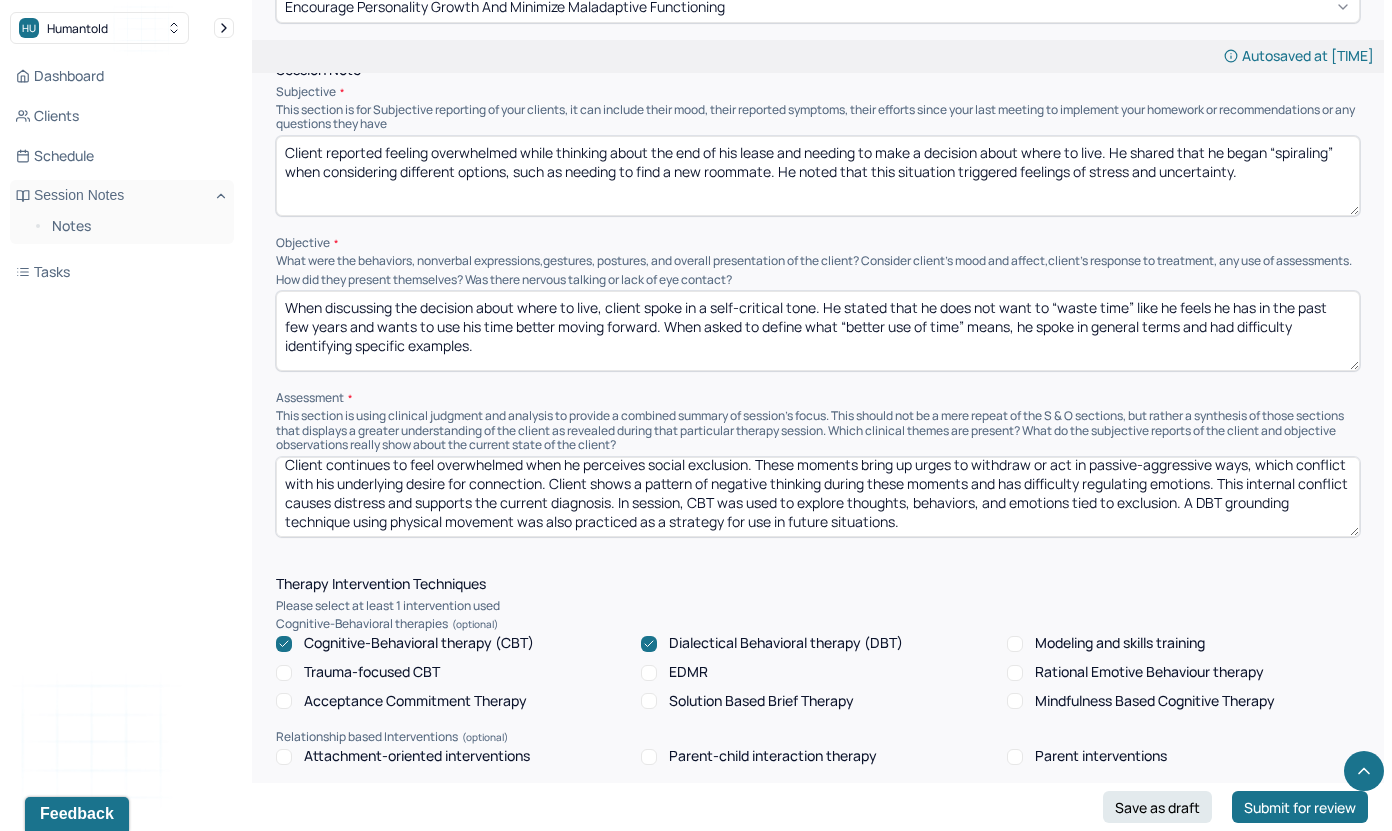 click on "Client continues to feel overwhelmed when he perceives social exclusion. These moments bring up urges to withdraw or act in passive-aggressive ways, which conflict with his underlying desire for connection. Client shows a pattern of negative thinking during these moments and has difficulty regulating emotions. This internal conflict causes distress and supports the current diagnosis. In session, CBT was used to explore thoughts, behaviors, and emotions tied to exclusion. A DBT grounding technique using physical movement was also practiced as a strategy for use in future situations." at bounding box center (818, 497) 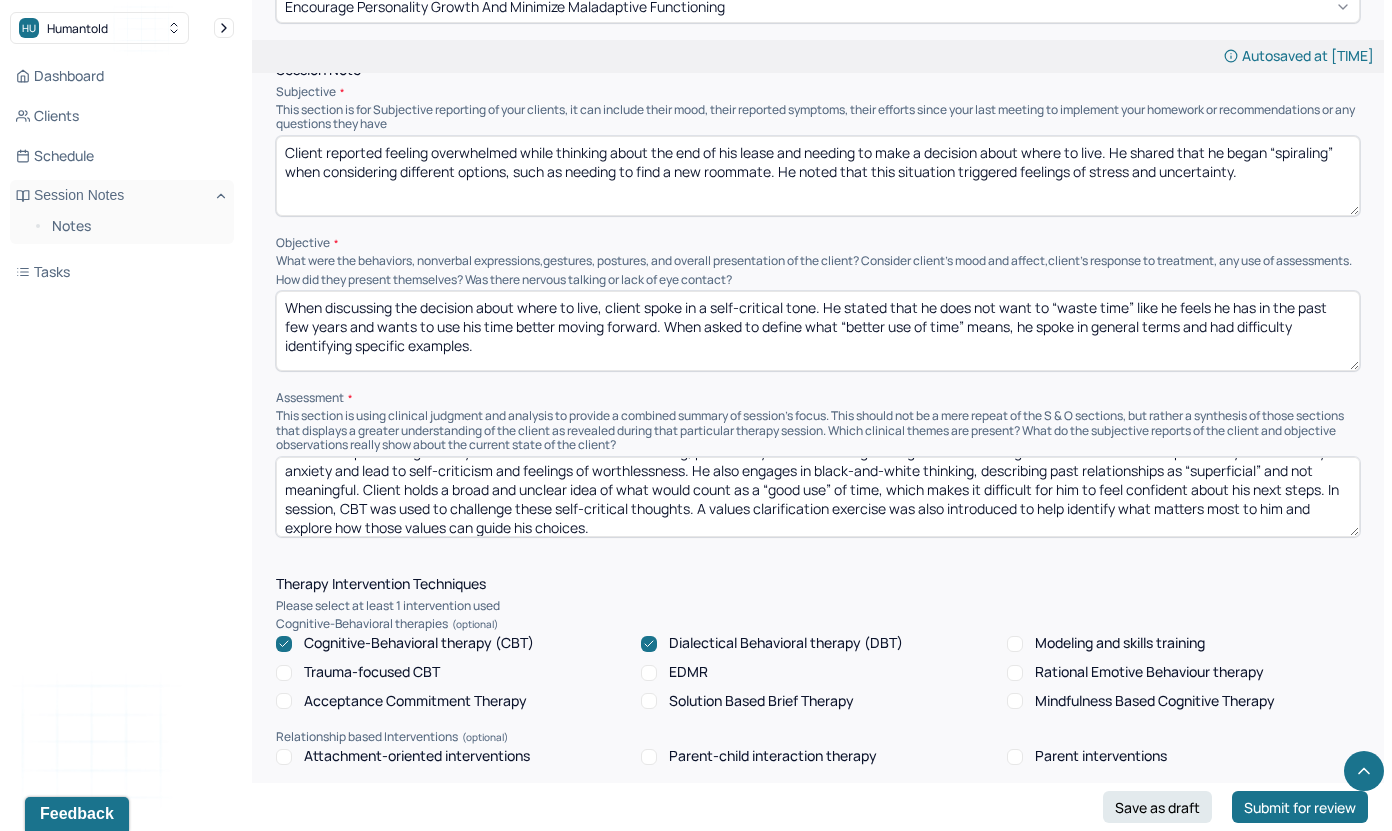 scroll, scrollTop: 0, scrollLeft: 0, axis: both 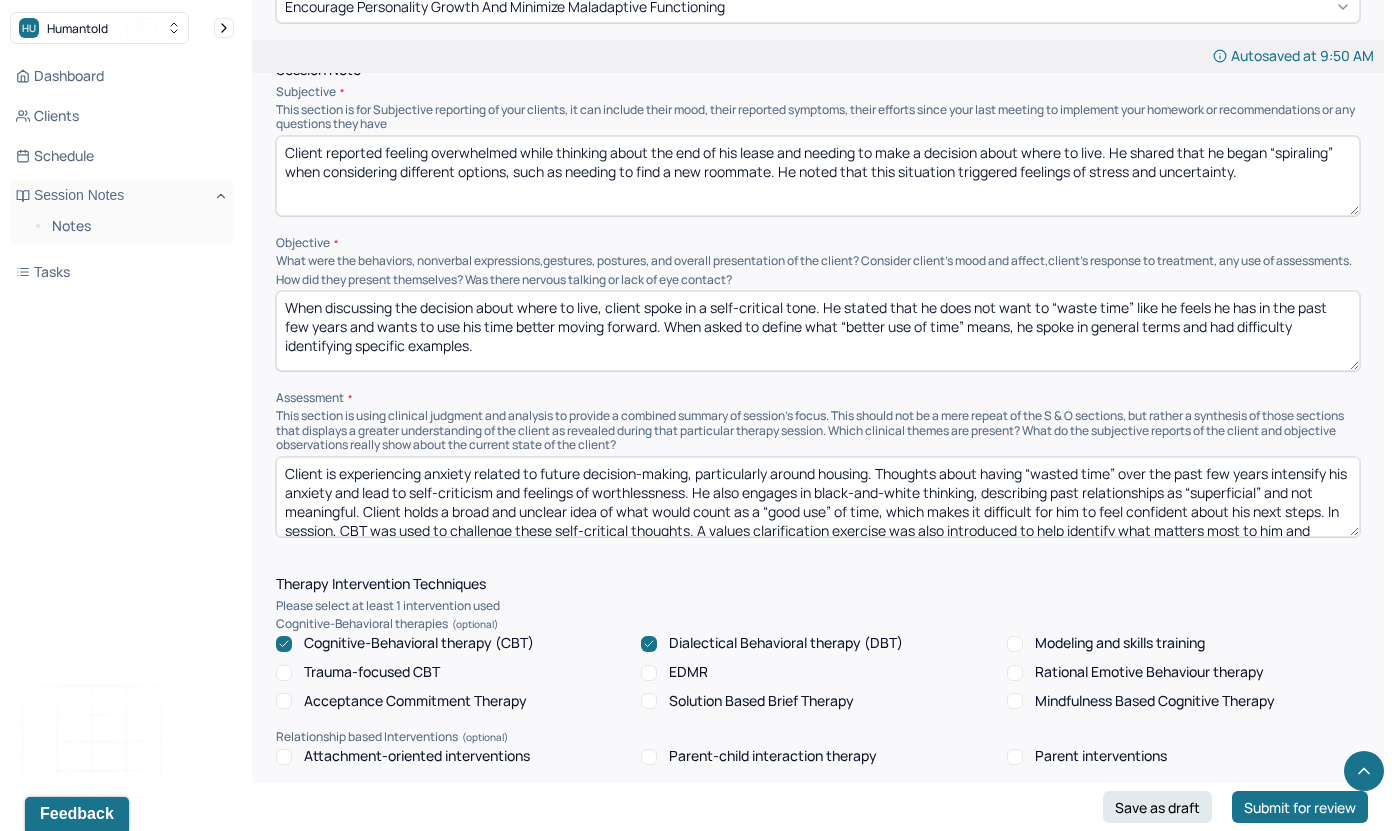 click on "Client is experiencing anxiety related to future decision-making, particularly around housing. Thoughts about having “wasted time” over the past few years intensify his anxiety and lead to self-criticism and feelings of worthlessness. He also engages in black-and-white thinking, describing past relationships as “superficial” and not meaningful. Client holds a broad and unclear idea of what would count as a “good use” of time, which makes it difficult for him to feel confident about his next steps. In session, CBT was used to challenge these self-critical thoughts. A values clarification exercise was also introduced to help identify what matters most to him and explore how those values can guide his choices." at bounding box center (818, 497) 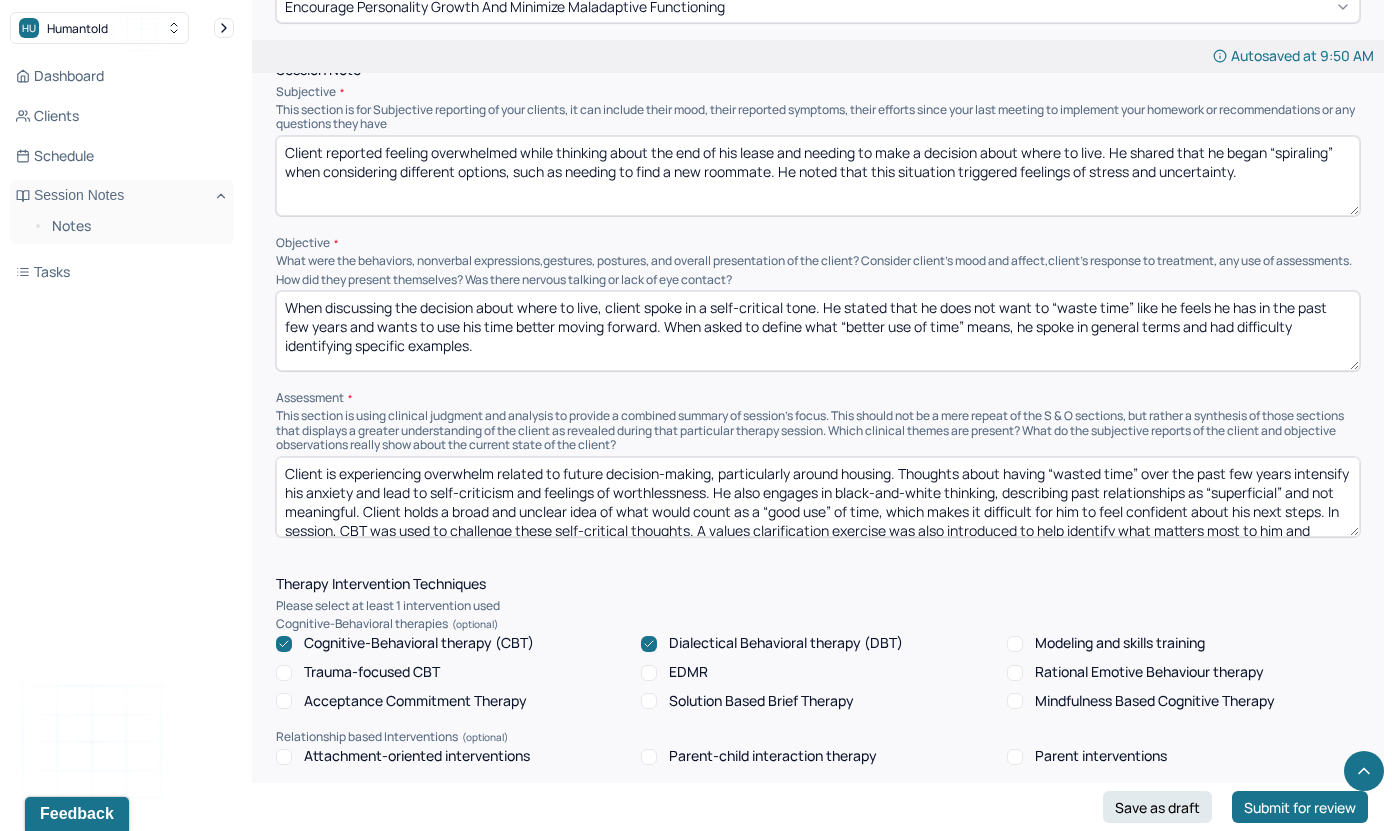 click on "Client is experiencing overwhelm related to future decision-making, particularly around housing. Thoughts about having “wasted time” over the past few years intensify his anxiety and lead to self-criticism and feelings of worthlessness. He also engages in black-and-white thinking, describing past relationships as “superficial” and not meaningful. Client holds a broad and unclear idea of what would count as a “good use” of time, which makes it difficult for him to feel confident about his next steps. In session, CBT was used to challenge these self-critical thoughts. A values clarification exercise was also introduced to help identify what matters most to him and explore how those values can guide his choices." at bounding box center (818, 497) 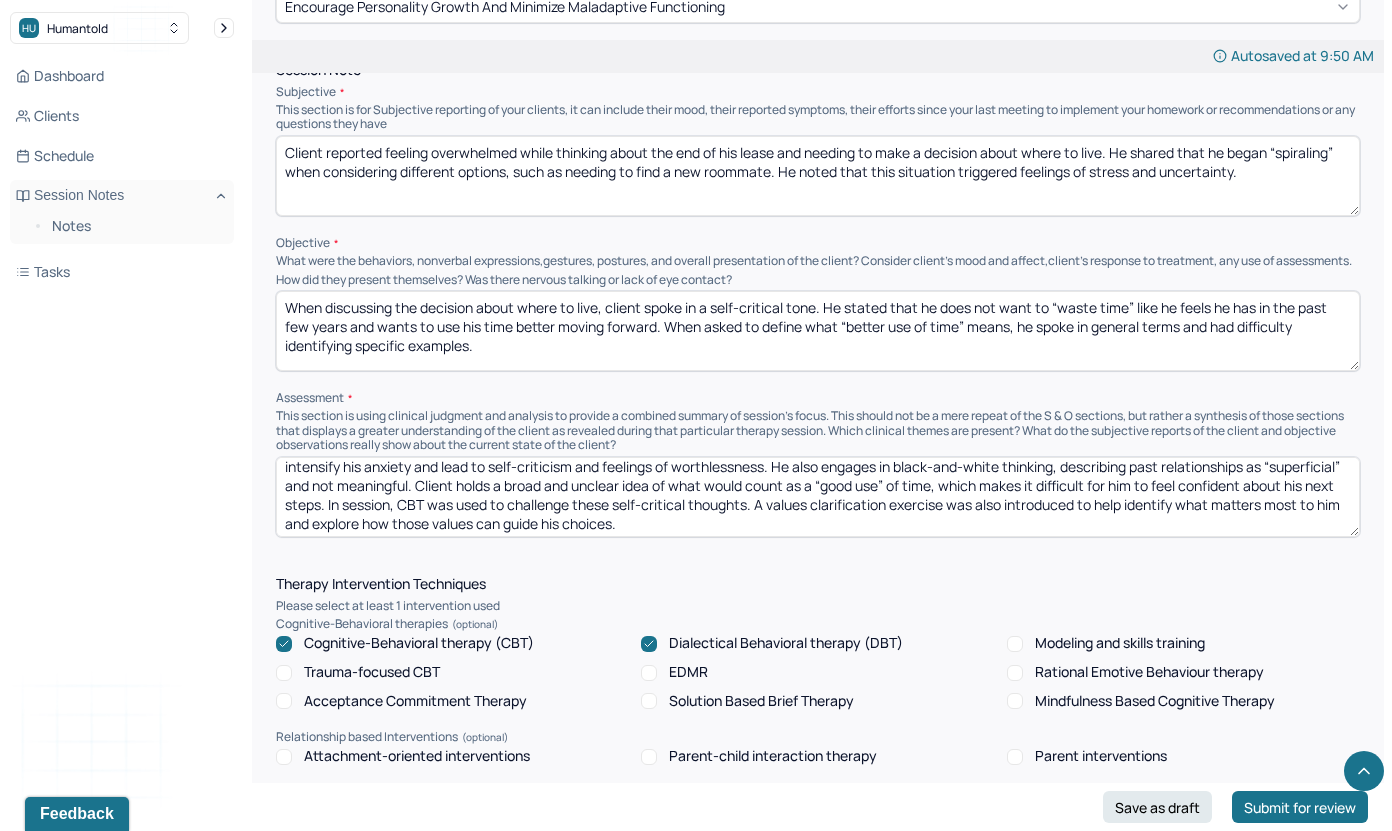 scroll, scrollTop: 28, scrollLeft: 0, axis: vertical 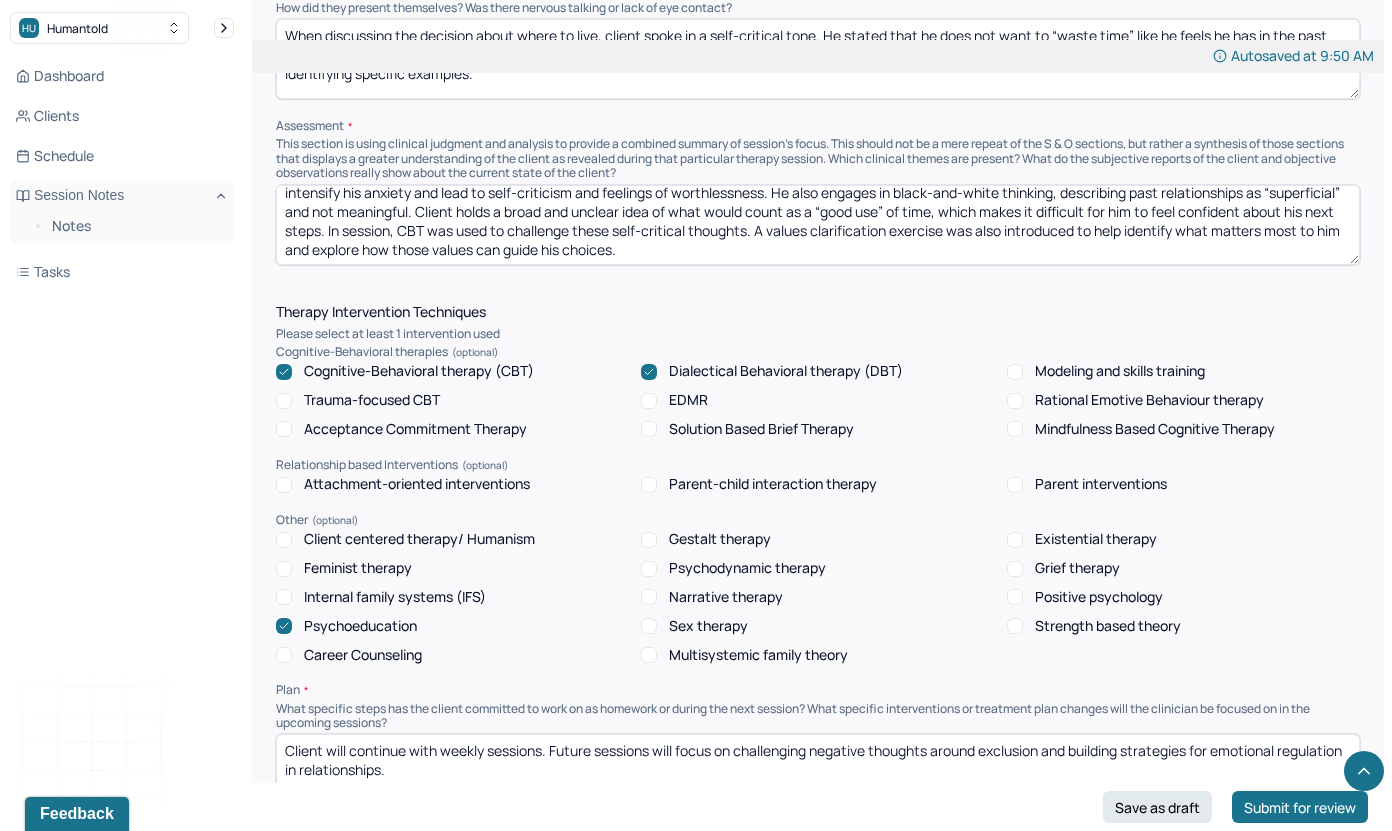 type on "Client is experiencing overwhelm related to future decision-making, particularly around where to live. Thoughts about having “wasted time” over the past few years intensify his anxiety and lead to self-criticism and feelings of worthlessness. He also engages in black-and-white thinking, describing past relationships as “superficial” and not meaningful. Client holds a broad and unclear idea of what would count as a “good use” of time, which makes it difficult for him to feel confident about his next steps. In session, CBT was used to challenge these self-critical thoughts. A values clarification exercise was also introduced to help identify what matters most to him and explore how those values can guide his choices." 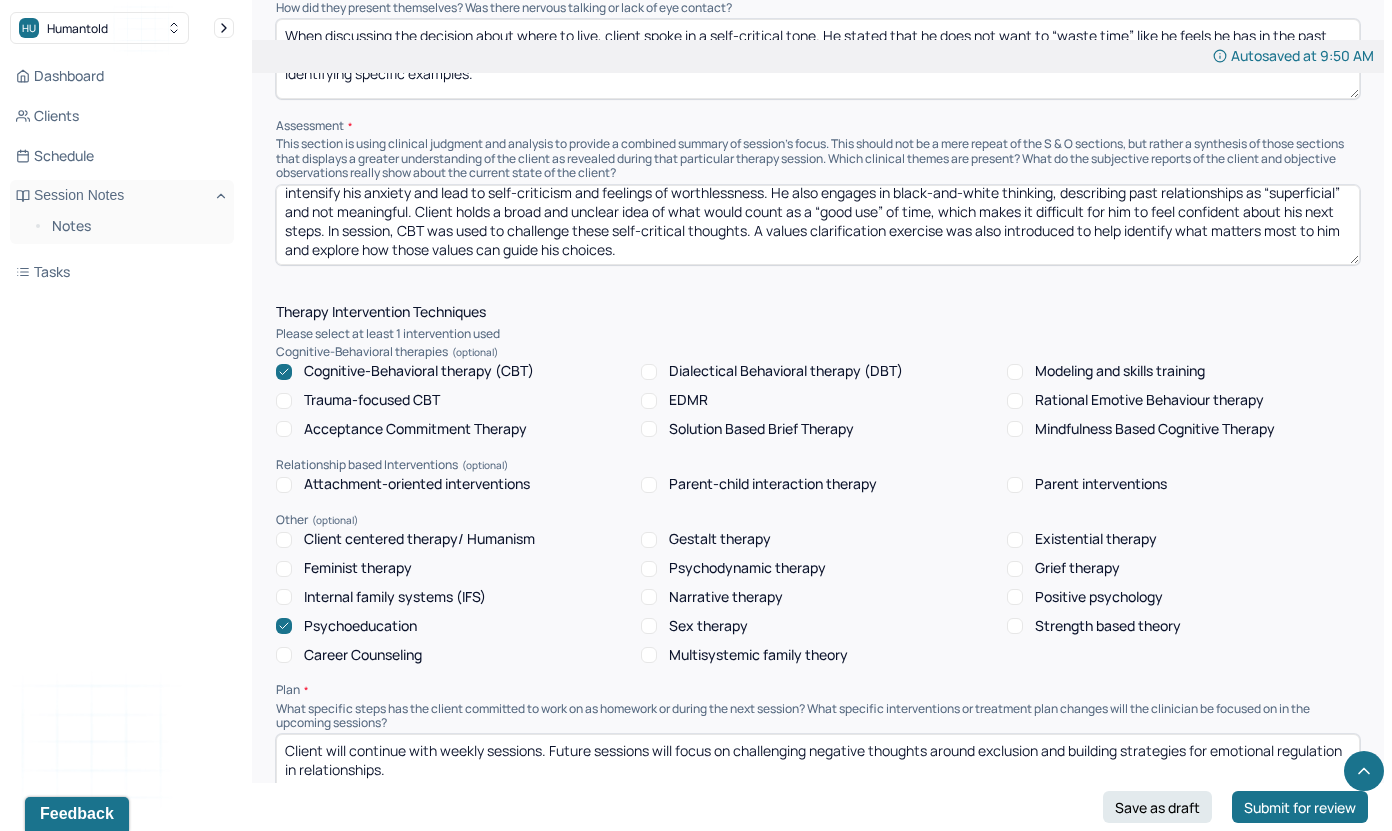 click on "Modeling and skills training" at bounding box center (1015, 372) 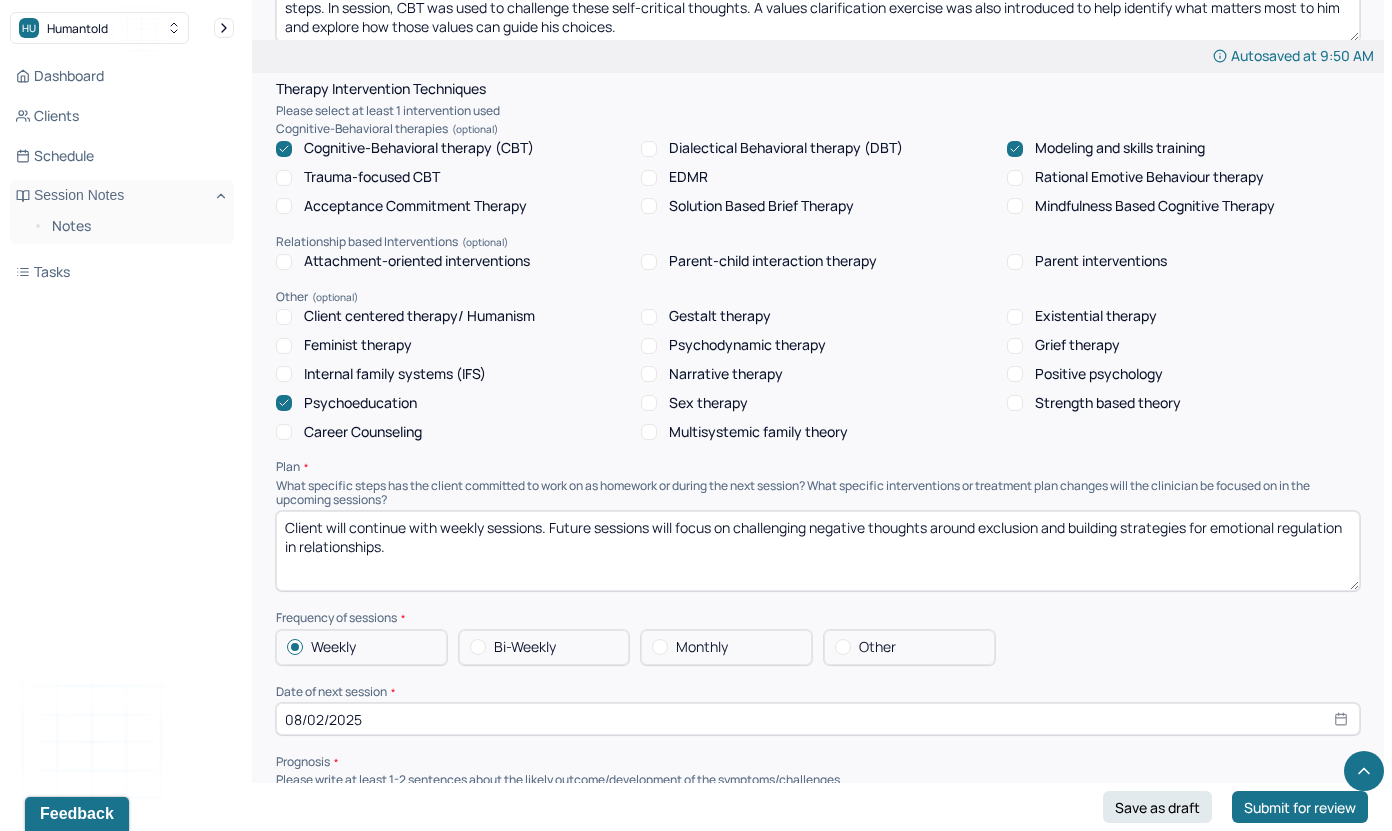 scroll, scrollTop: 1476, scrollLeft: 0, axis: vertical 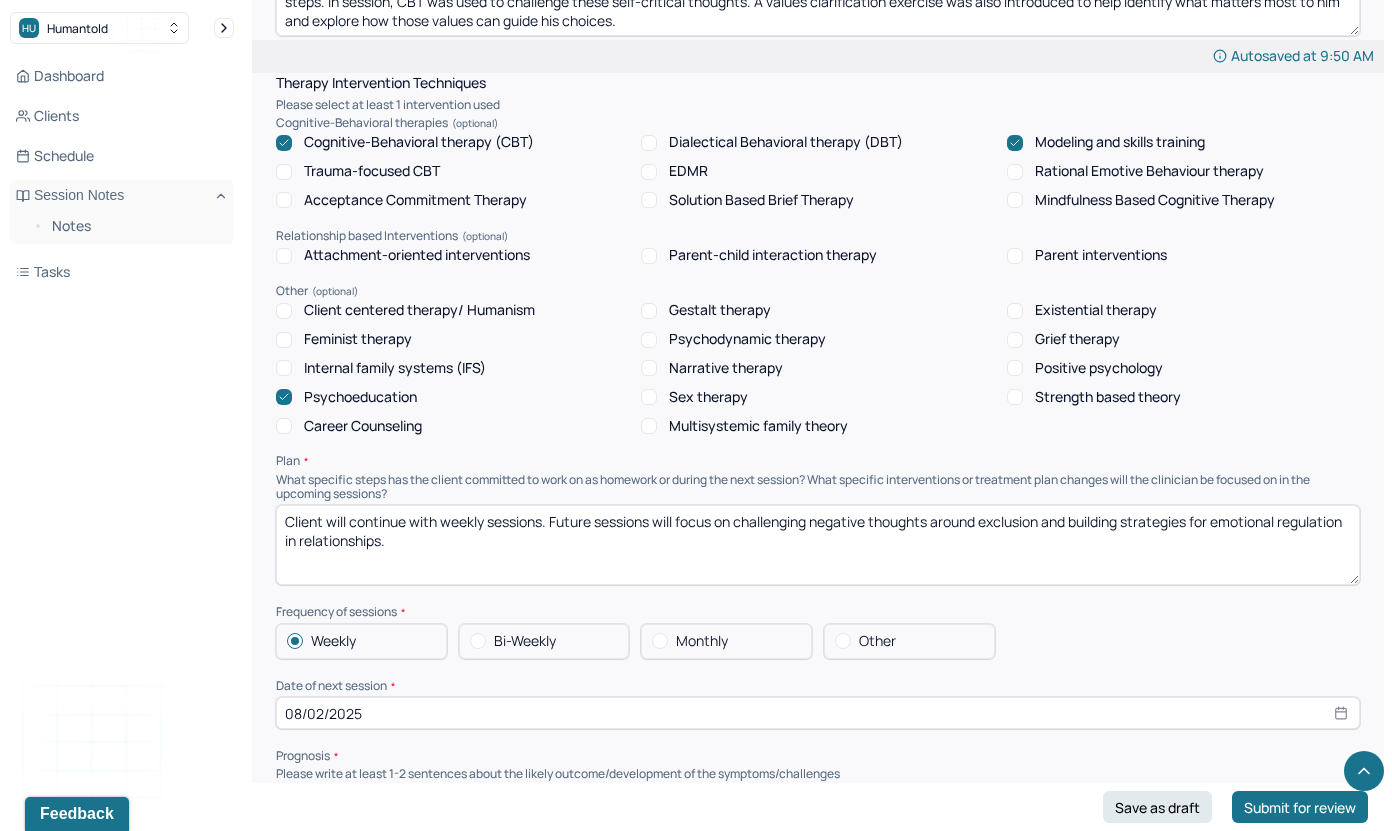 click on "Client will continue with weekly sessions. Future sessions will focus on challenging negative thoughts around exclusion and building strategies for emotional regulation in relationships." at bounding box center (818, 545) 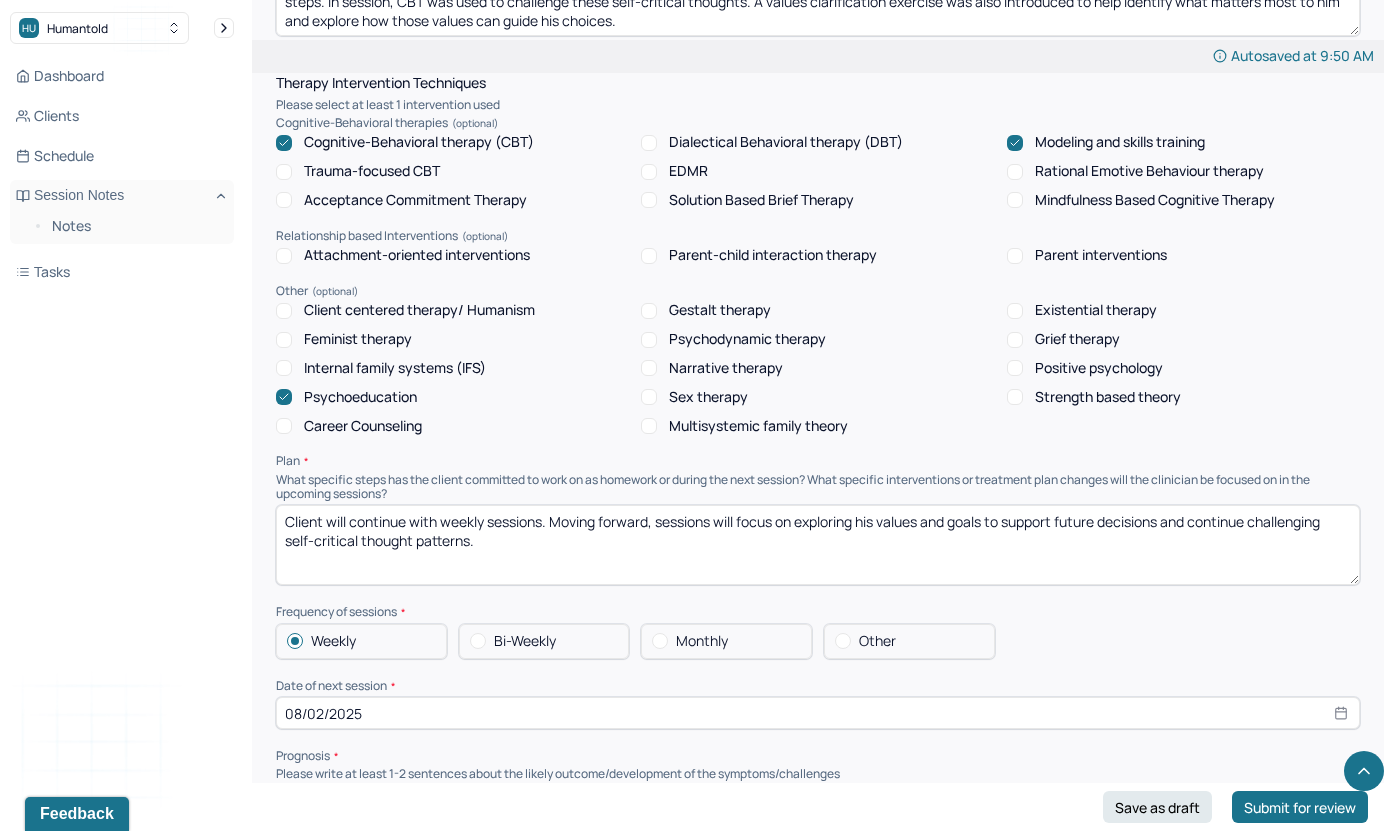scroll, scrollTop: 0, scrollLeft: 0, axis: both 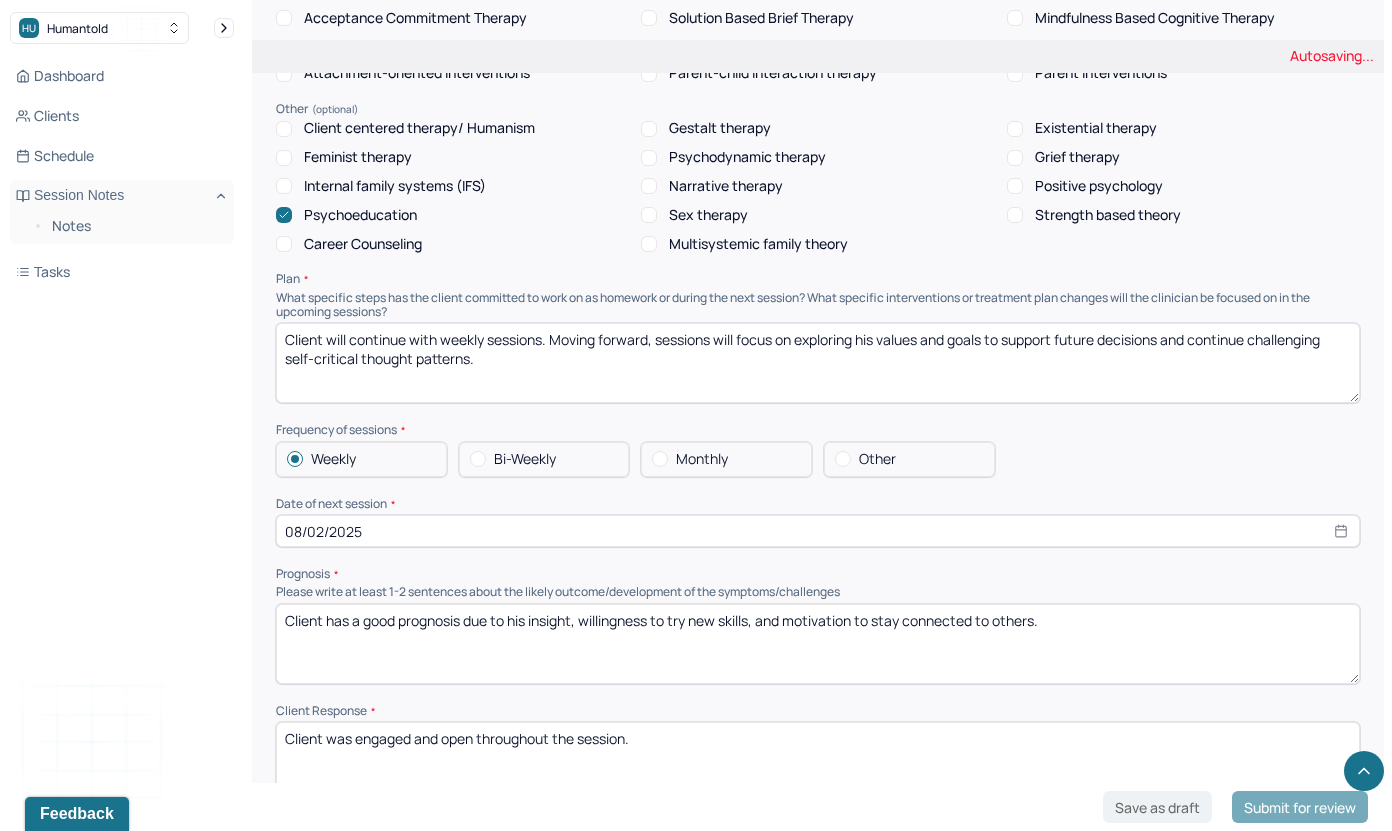 type on "Client will continue with weekly sessions. Moving forward, sessions will focus on exploring his values and goals to support future decisions and continue challenging self-critical thought patterns." 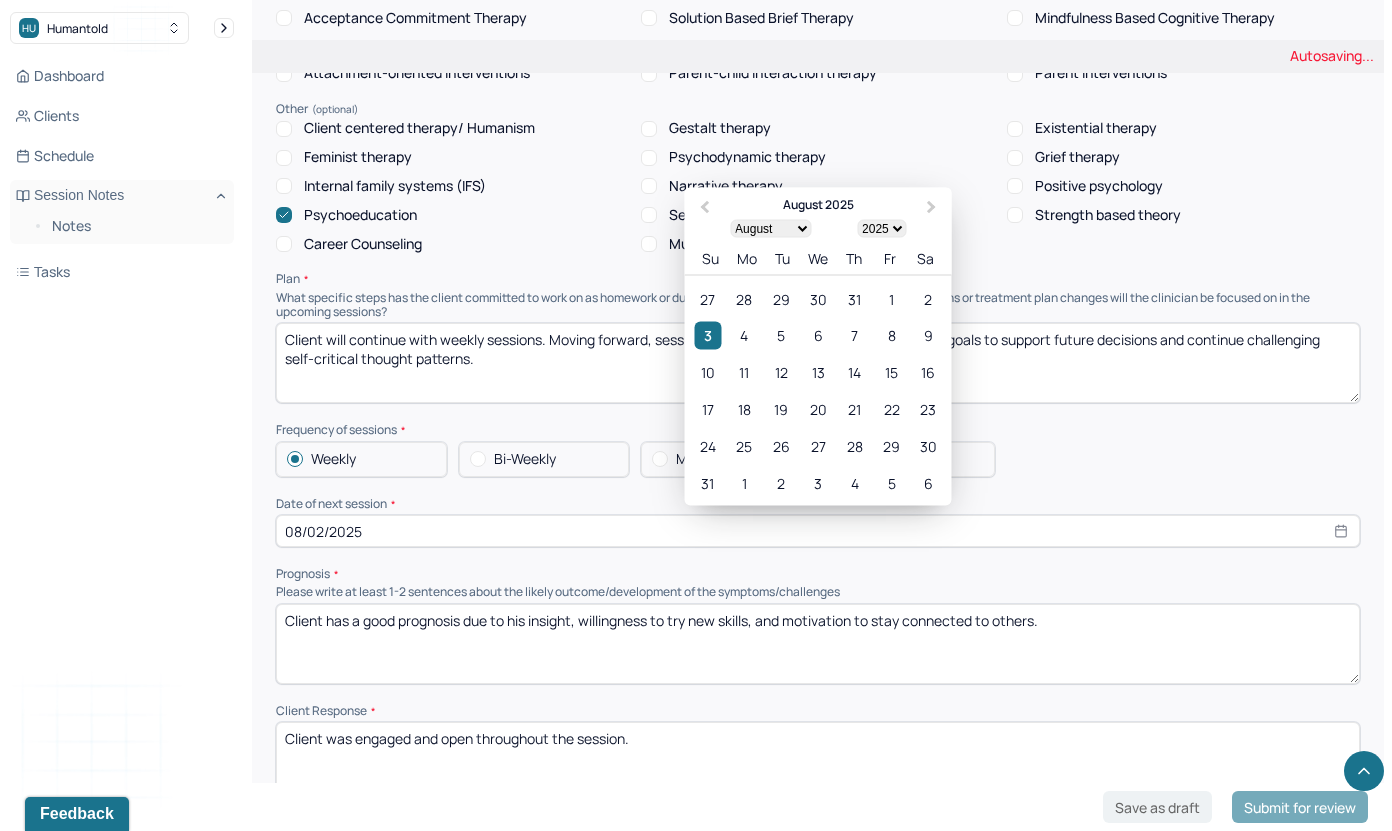 click on "08/02/2025" at bounding box center (818, 531) 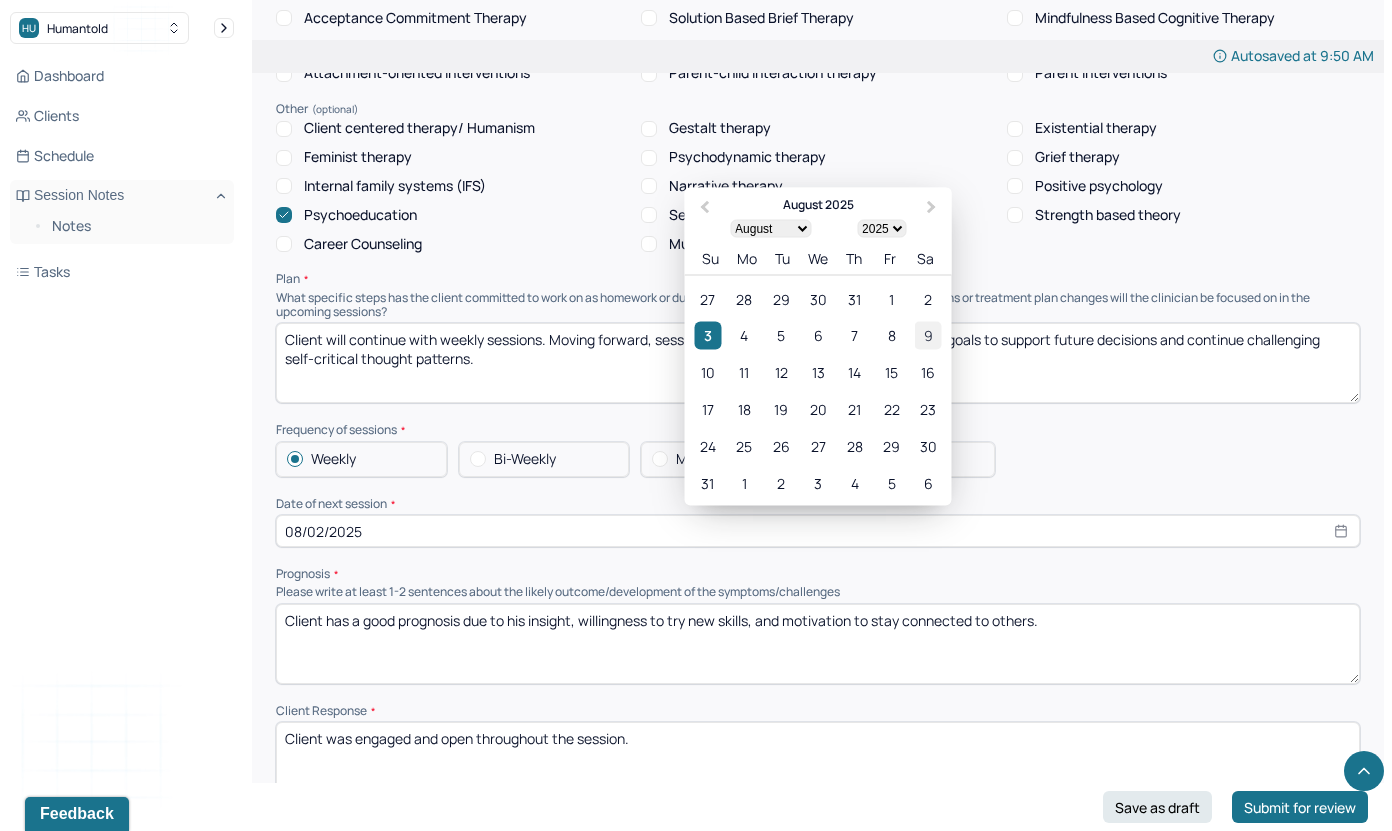 click on "9" at bounding box center [928, 335] 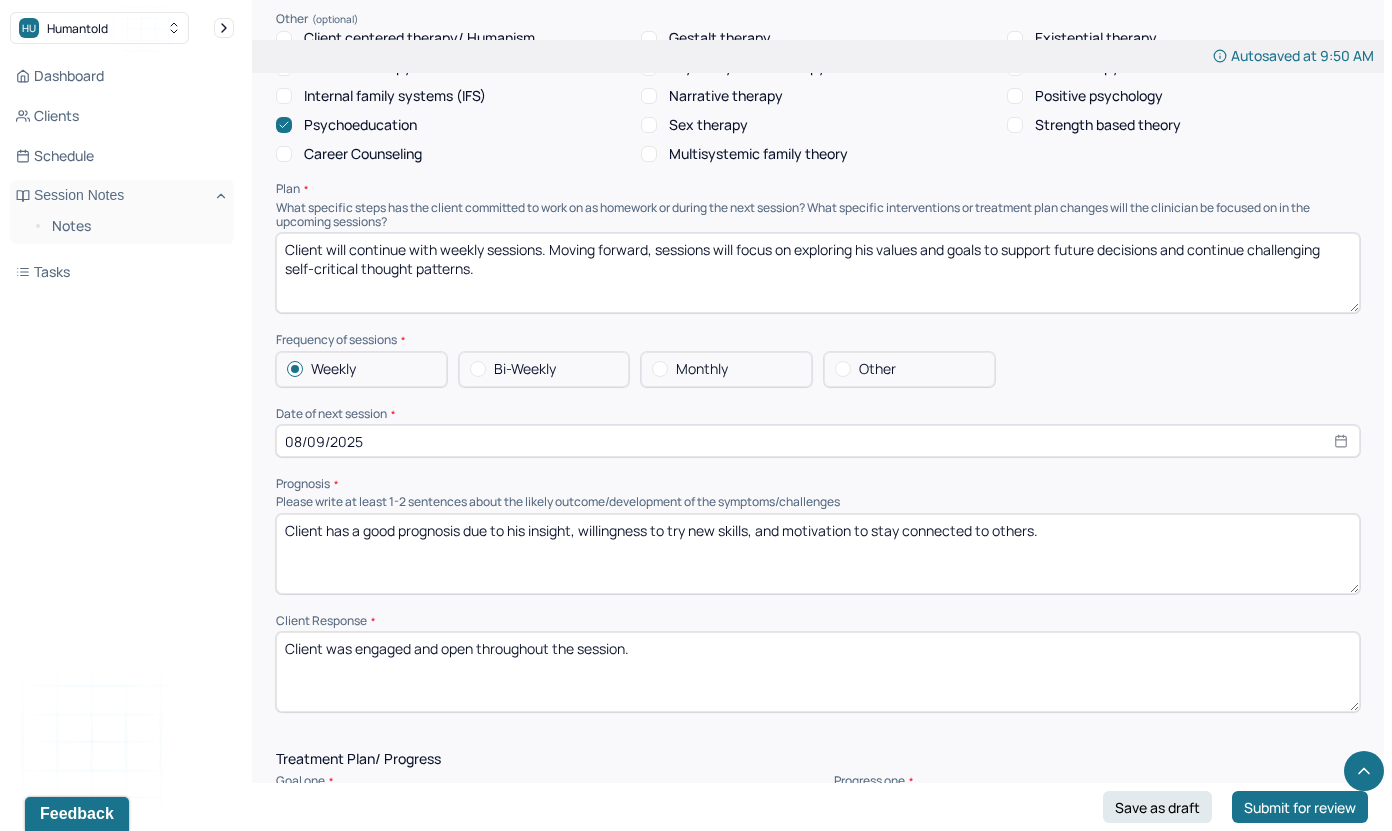 scroll, scrollTop: 1769, scrollLeft: 0, axis: vertical 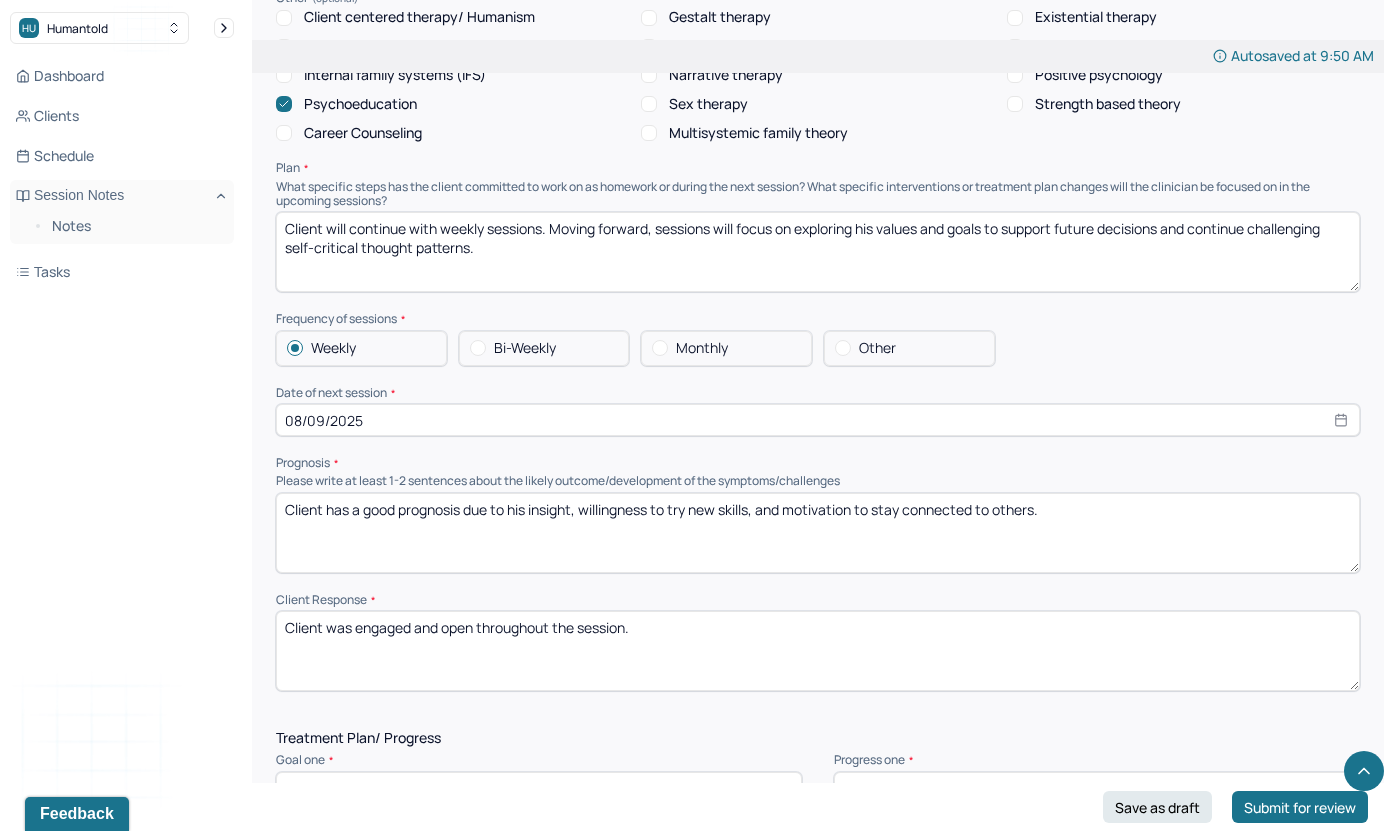 select on "7" 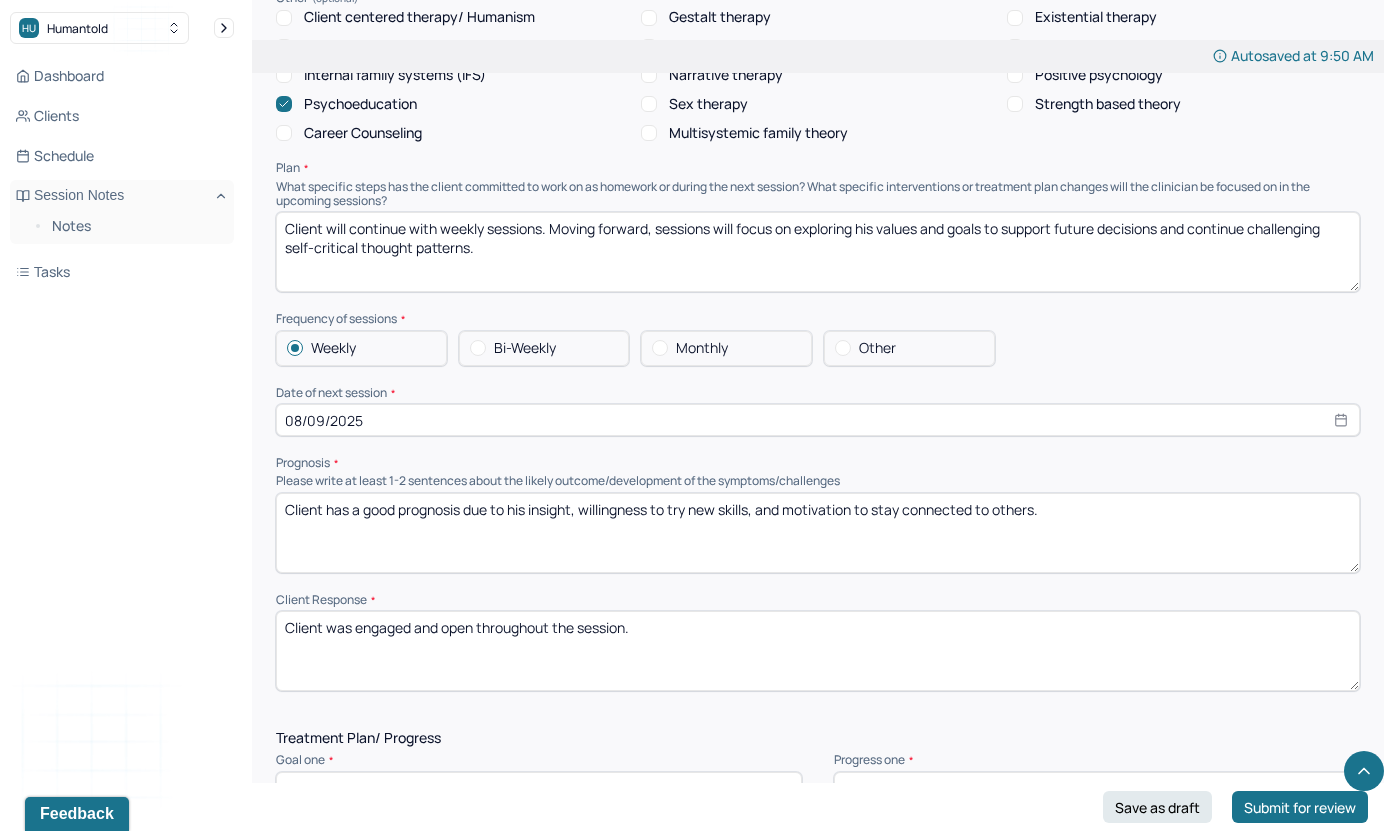 click on "Client has a good prognosis due to his insight, willingness to try new skills, and motivation to stay connected to others." at bounding box center [818, 533] 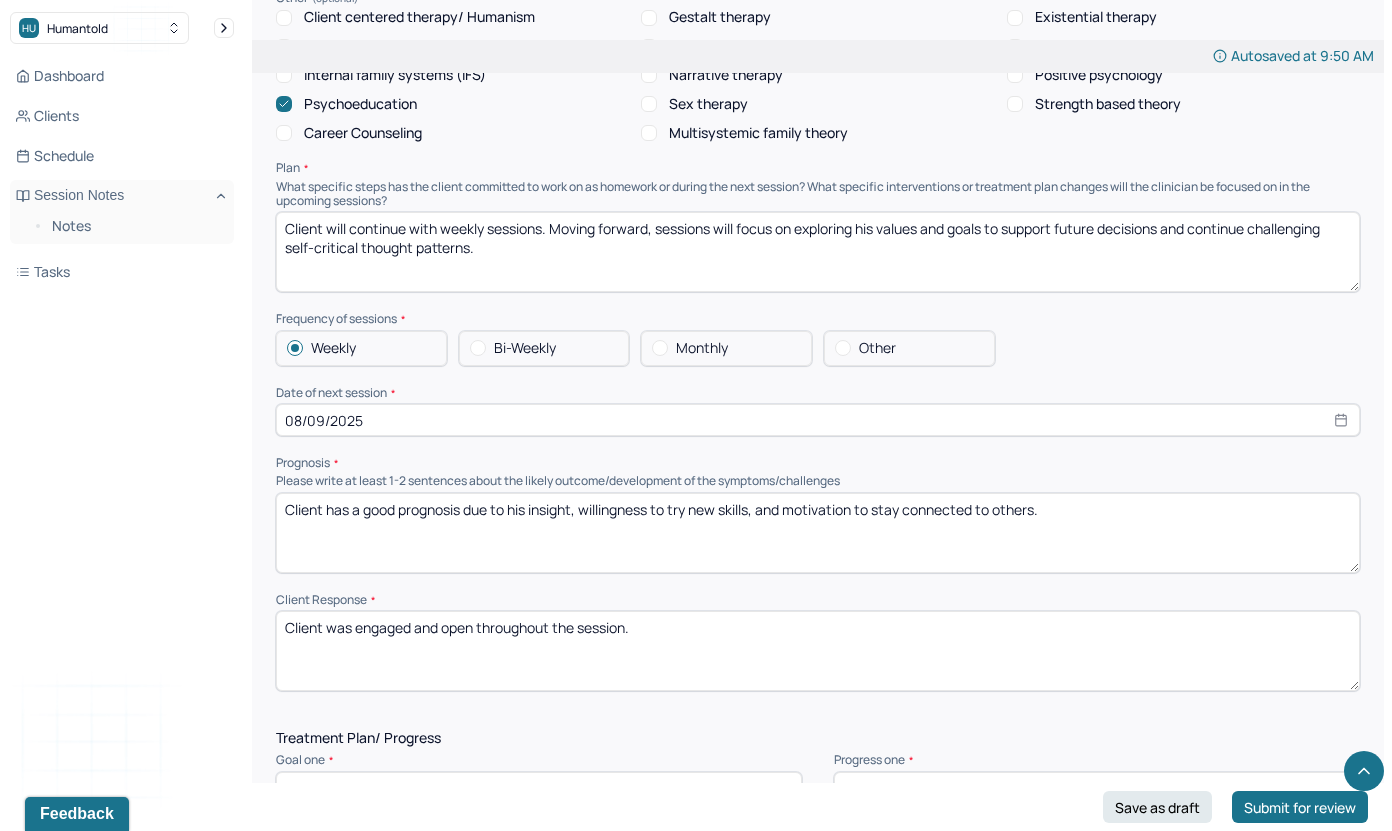 paste on "given his insight, openness to reflect, and willingness to explore long-term goal" 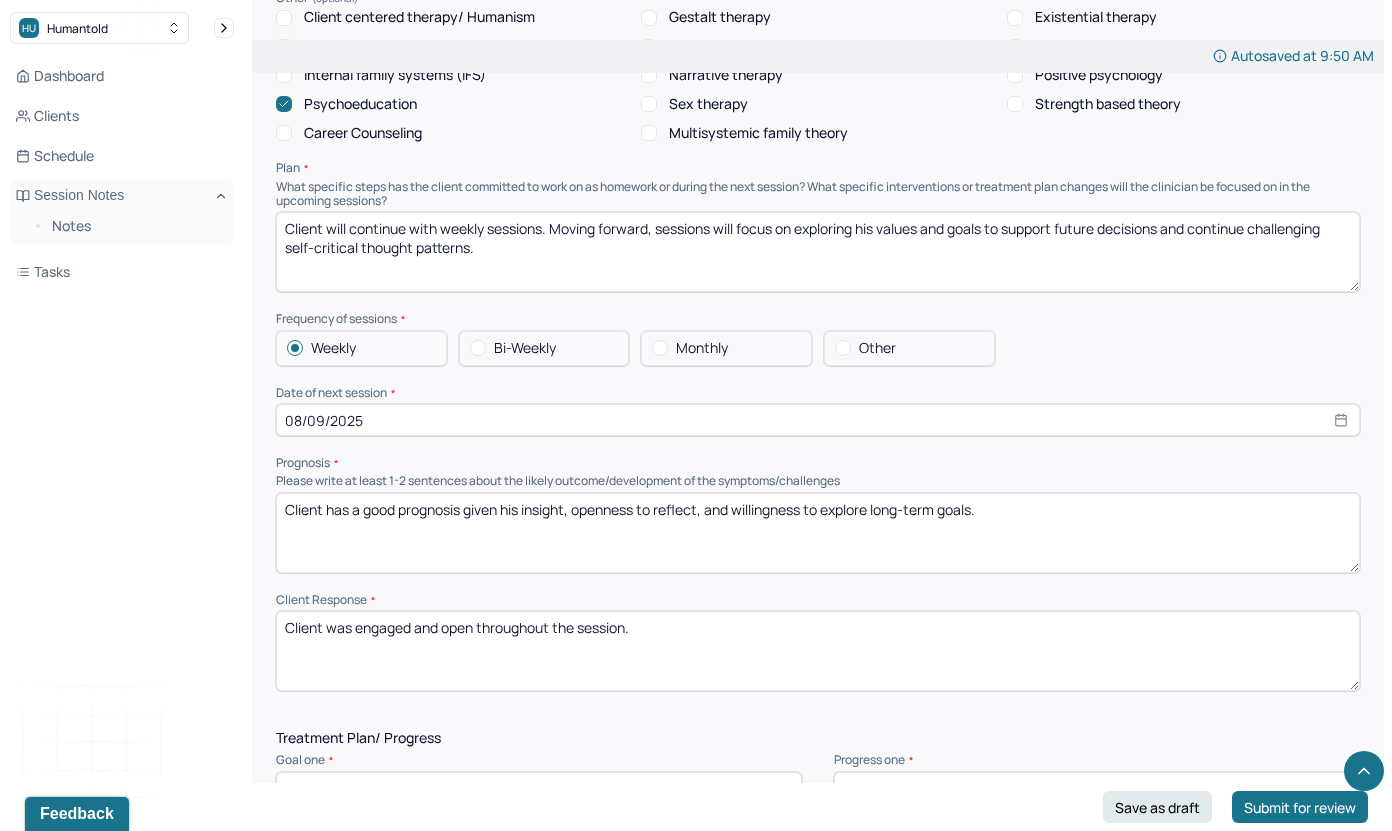 type on "Client has a good prognosis given his insight, openness to reflect, and willingness to explore long-term goals." 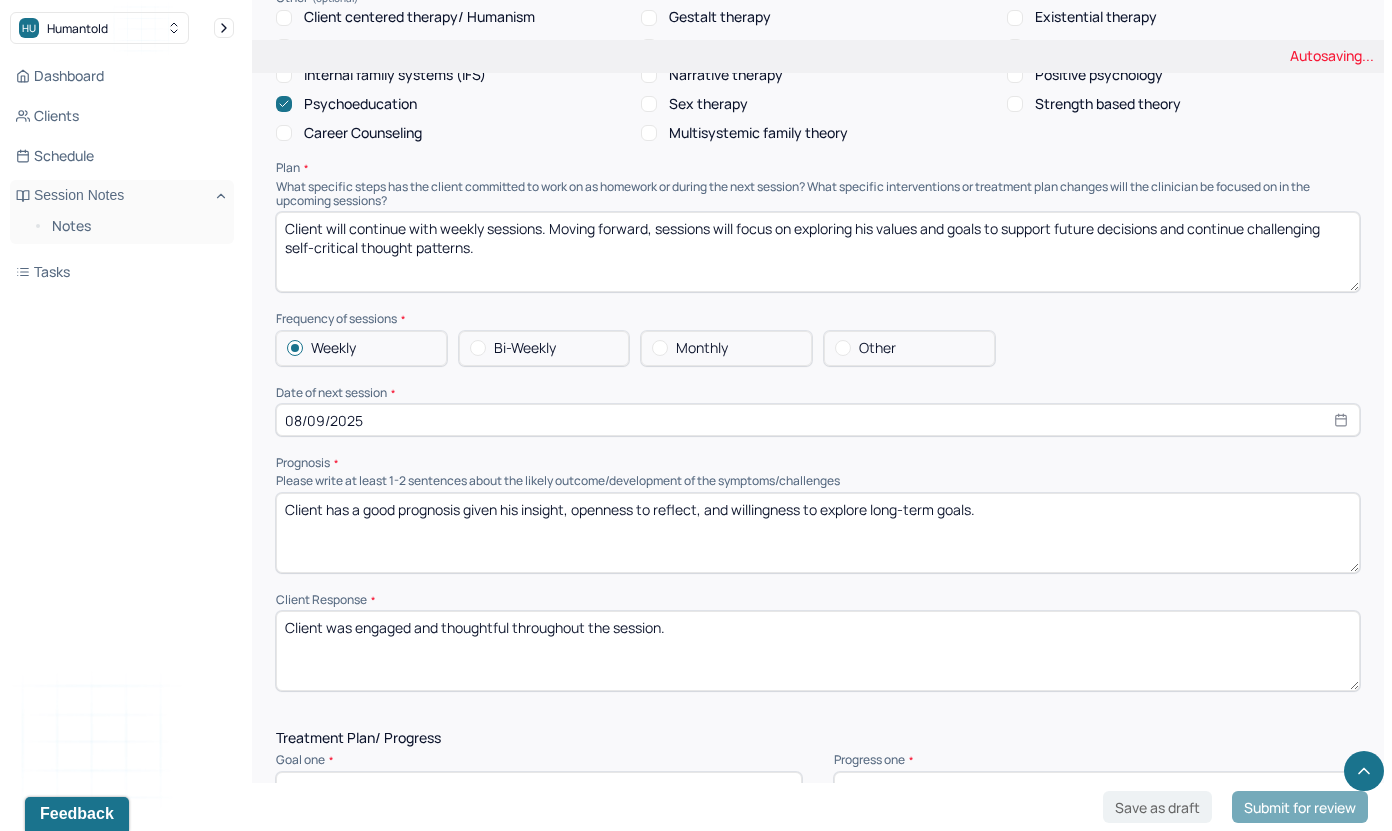 type on "Client was engaged and thoughtful throughout the session." 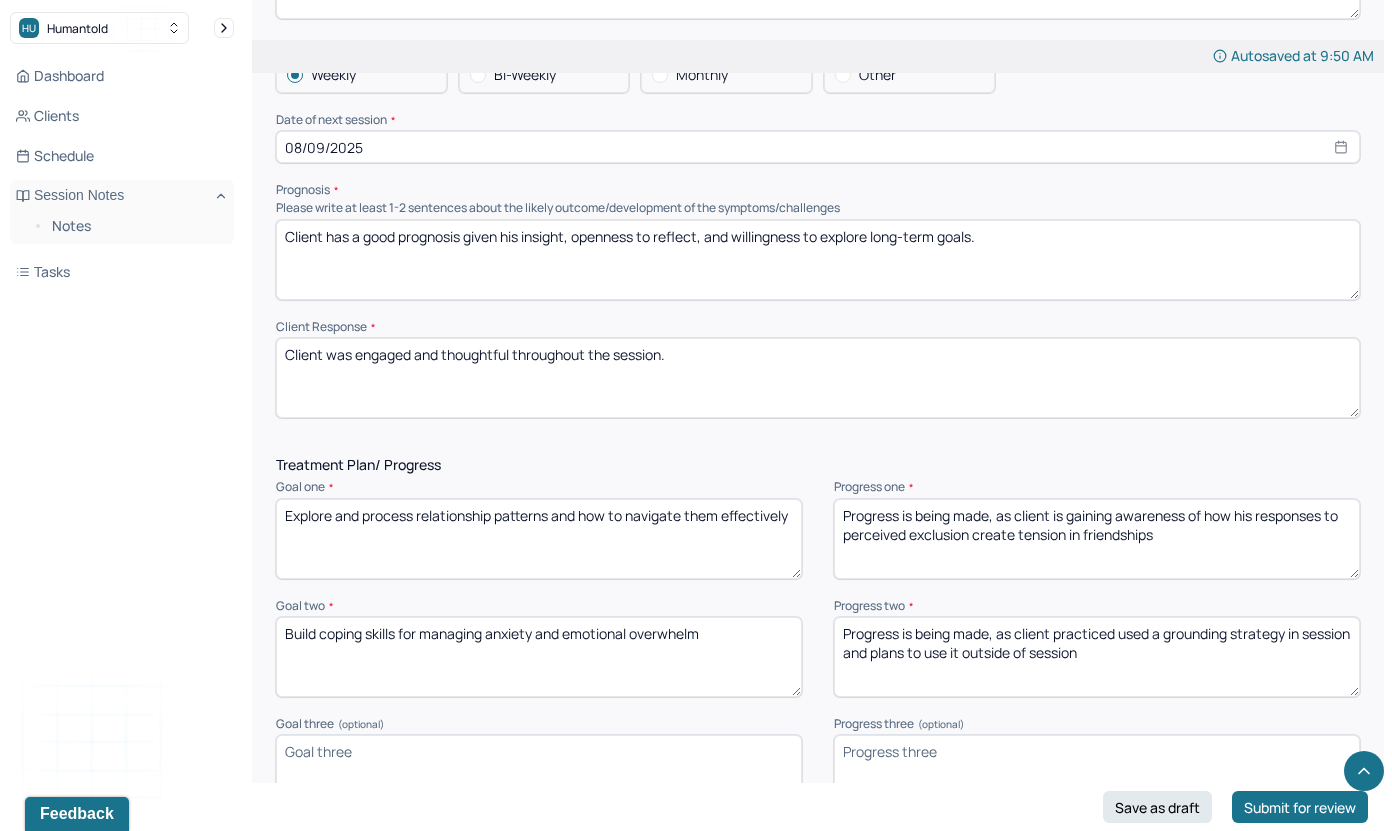 scroll, scrollTop: 2103, scrollLeft: 0, axis: vertical 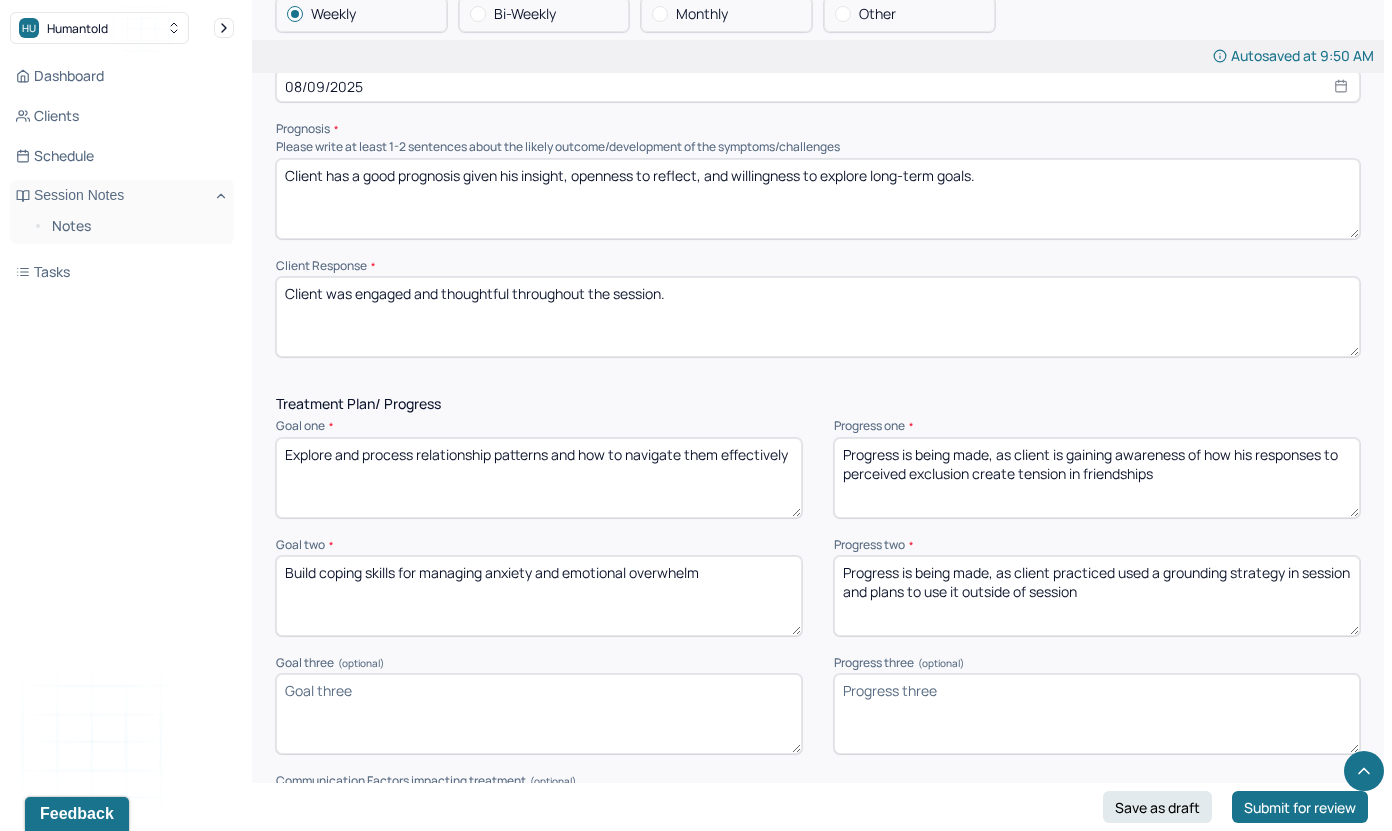 click on "Progress is being made, as client is gaining awareness of how his responses to perceived exclusion create tension in friendships" at bounding box center [1097, 478] 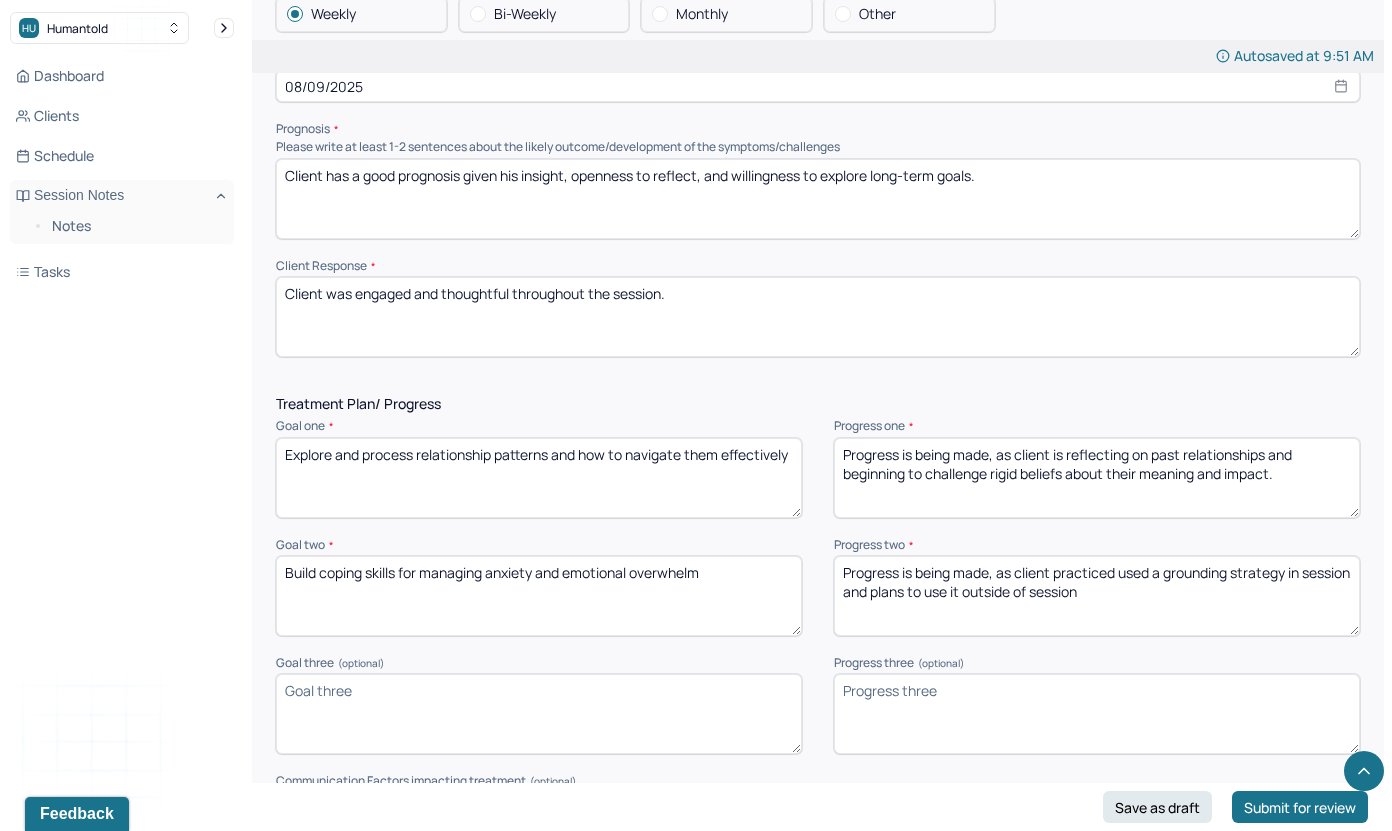 type on "Progress is being made, as client is reflecting on past relationships and beginning to challenge rigid beliefs about their meaning and impact." 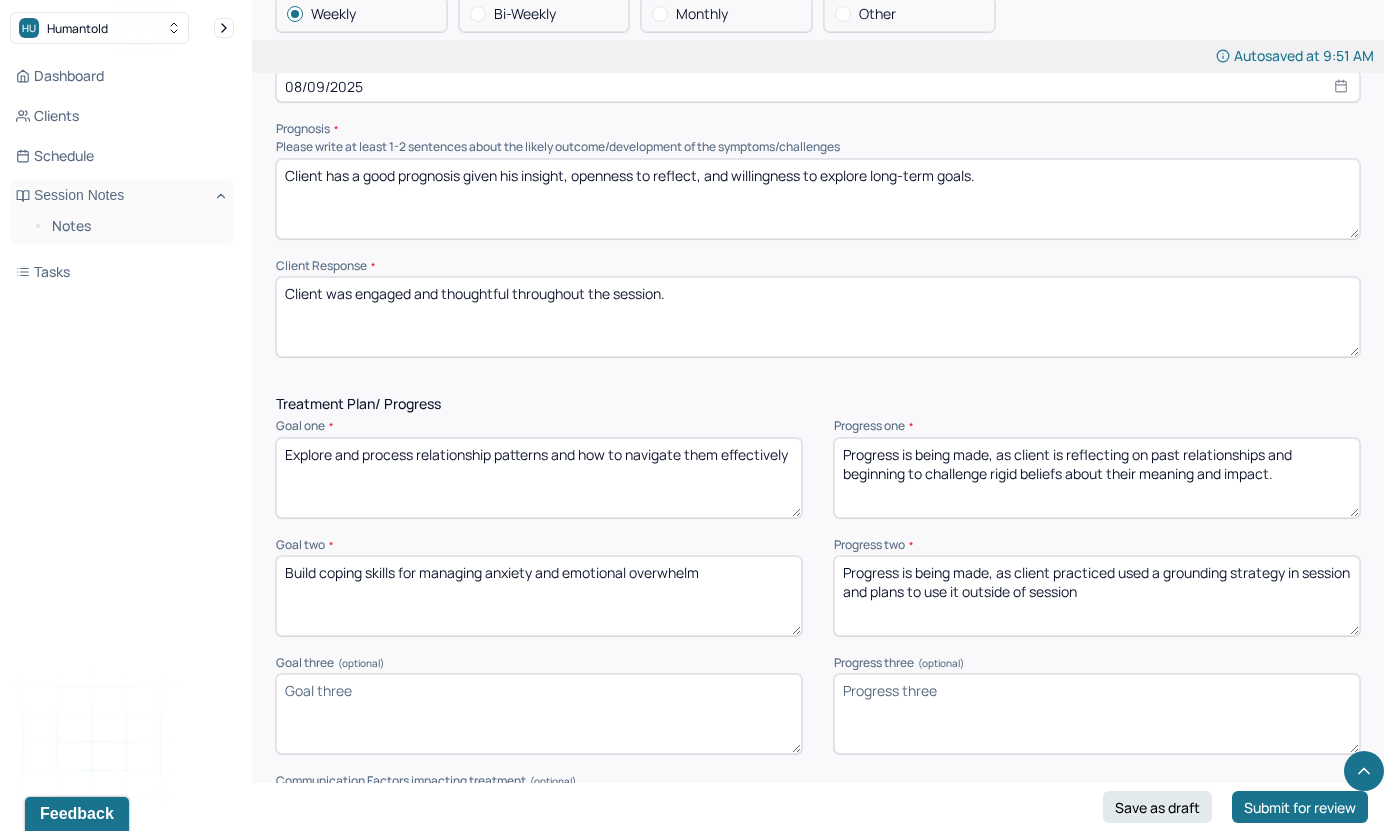 click on "Progress is being made, as client practiced used a grounding strategy in session and plans to use it outside of session" at bounding box center (1097, 596) 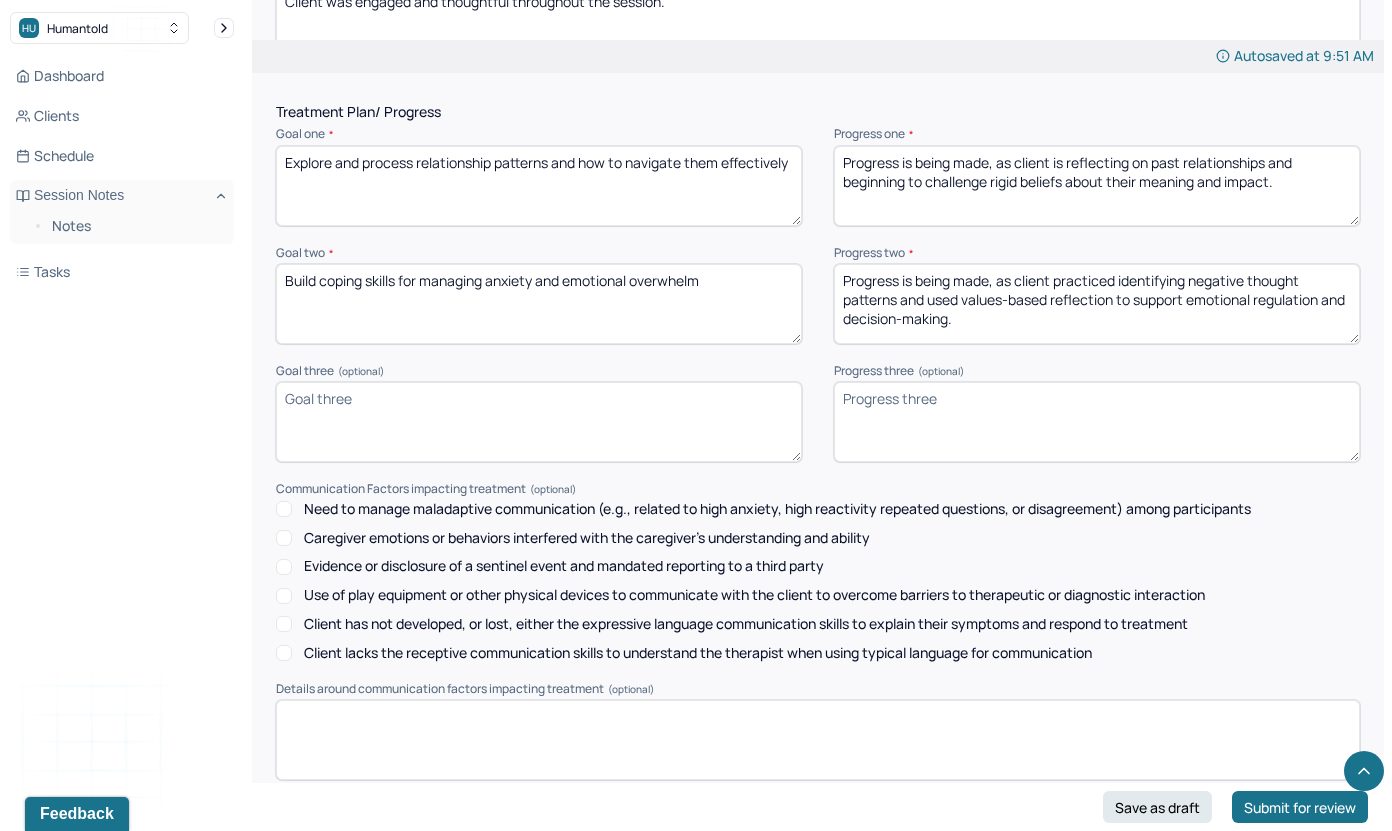 scroll, scrollTop: 2405, scrollLeft: 0, axis: vertical 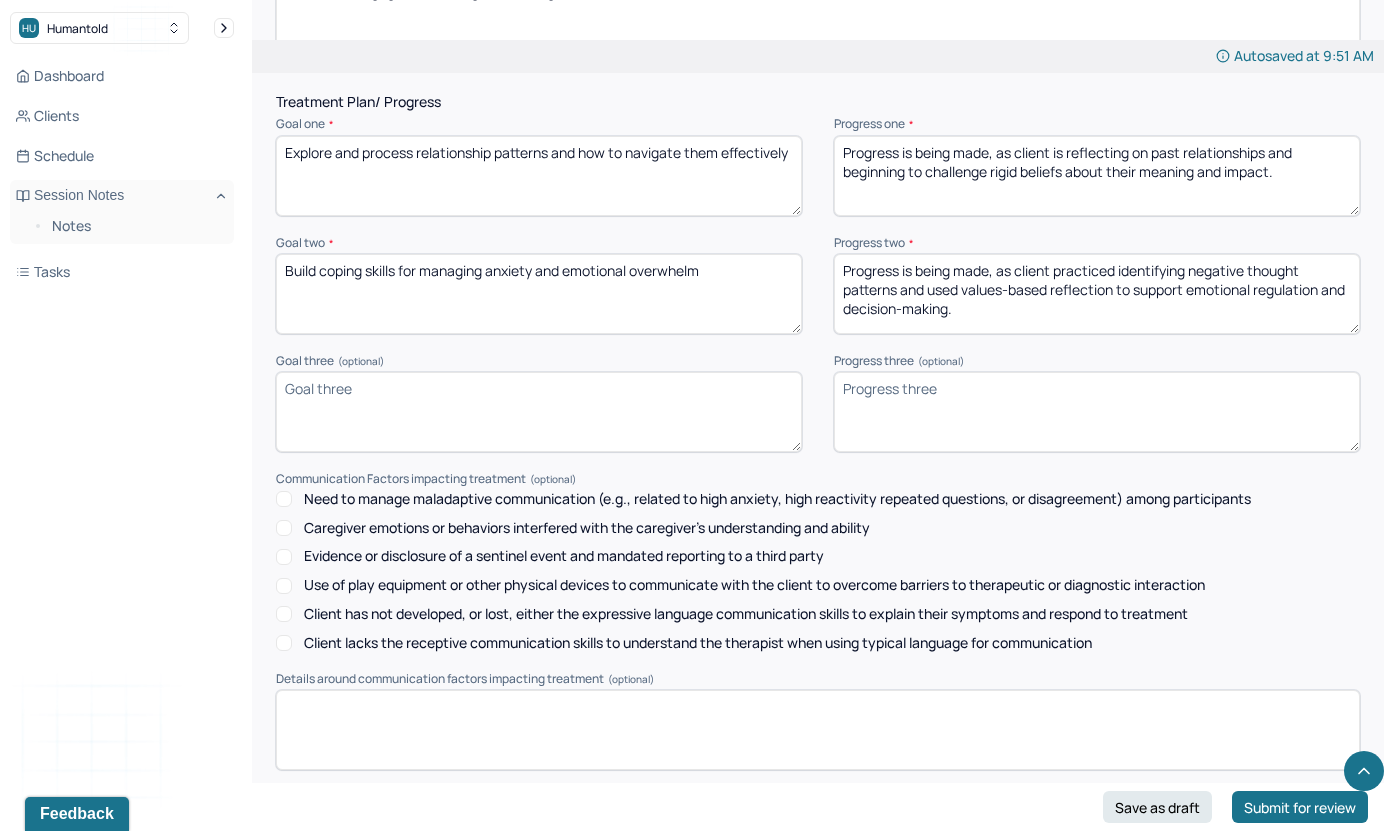 type on "Progress is being made, as client practiced identifying negative thought patterns and used values-based reflection to support emotional regulation and decision-making." 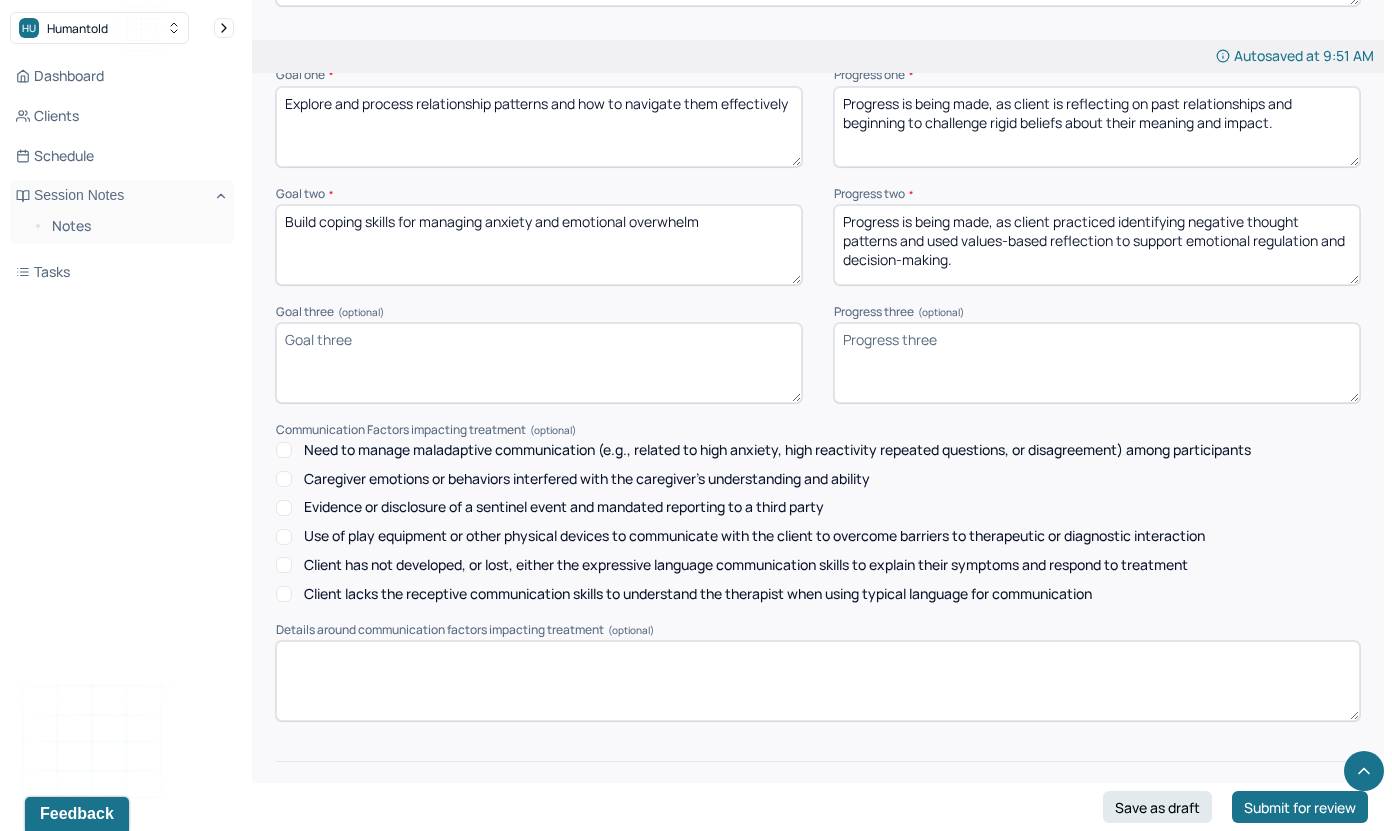 scroll, scrollTop: 2569, scrollLeft: 0, axis: vertical 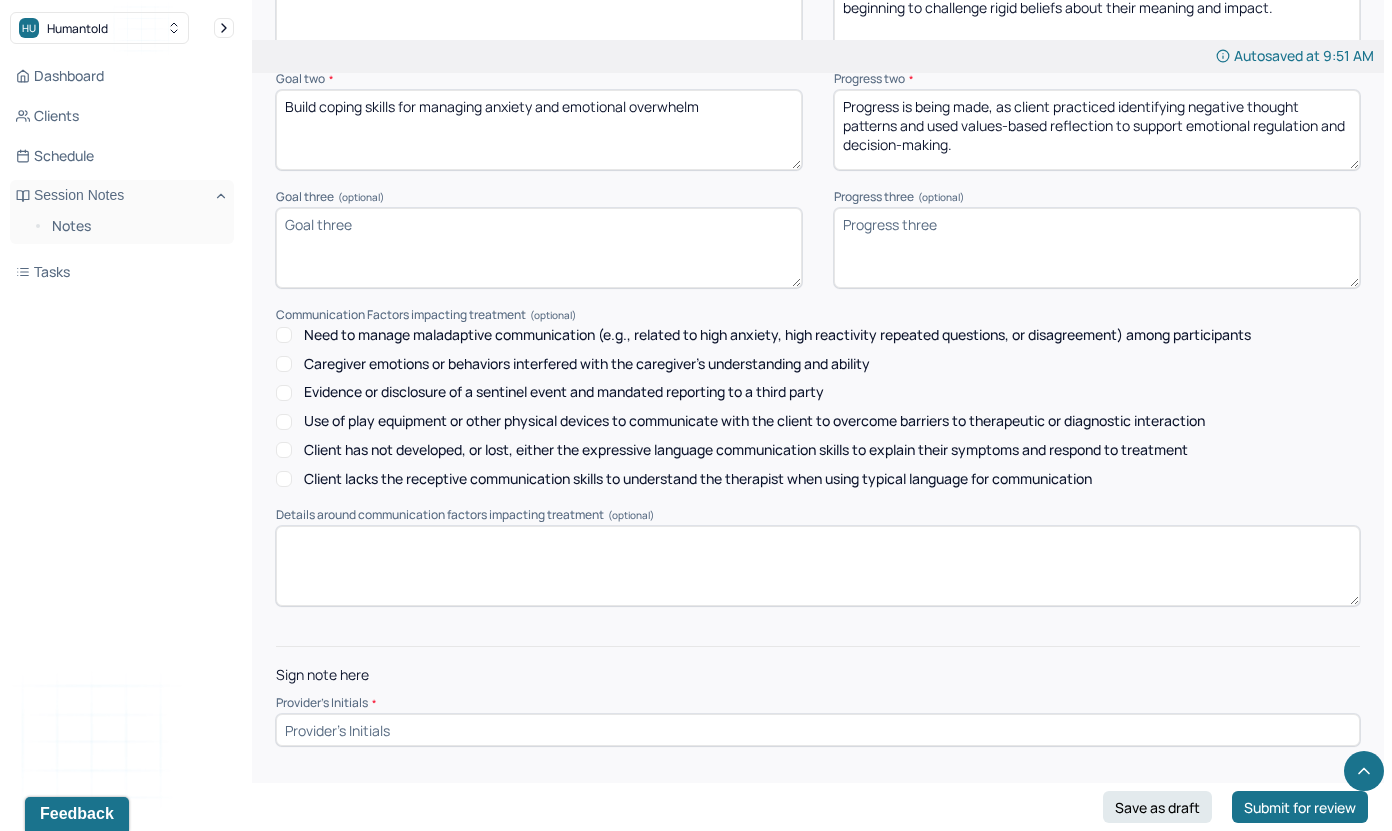 click at bounding box center (818, 730) 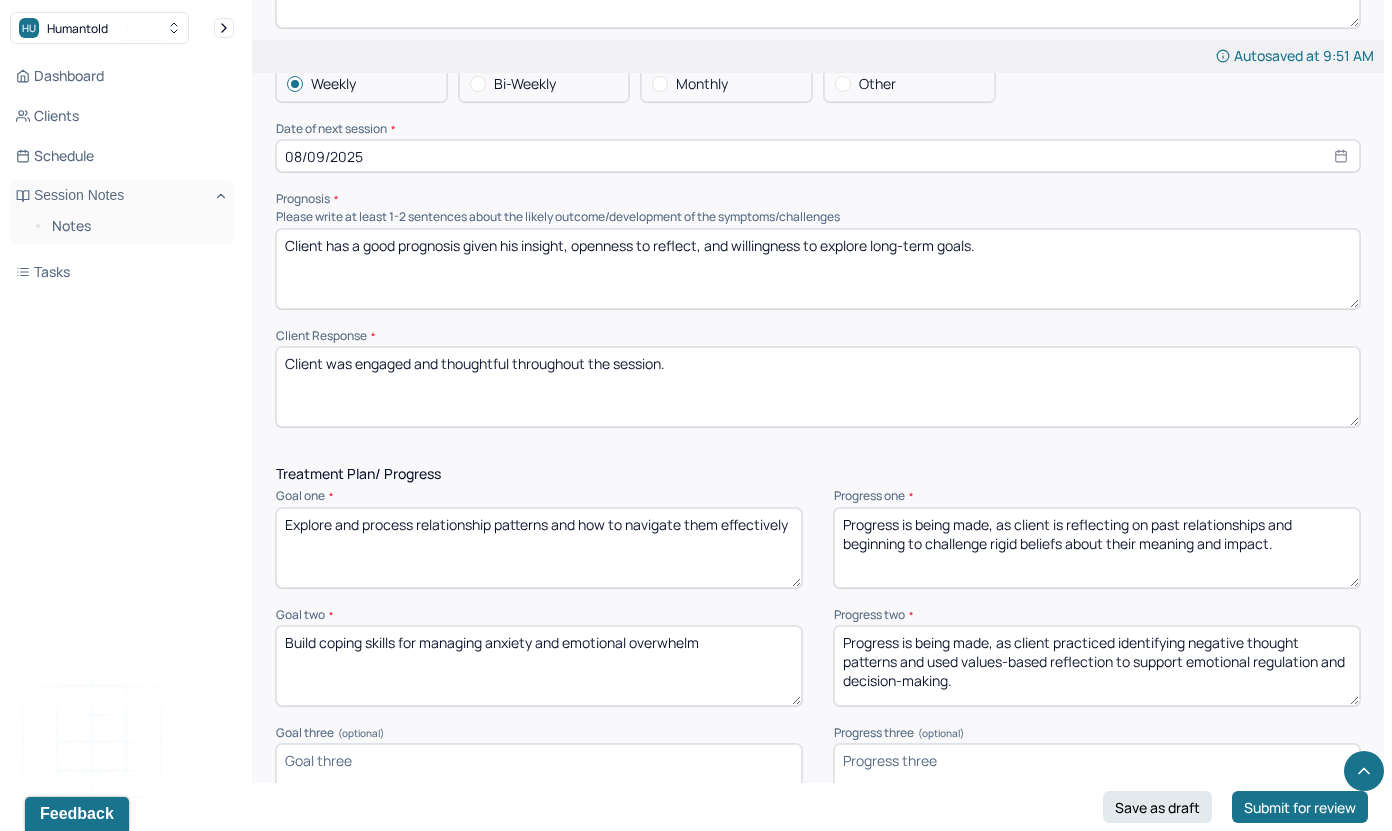 scroll, scrollTop: 2569, scrollLeft: 0, axis: vertical 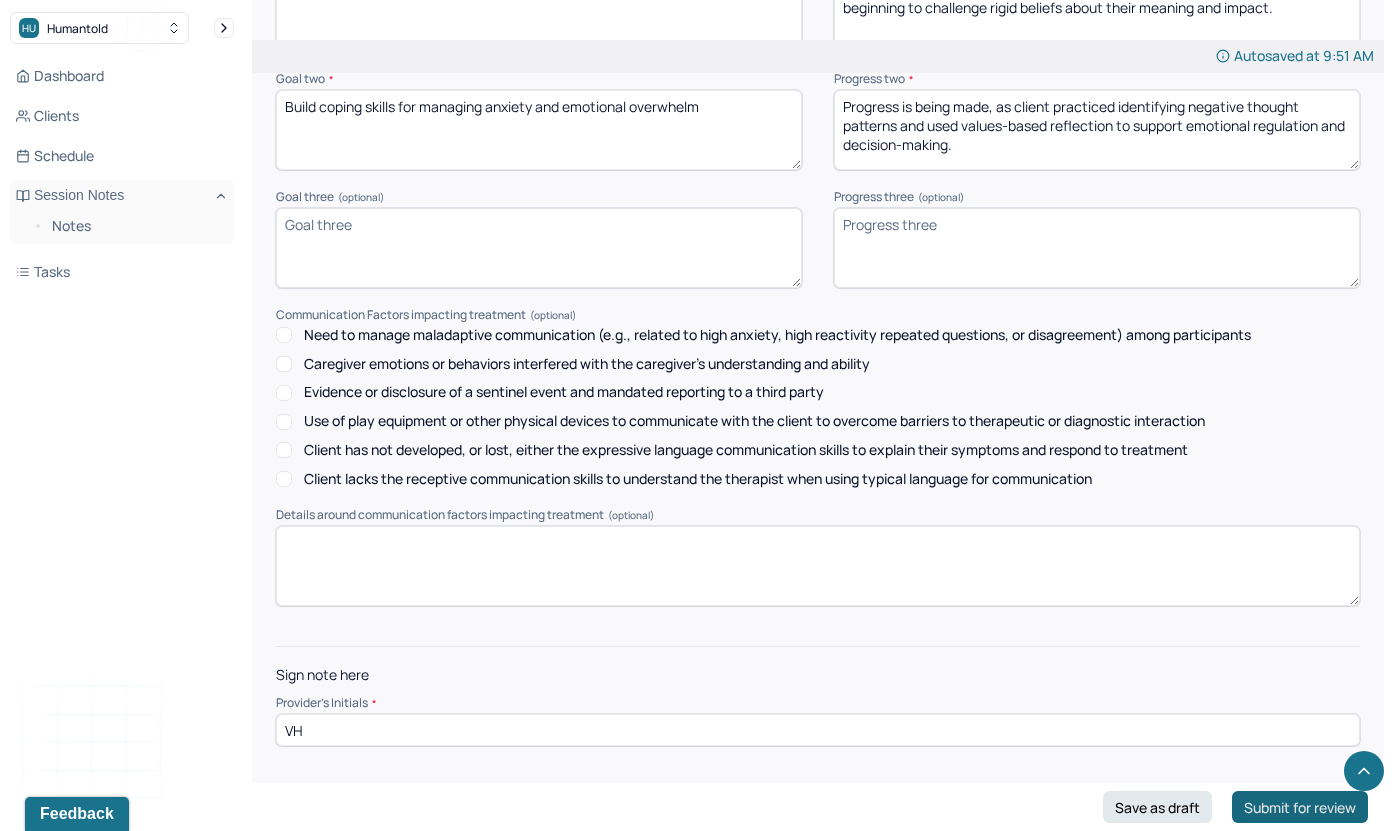 type on "VH" 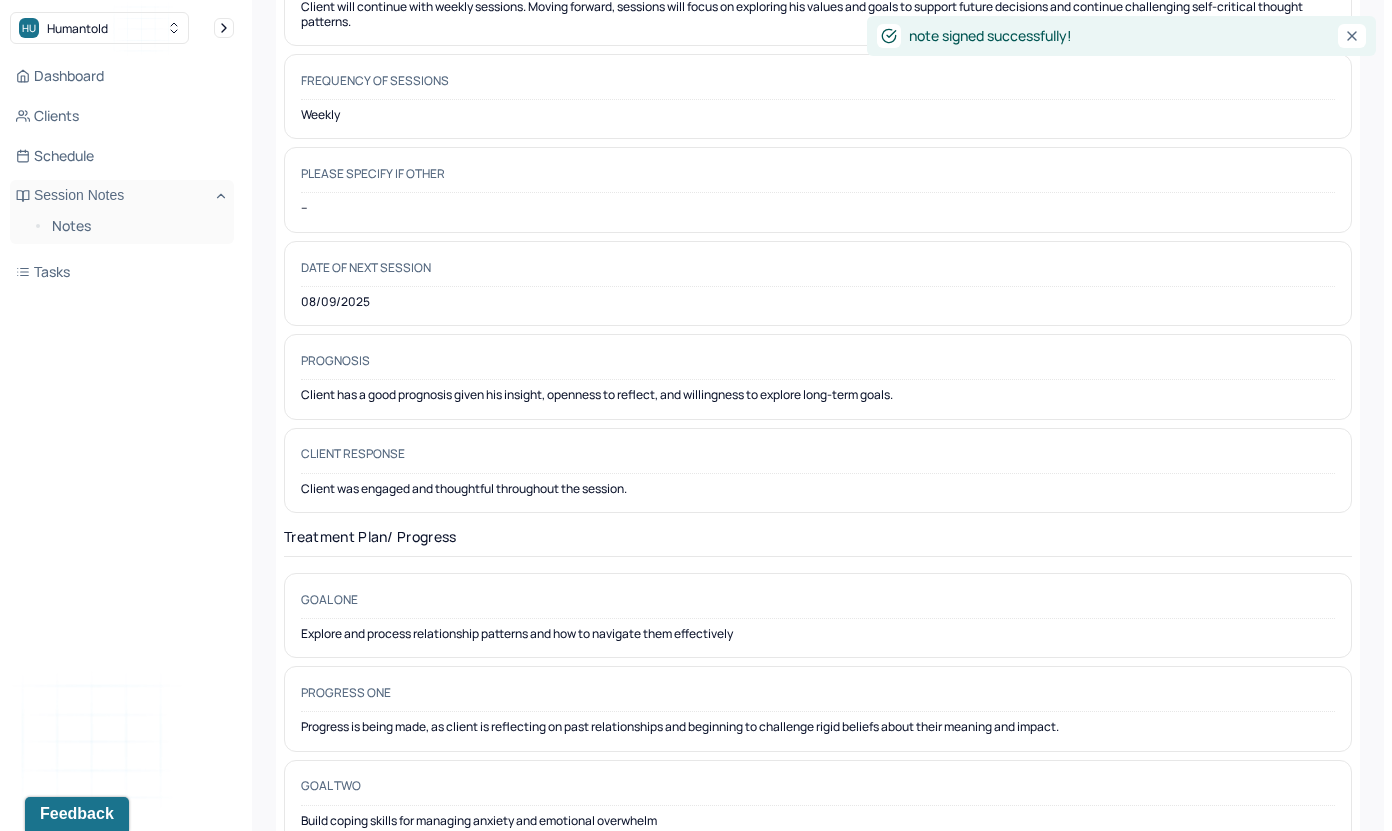 scroll, scrollTop: 0, scrollLeft: 0, axis: both 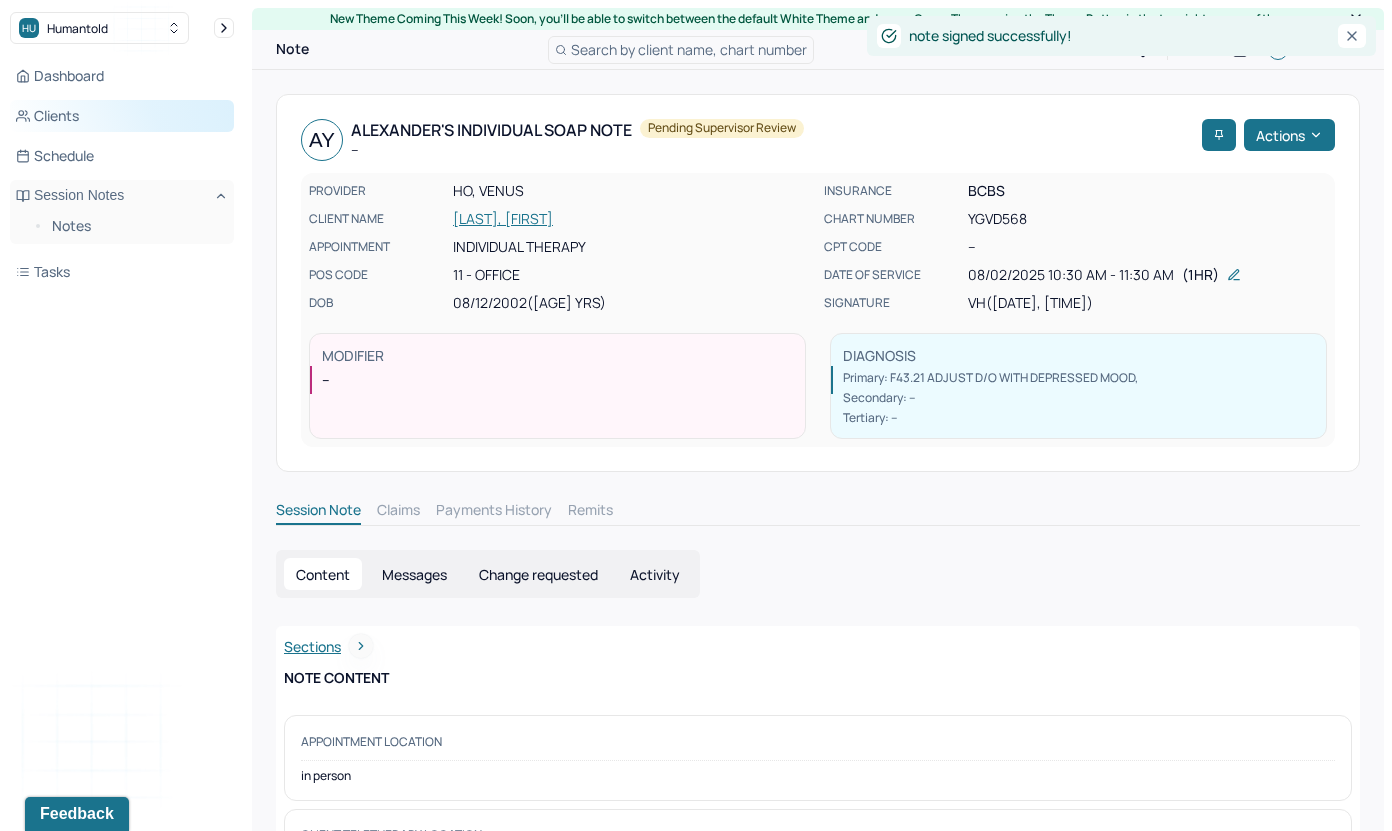 click on "Clients" at bounding box center [122, 116] 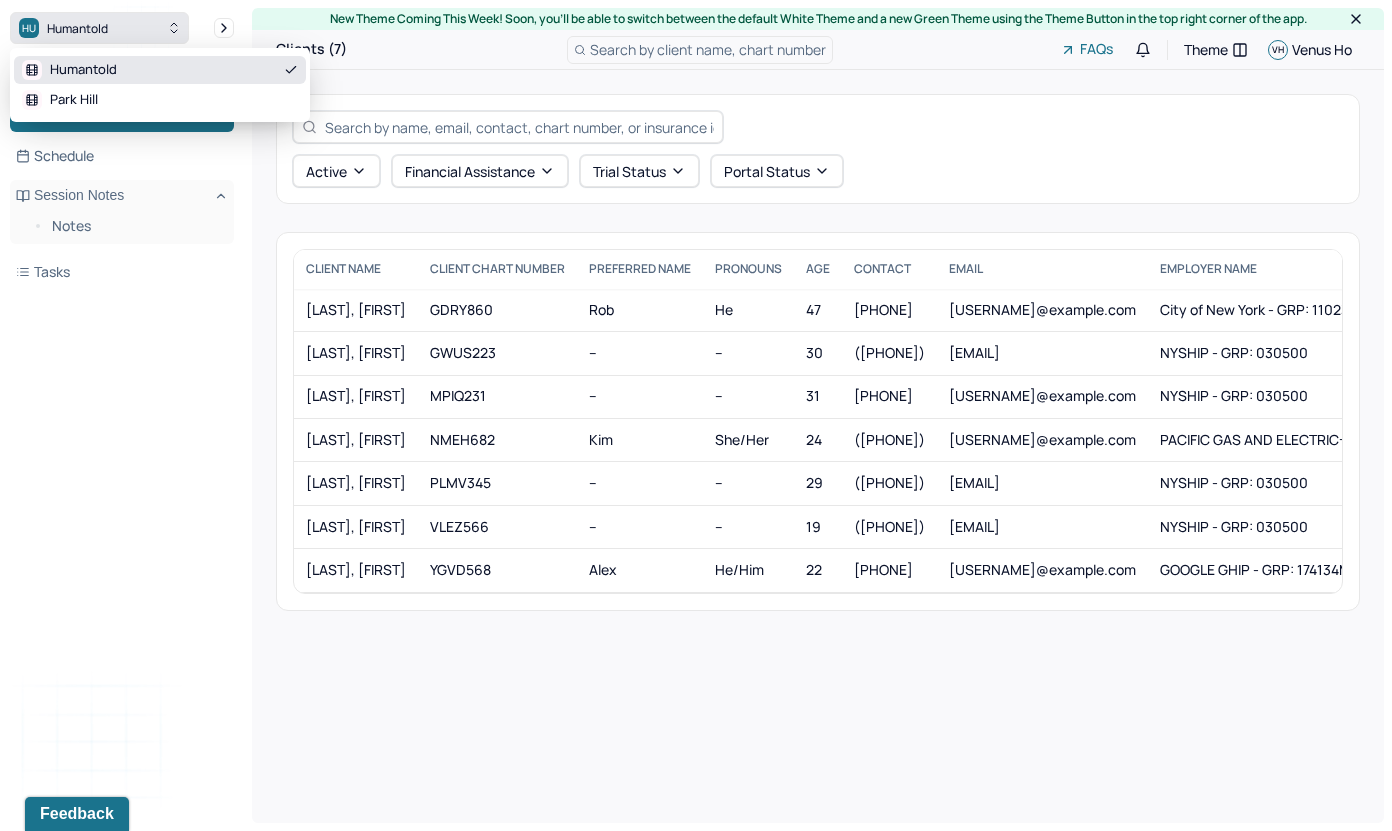 click on "HU Humantold" at bounding box center (99, 28) 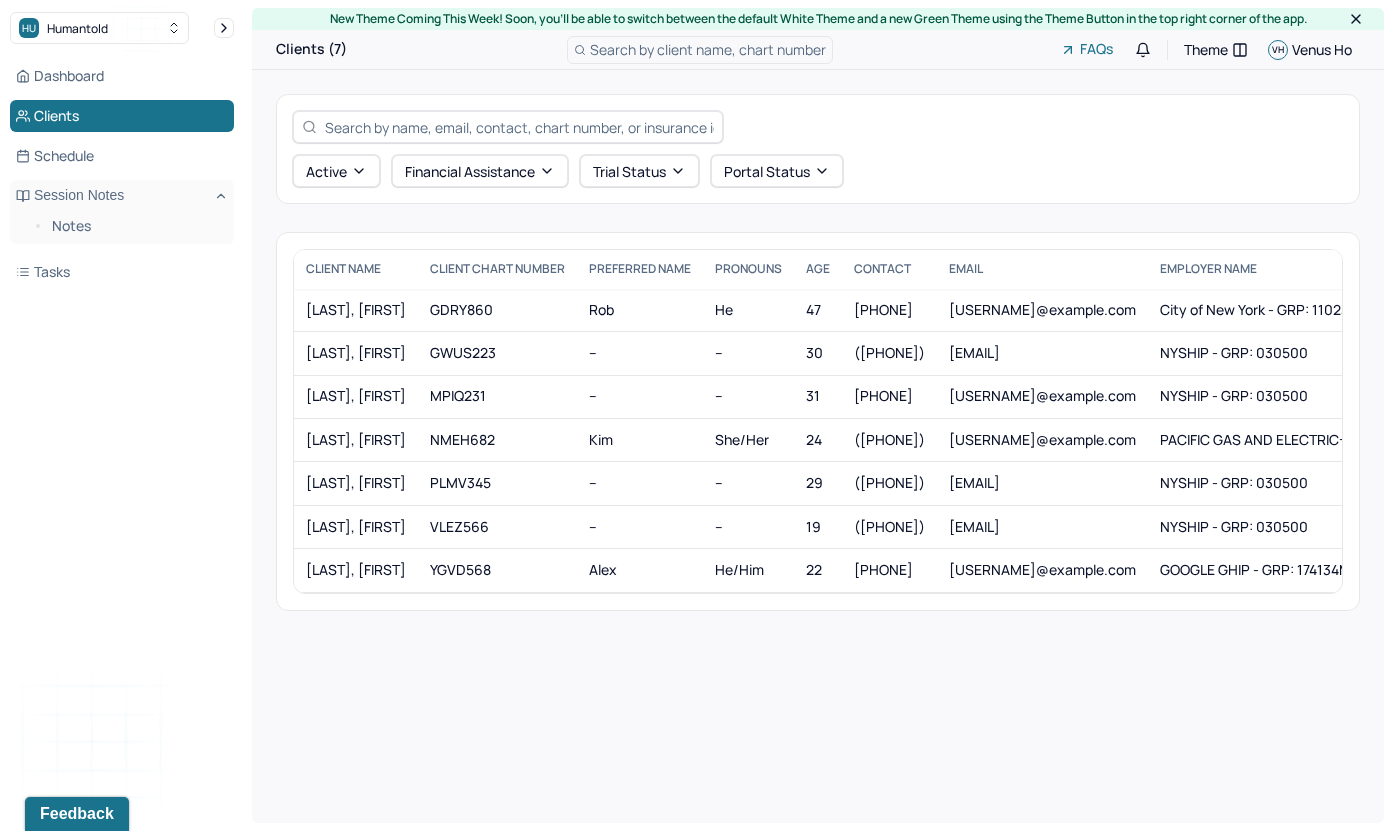 click on "Dashboard Clients Schedule Session Notes Notes Tasks VH Venus Ho provider Logout" at bounding box center [122, 435] 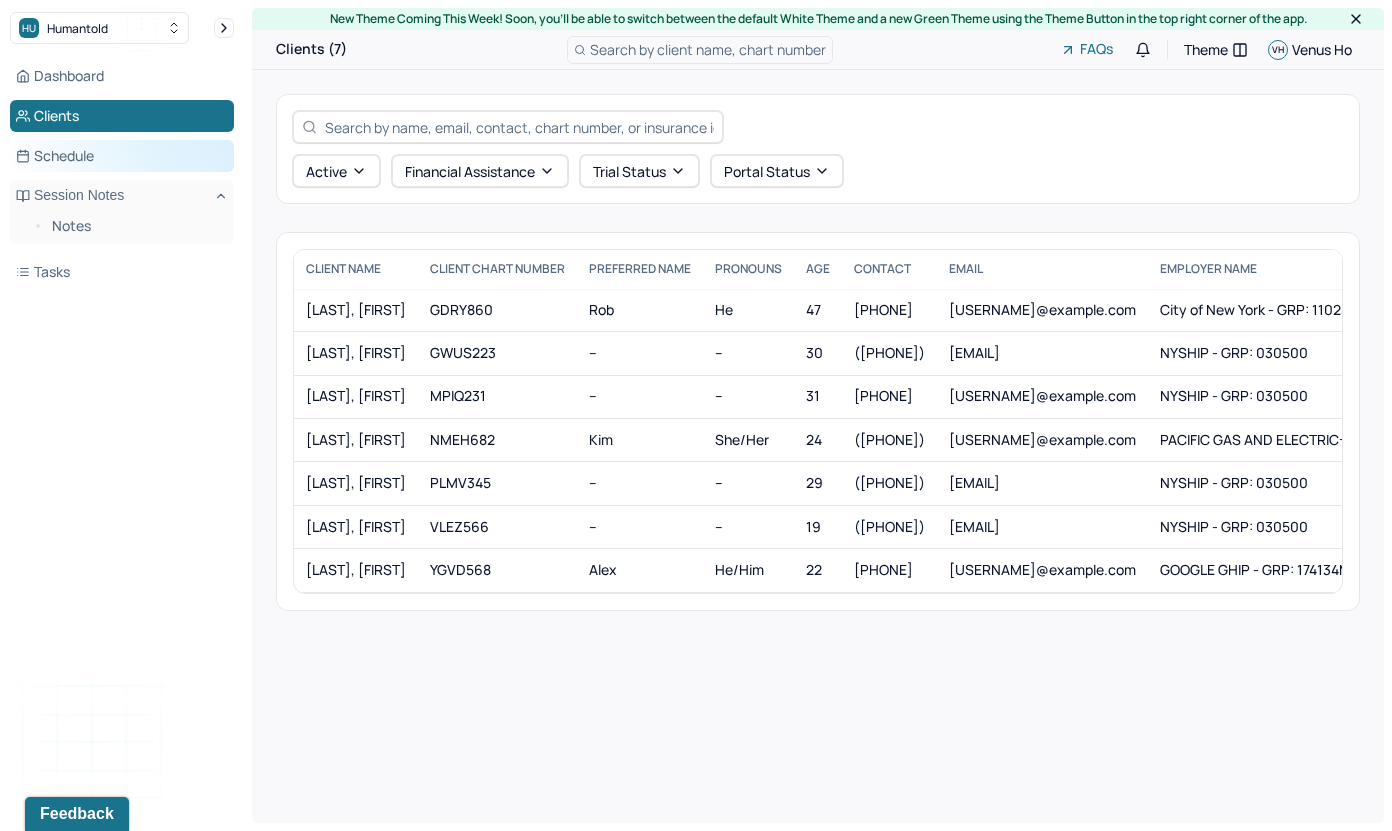 click on "Schedule" at bounding box center (122, 156) 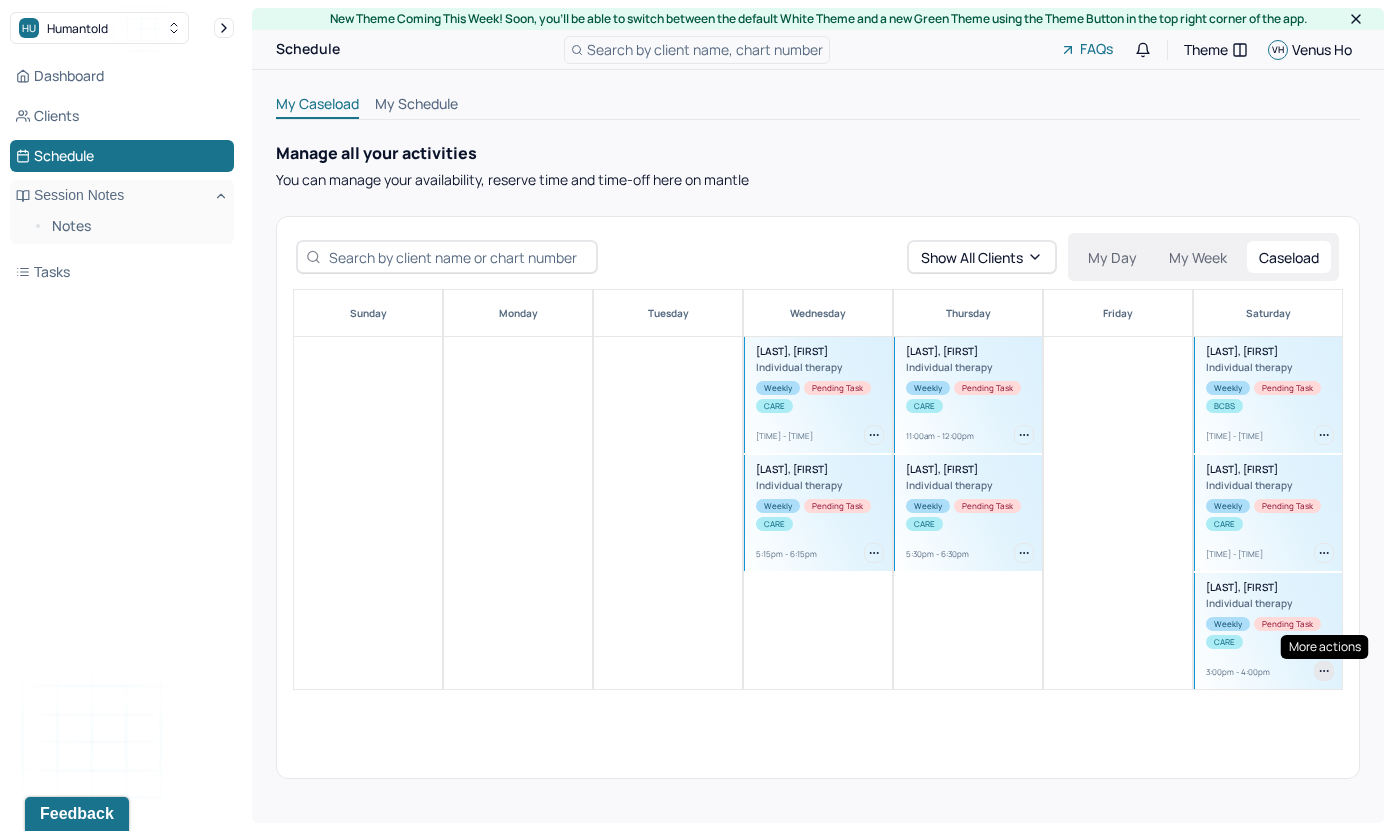click 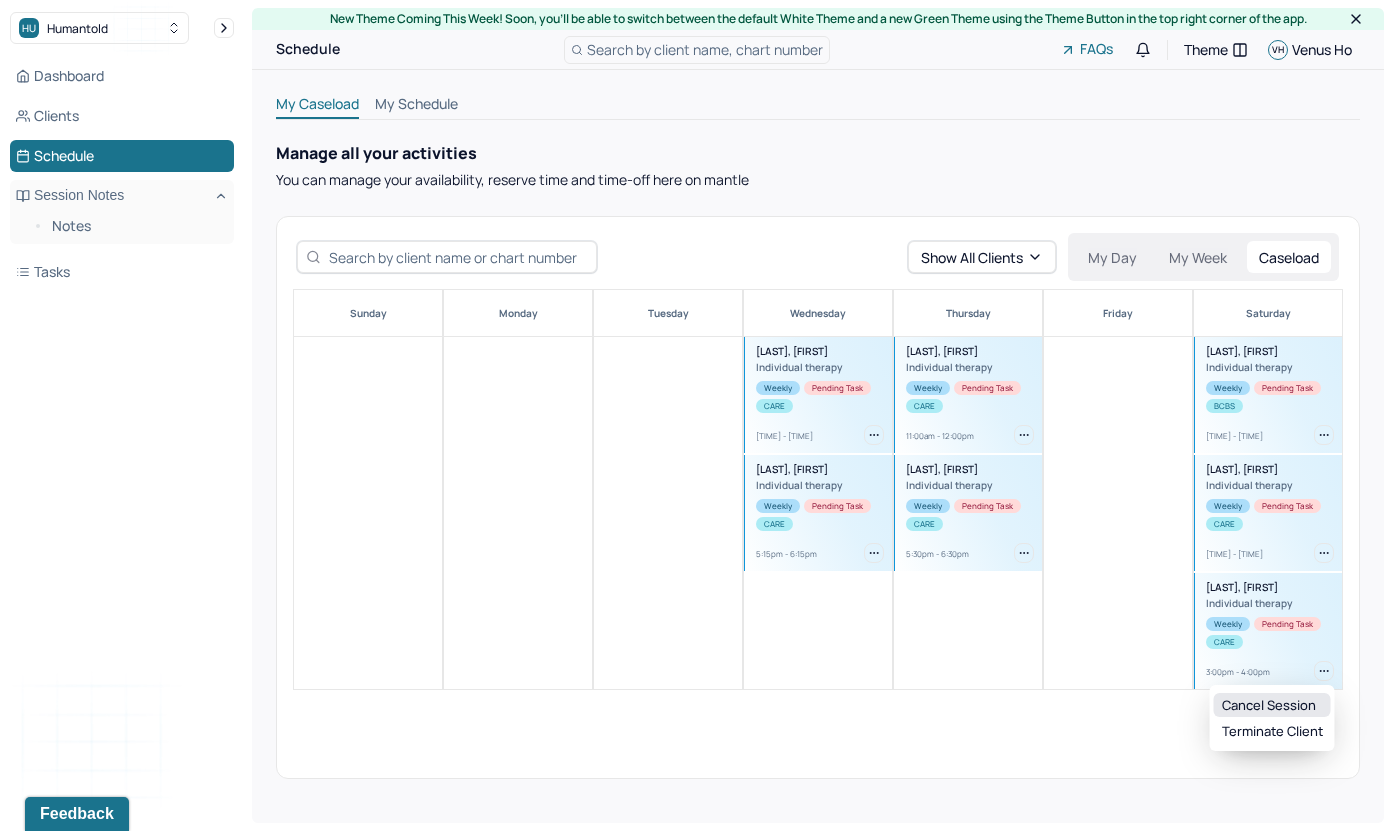 click on "Cancel session" at bounding box center (1272, 705) 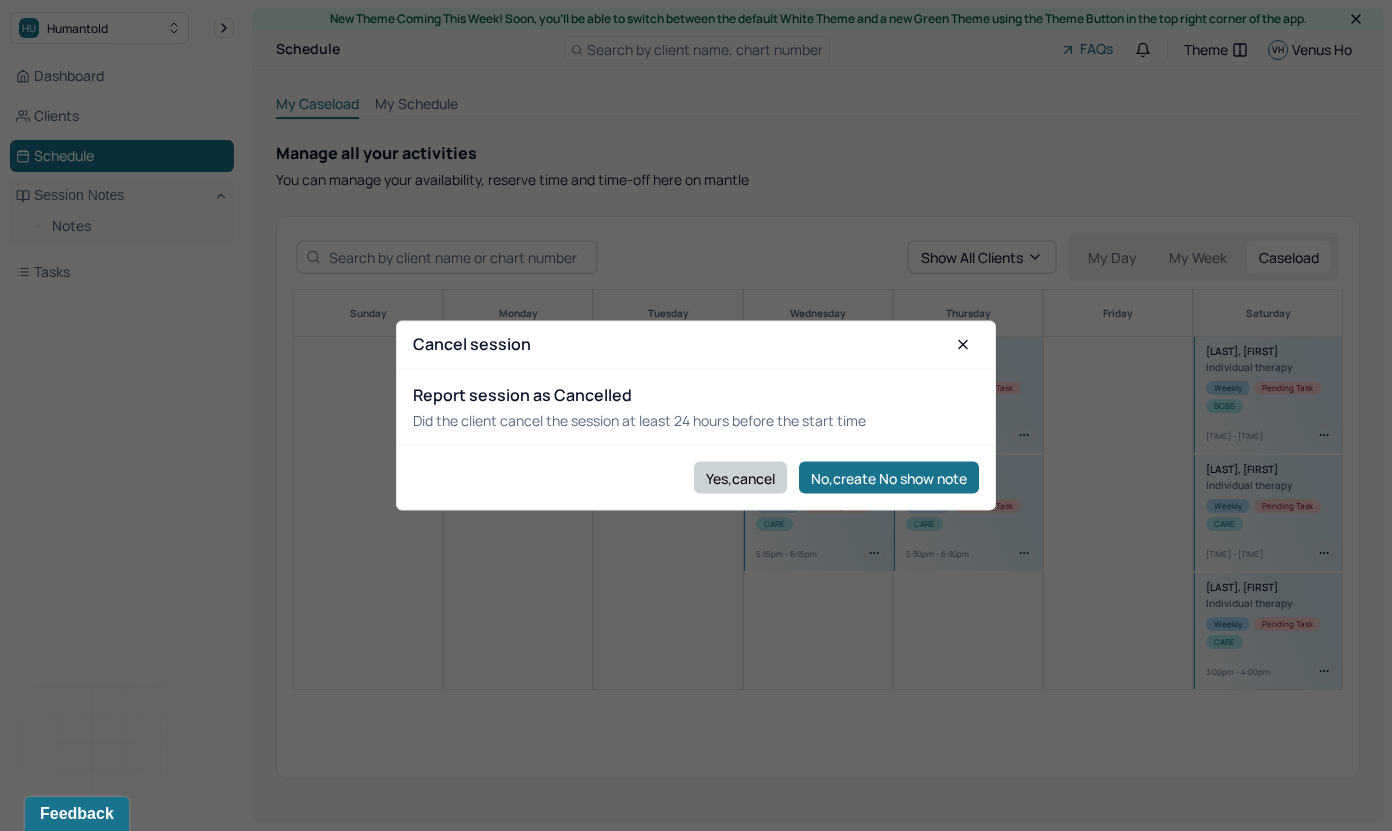 click on "Yes,cancel" at bounding box center [740, 478] 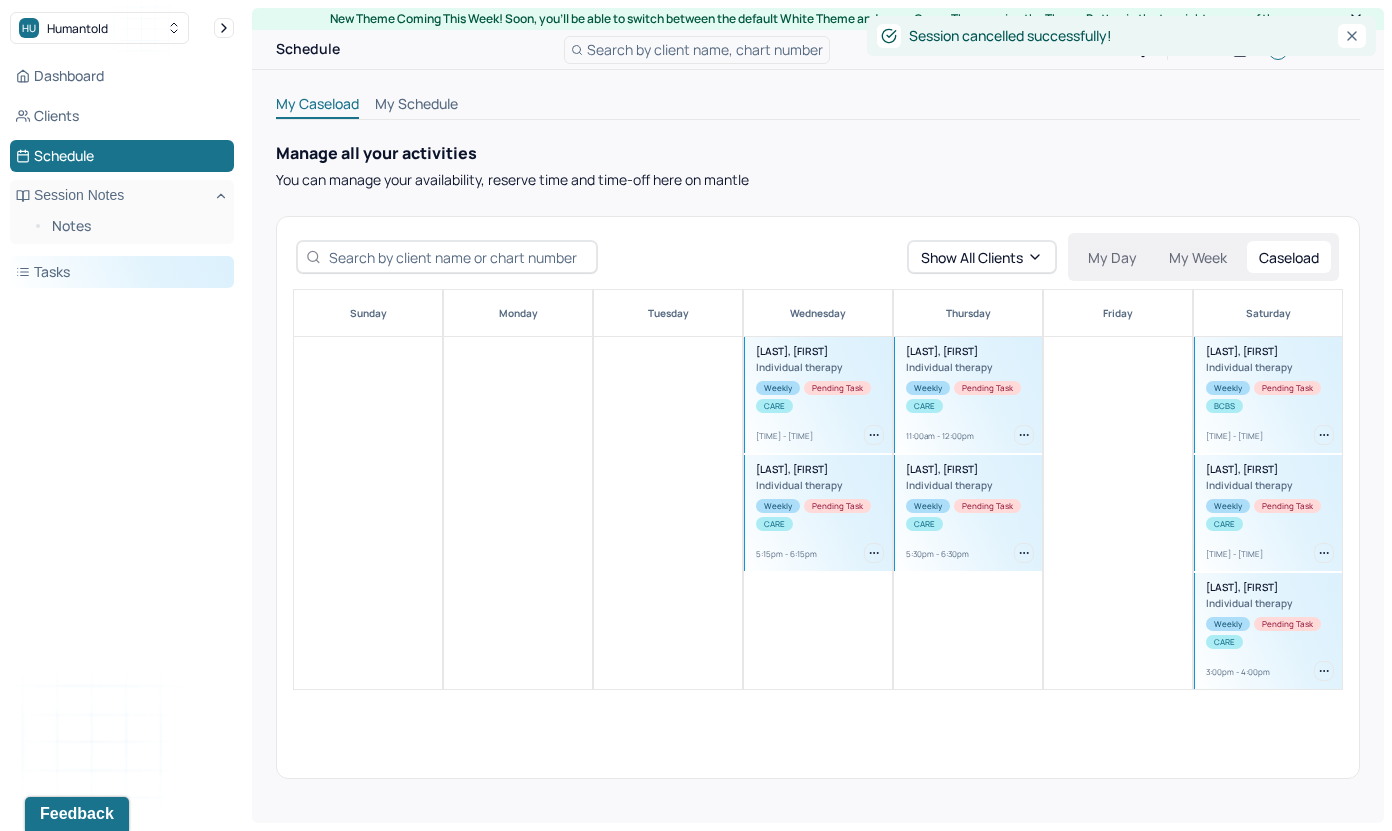 click on "Tasks" at bounding box center (122, 272) 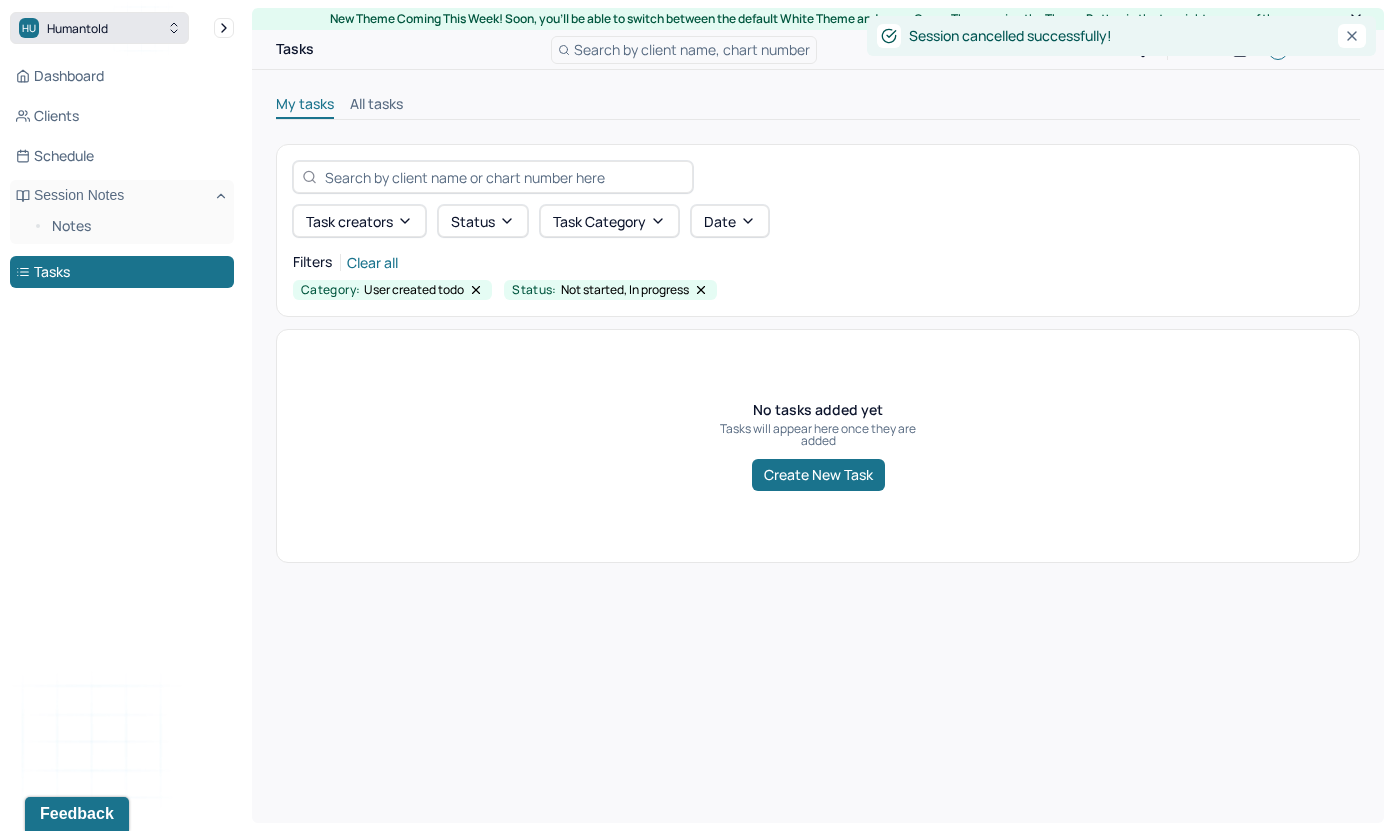 click on "Humantold" at bounding box center [77, 28] 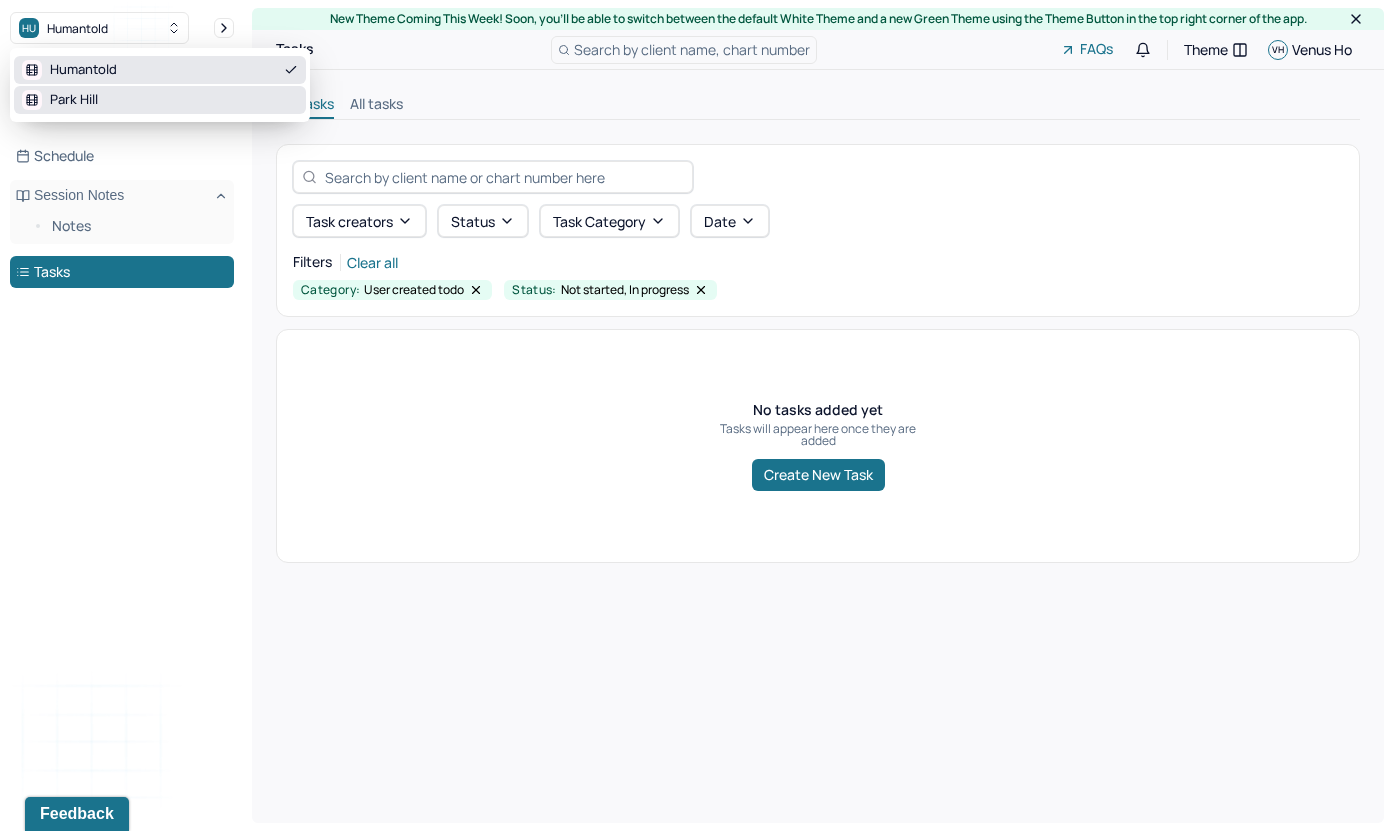 click on "Park Hill" at bounding box center (160, 100) 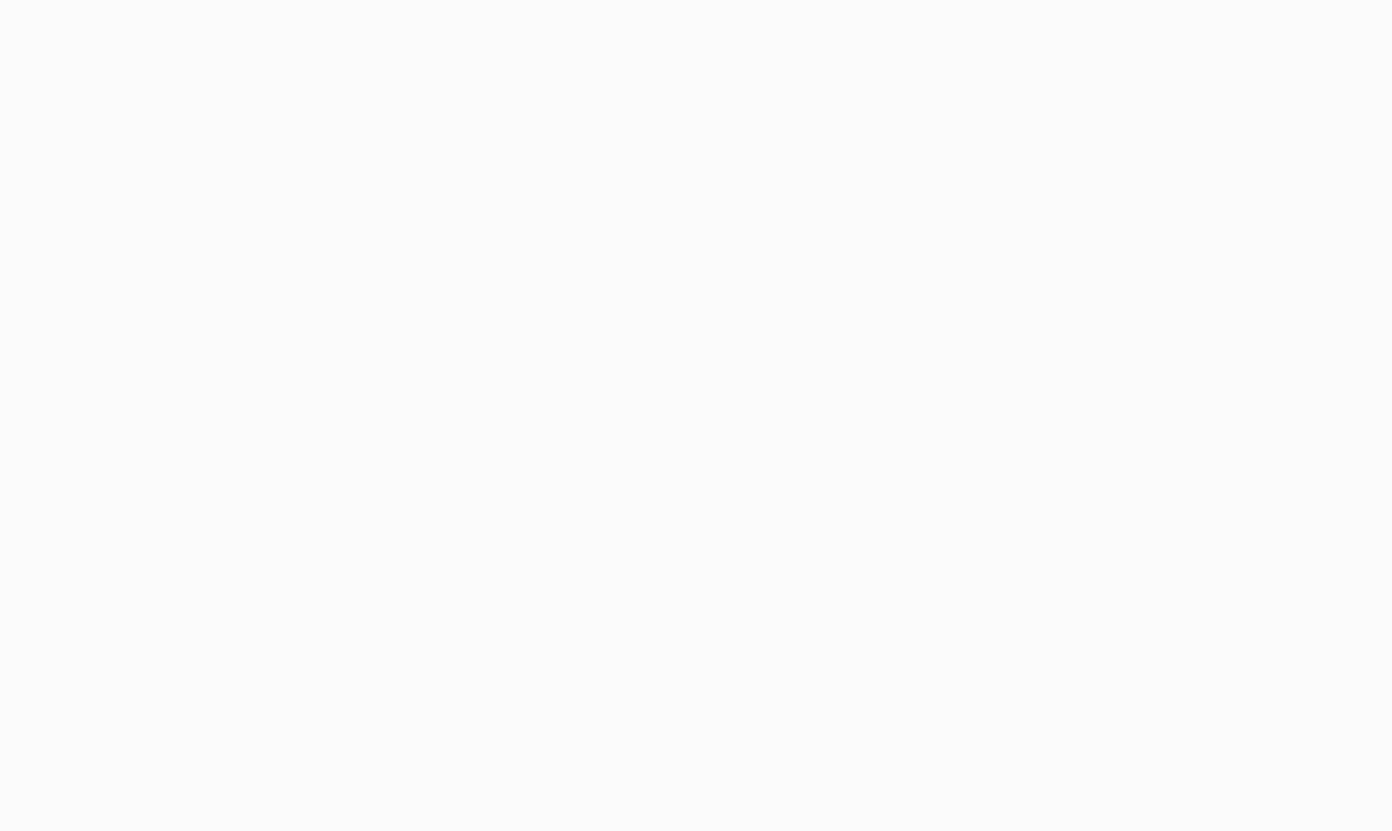 scroll, scrollTop: 0, scrollLeft: 0, axis: both 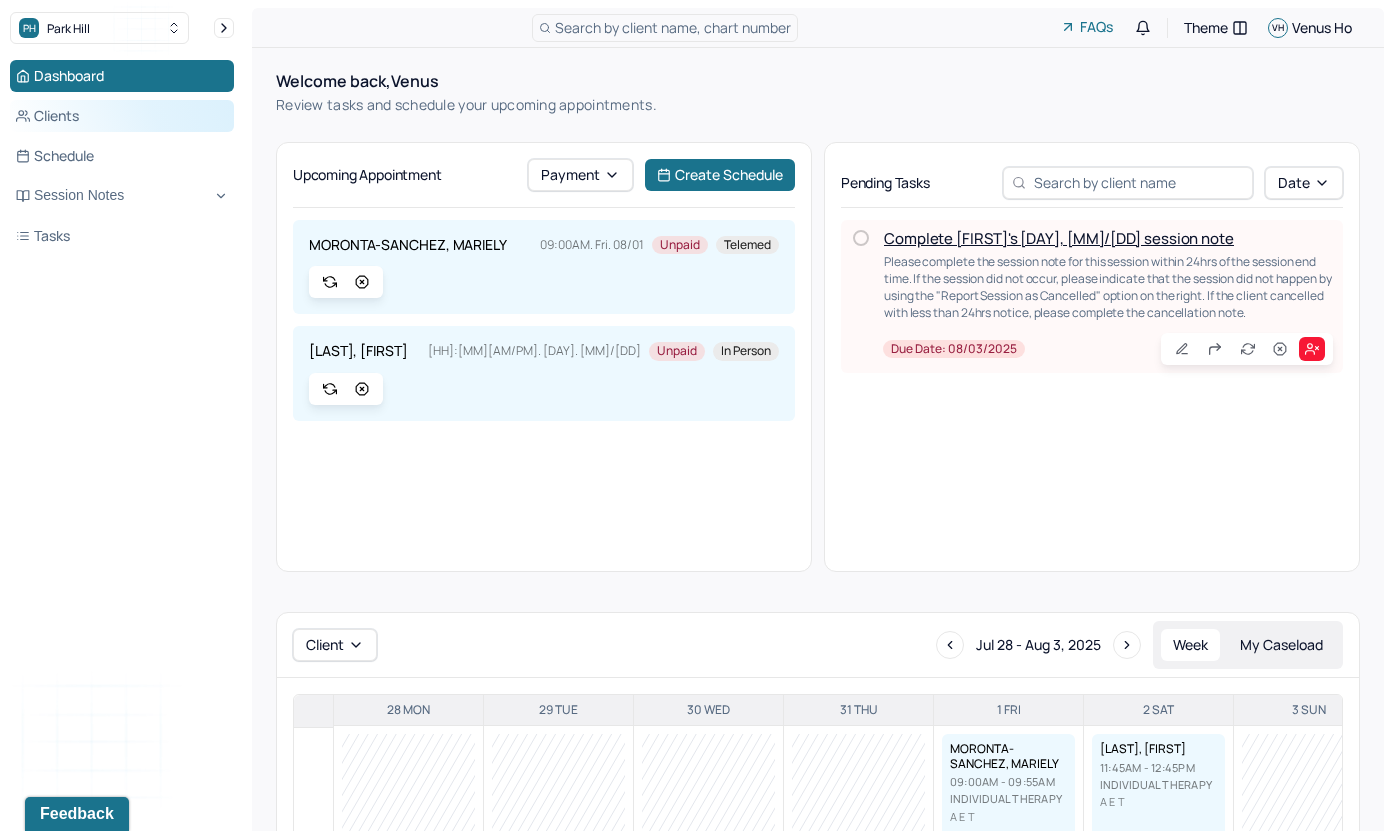 click on "Clients" at bounding box center (122, 116) 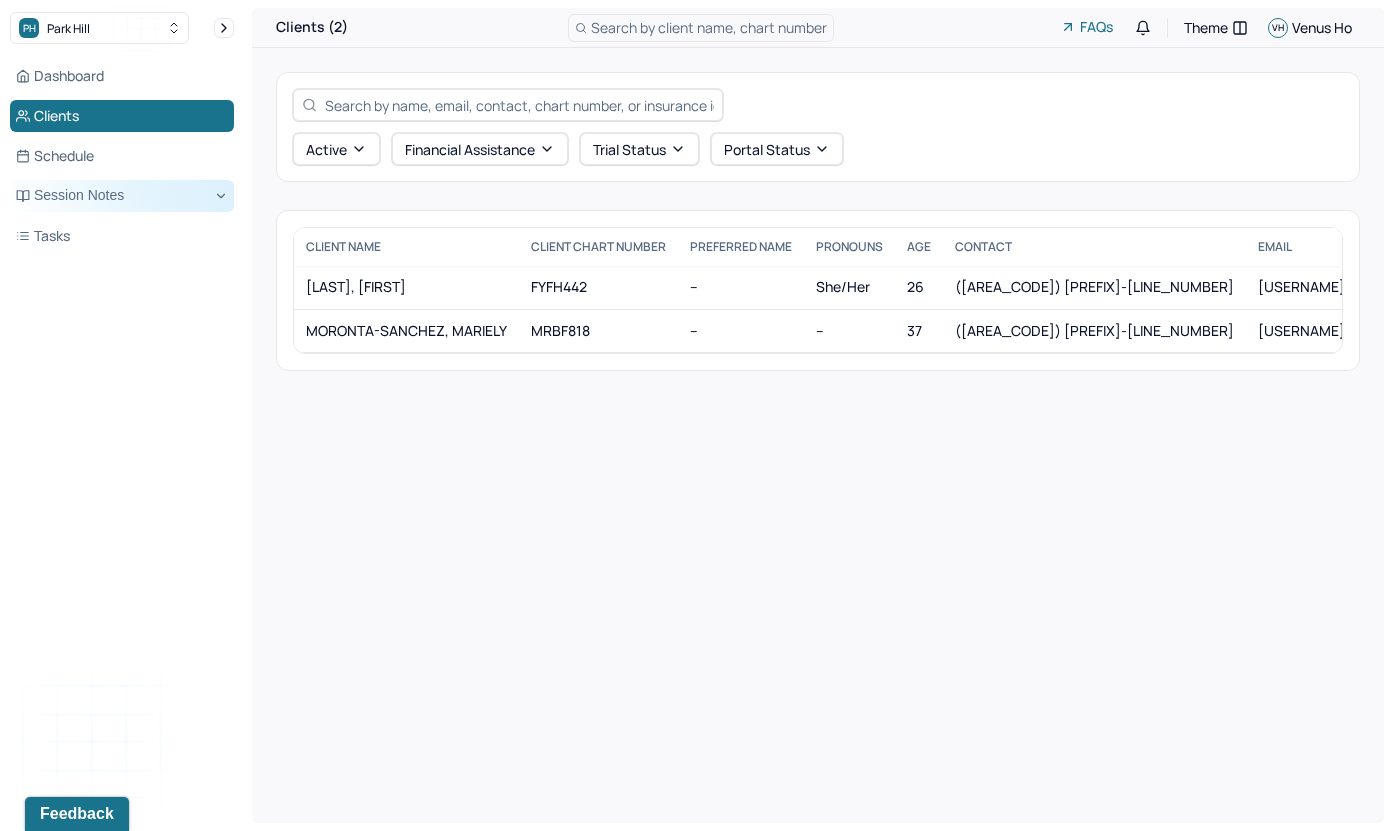 click on "Session Notes" at bounding box center (122, 196) 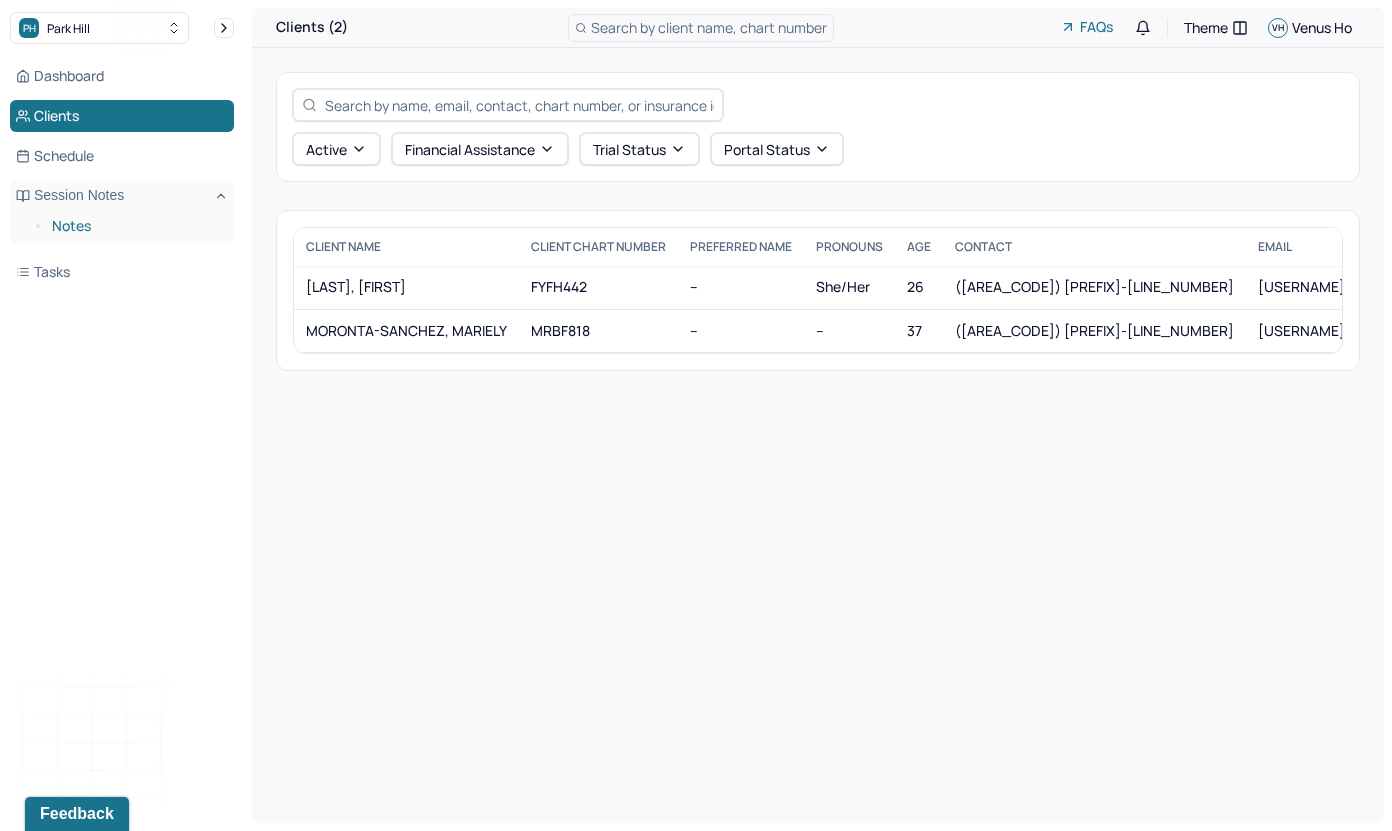 click on "Notes" at bounding box center [135, 226] 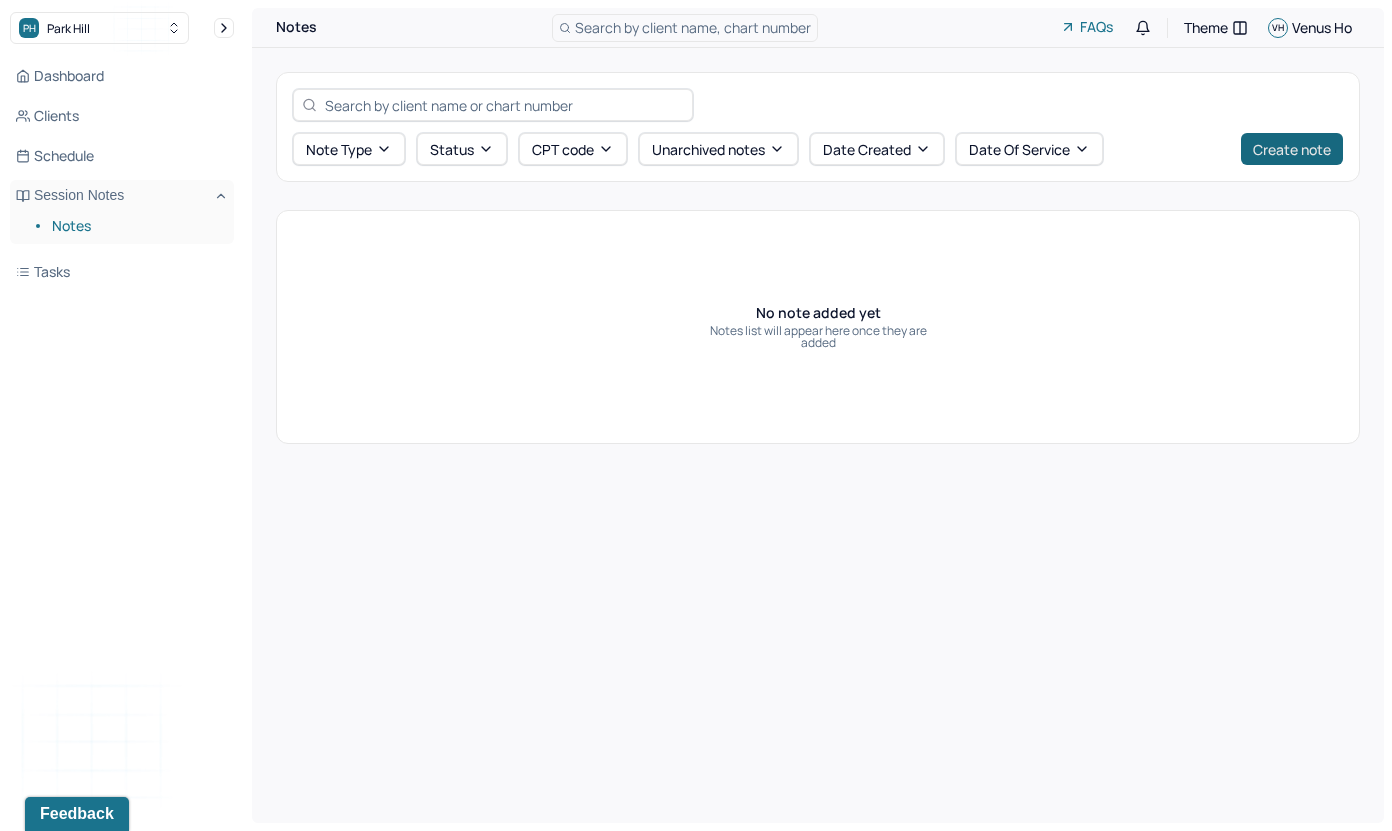 click on "Create note" at bounding box center [1292, 149] 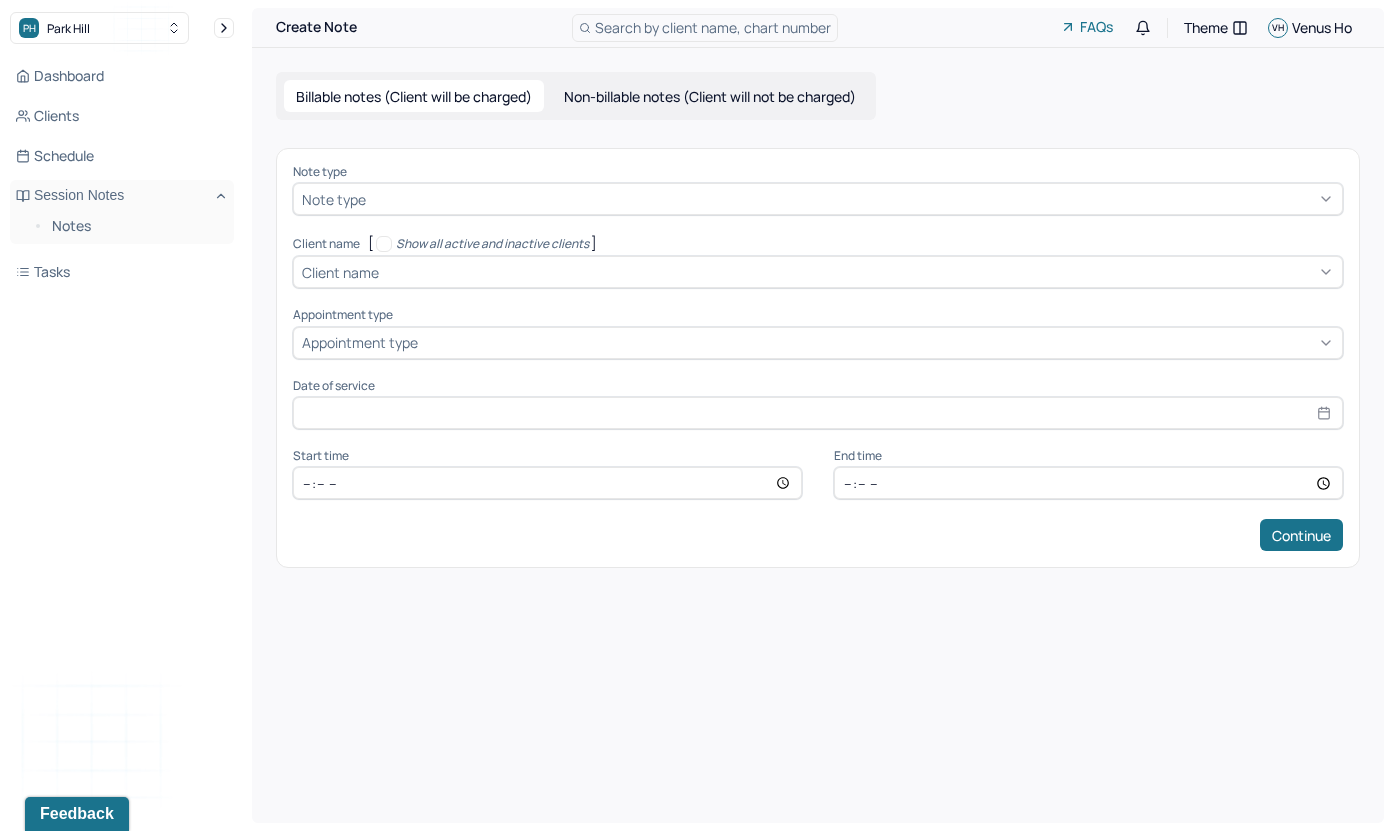 click at bounding box center (852, 199) 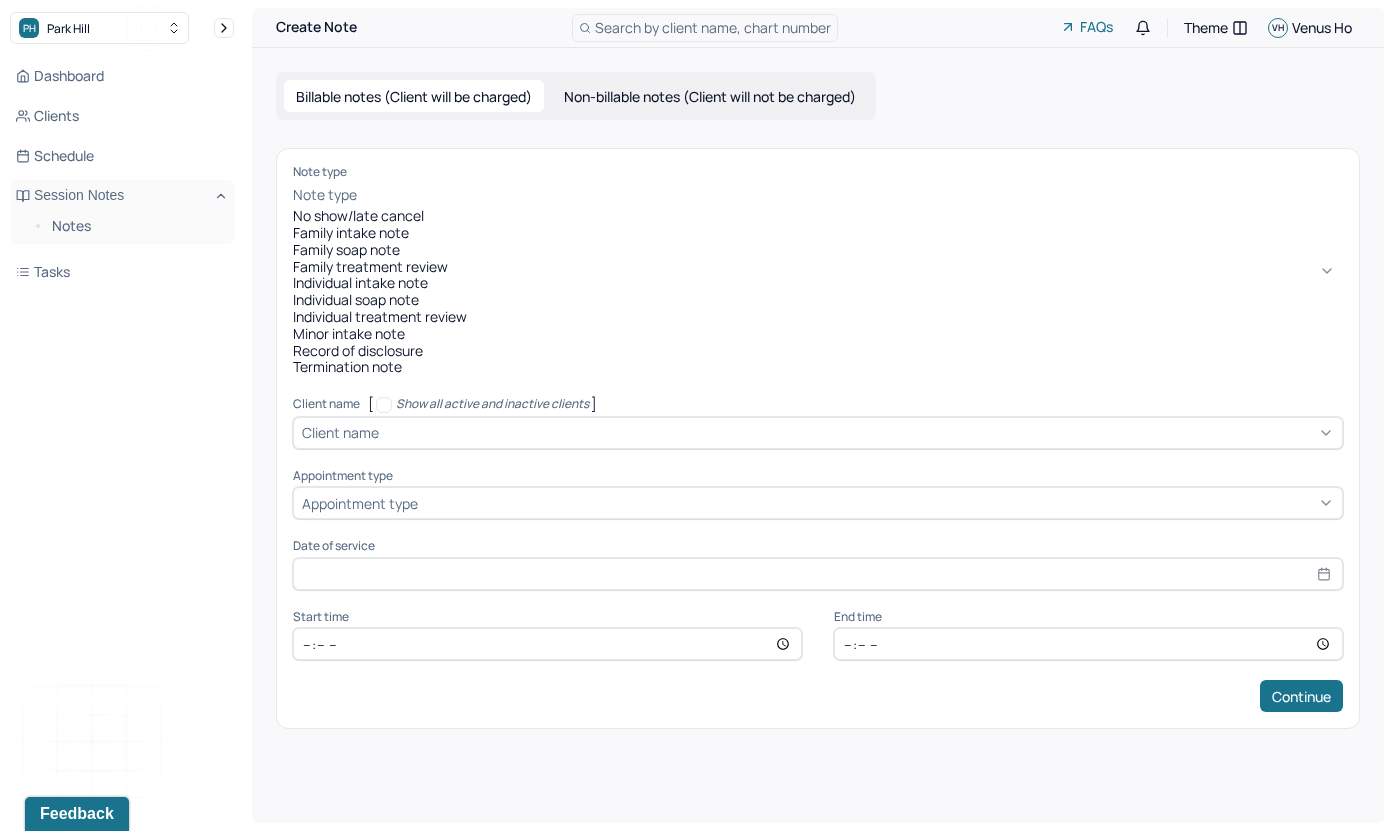 click on "Individual soap note" at bounding box center [818, 300] 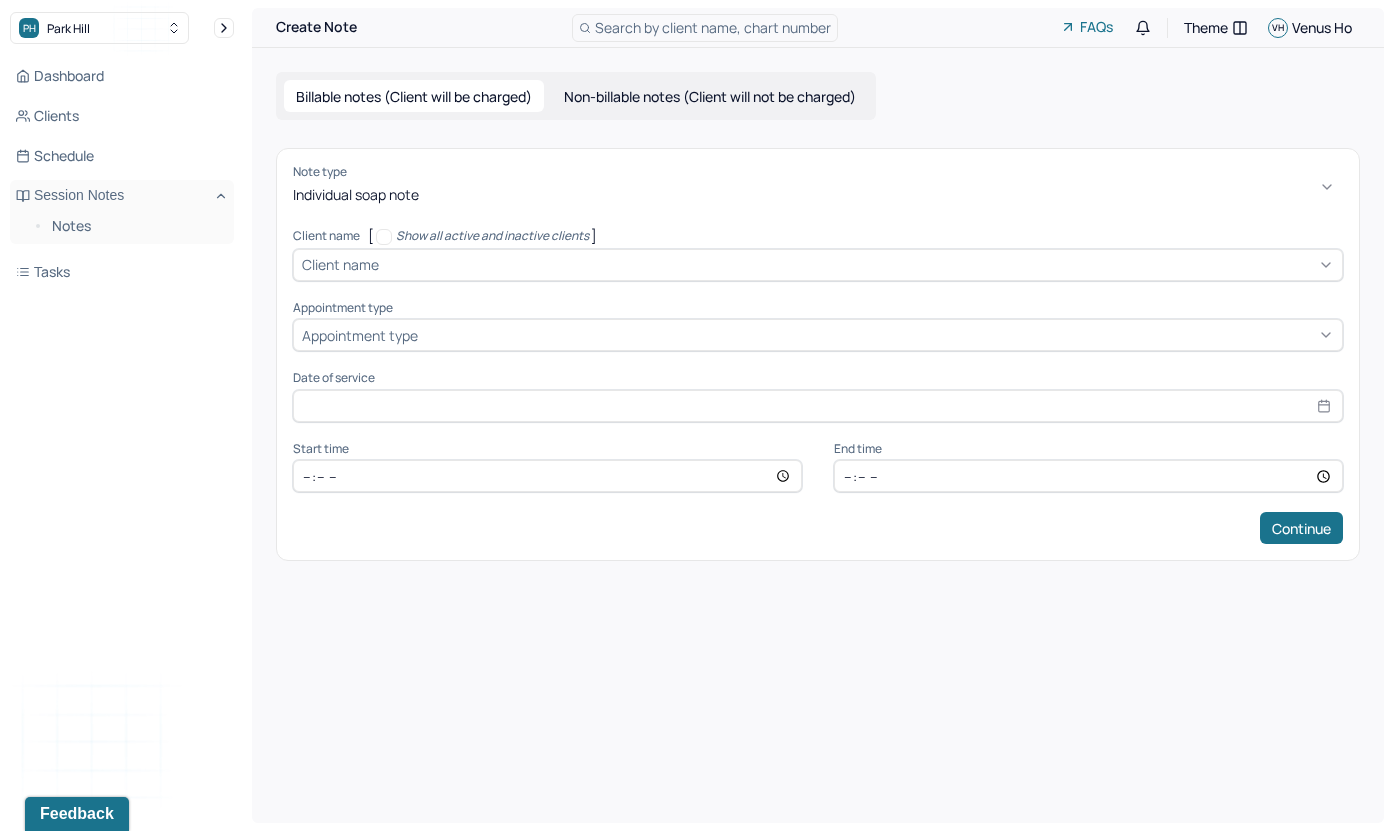click at bounding box center (858, 264) 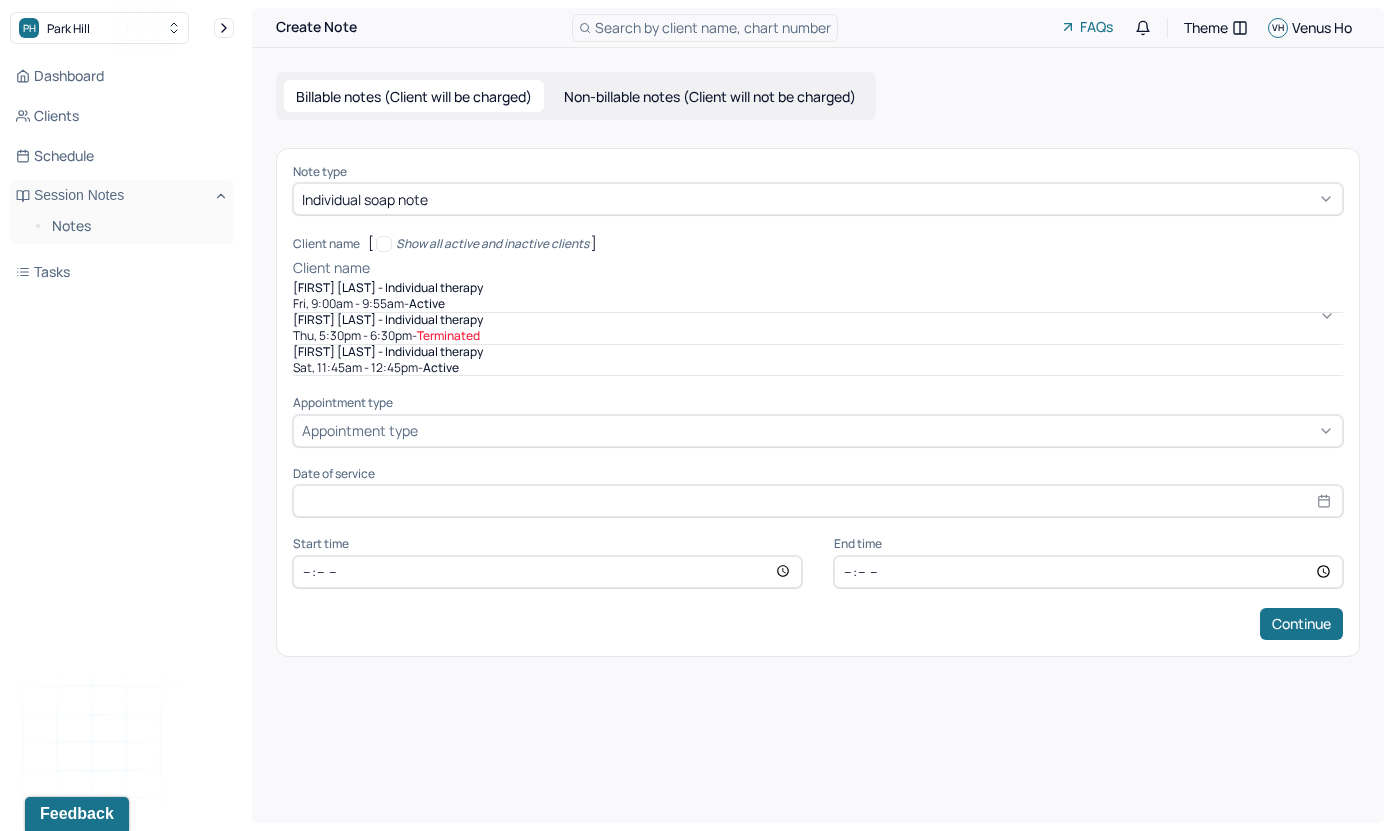 click on "[FIRST] [LAST] - Individual therapy" at bounding box center [388, 352] 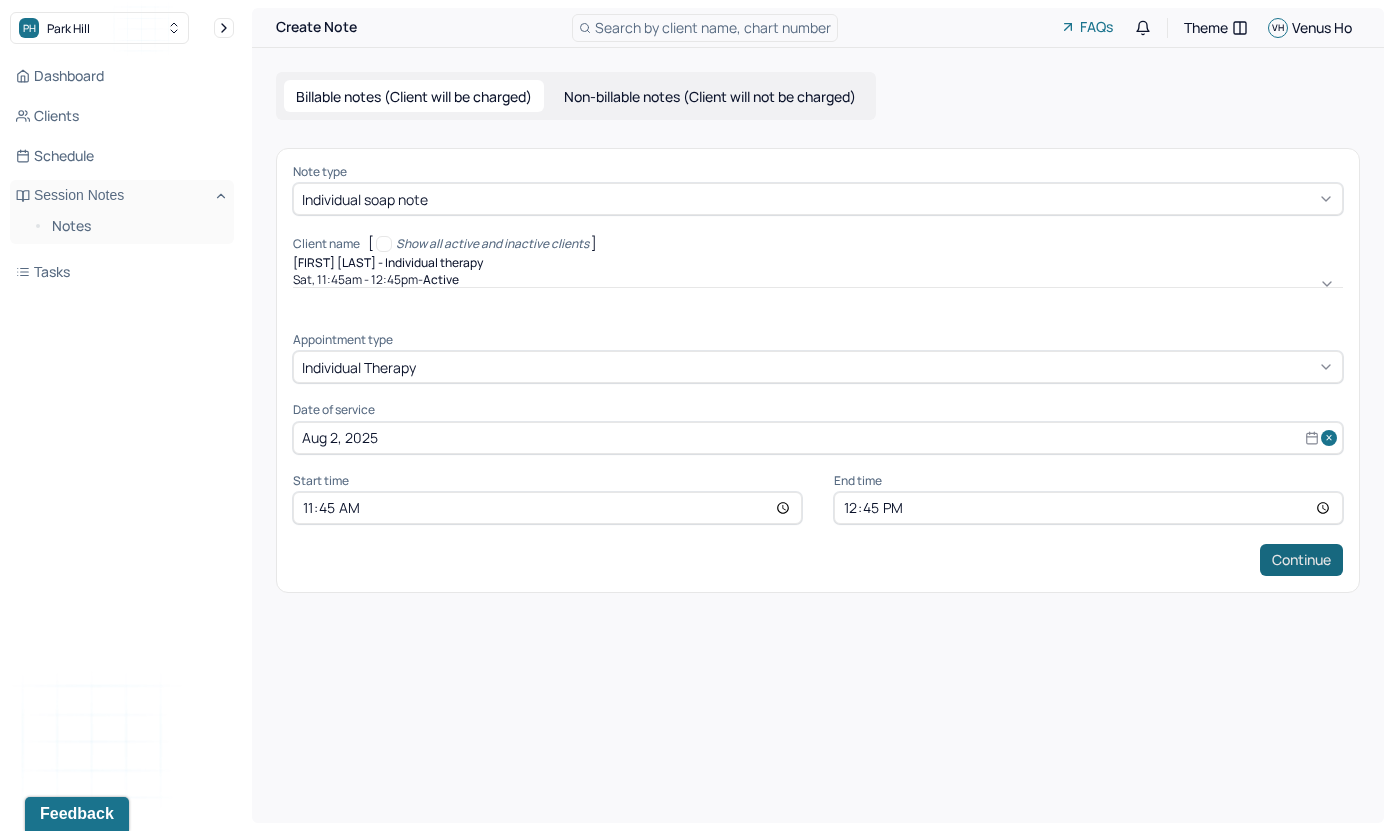 click on "Continue" at bounding box center [1301, 560] 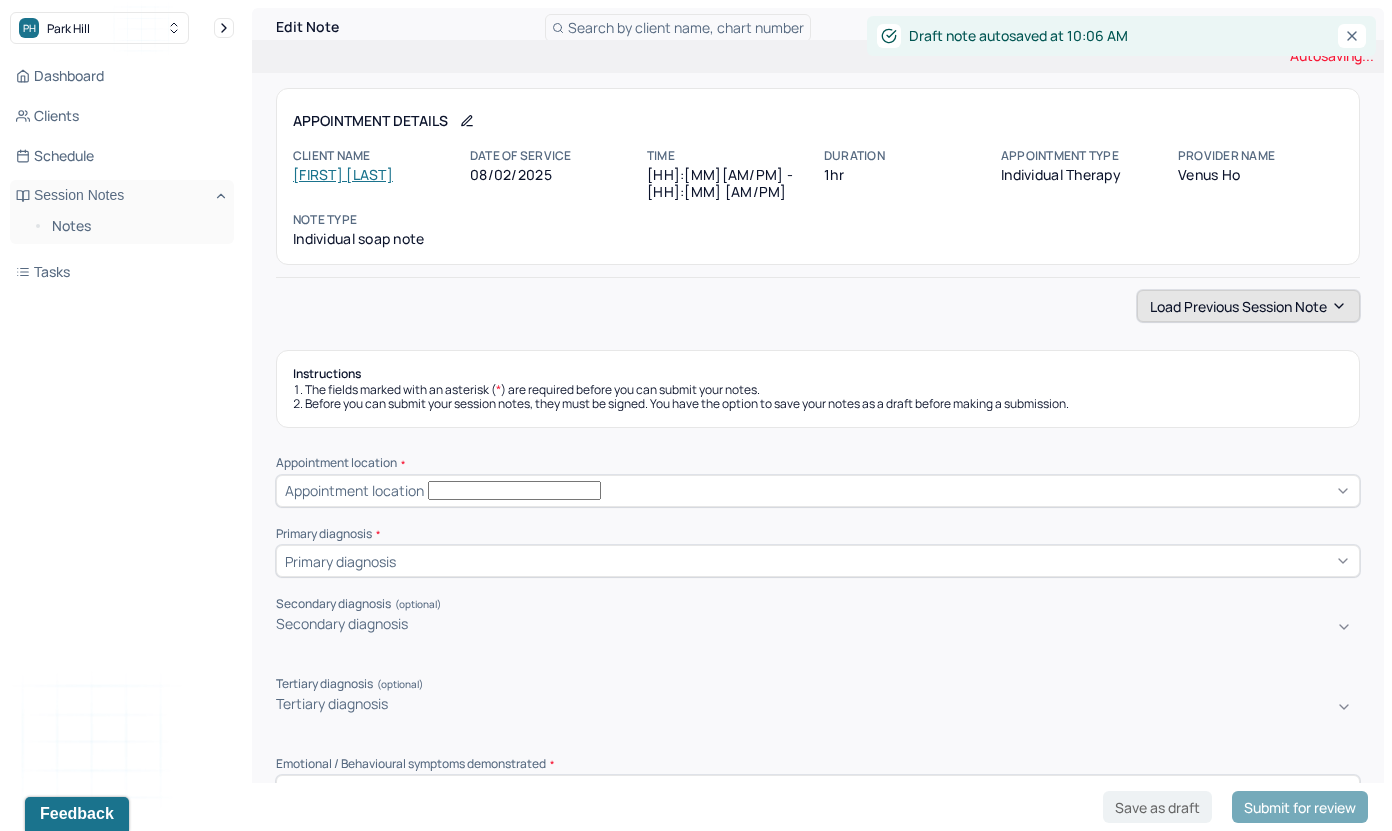 click on "Load previous session note" at bounding box center [1248, 306] 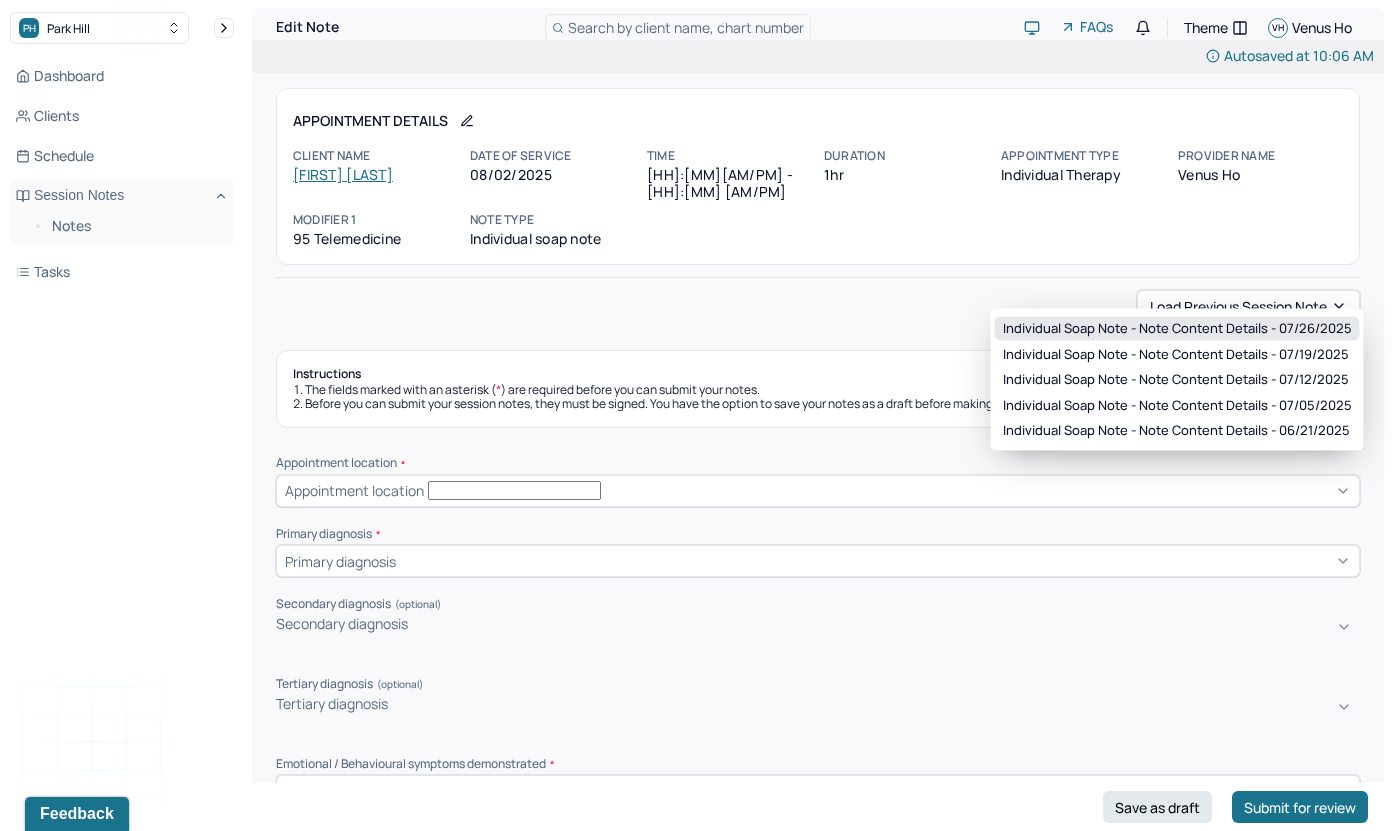 click on "Individual soap note   - Note content Details -   07/26/2025" at bounding box center (1177, 329) 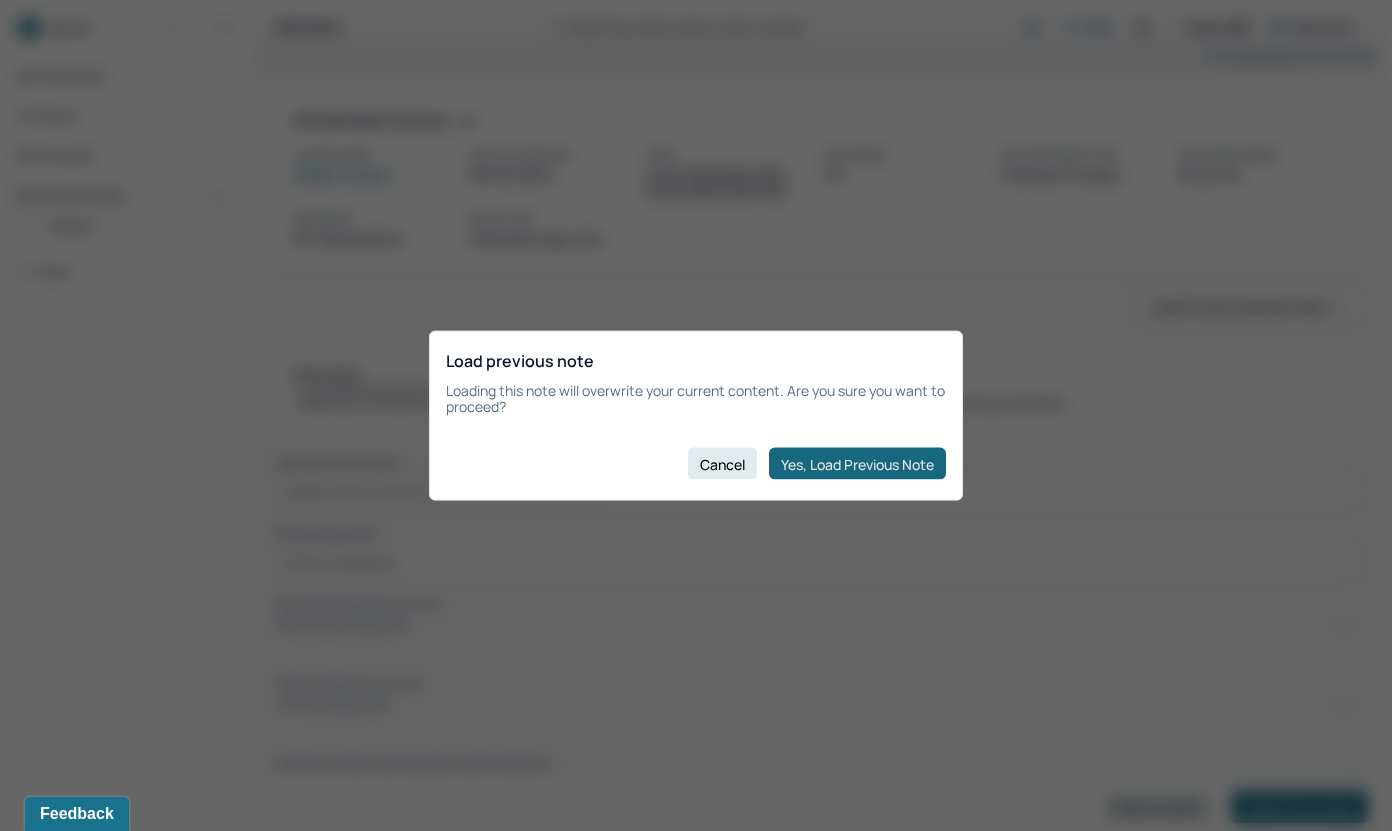 click on "Yes, Load Previous Note" at bounding box center (857, 464) 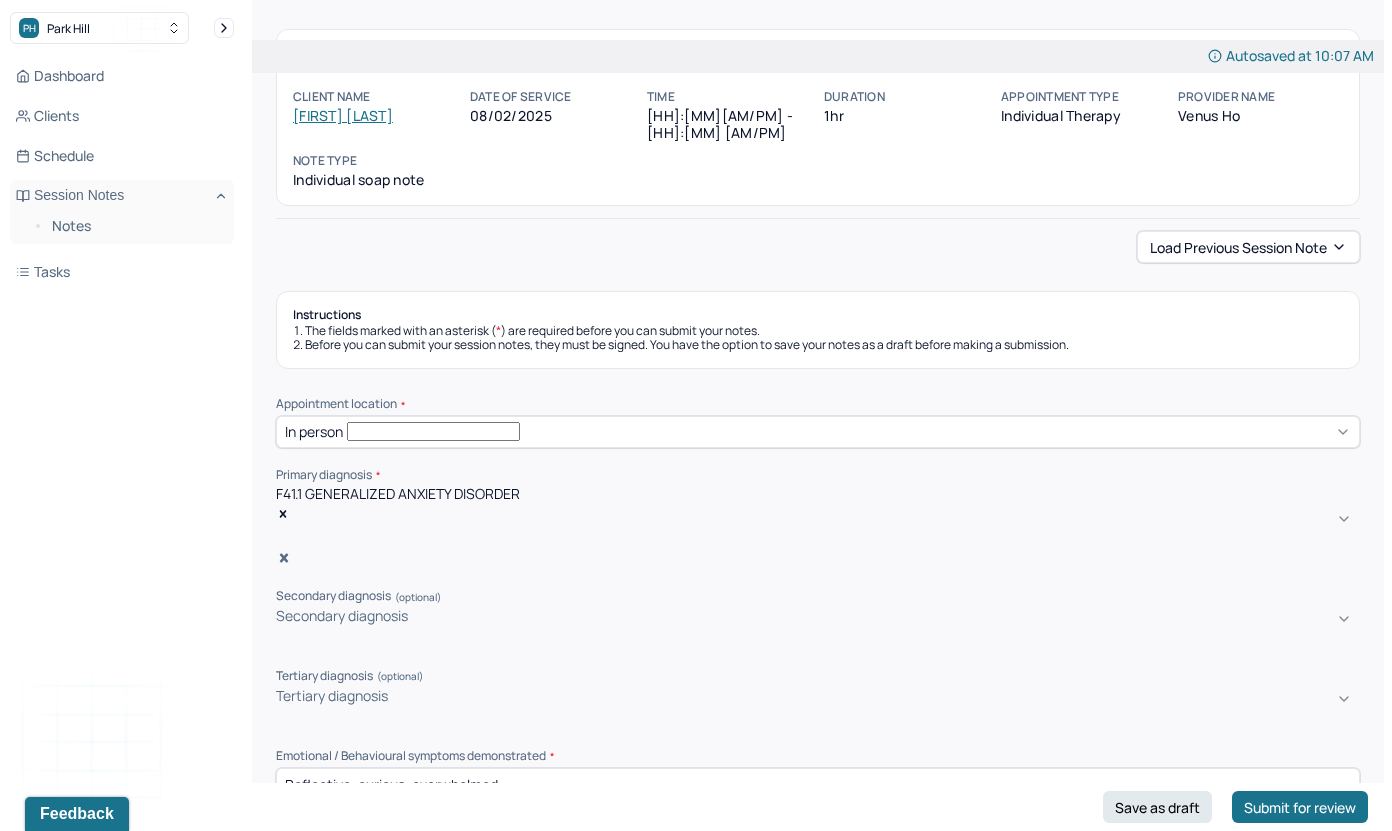 scroll, scrollTop: 173, scrollLeft: 0, axis: vertical 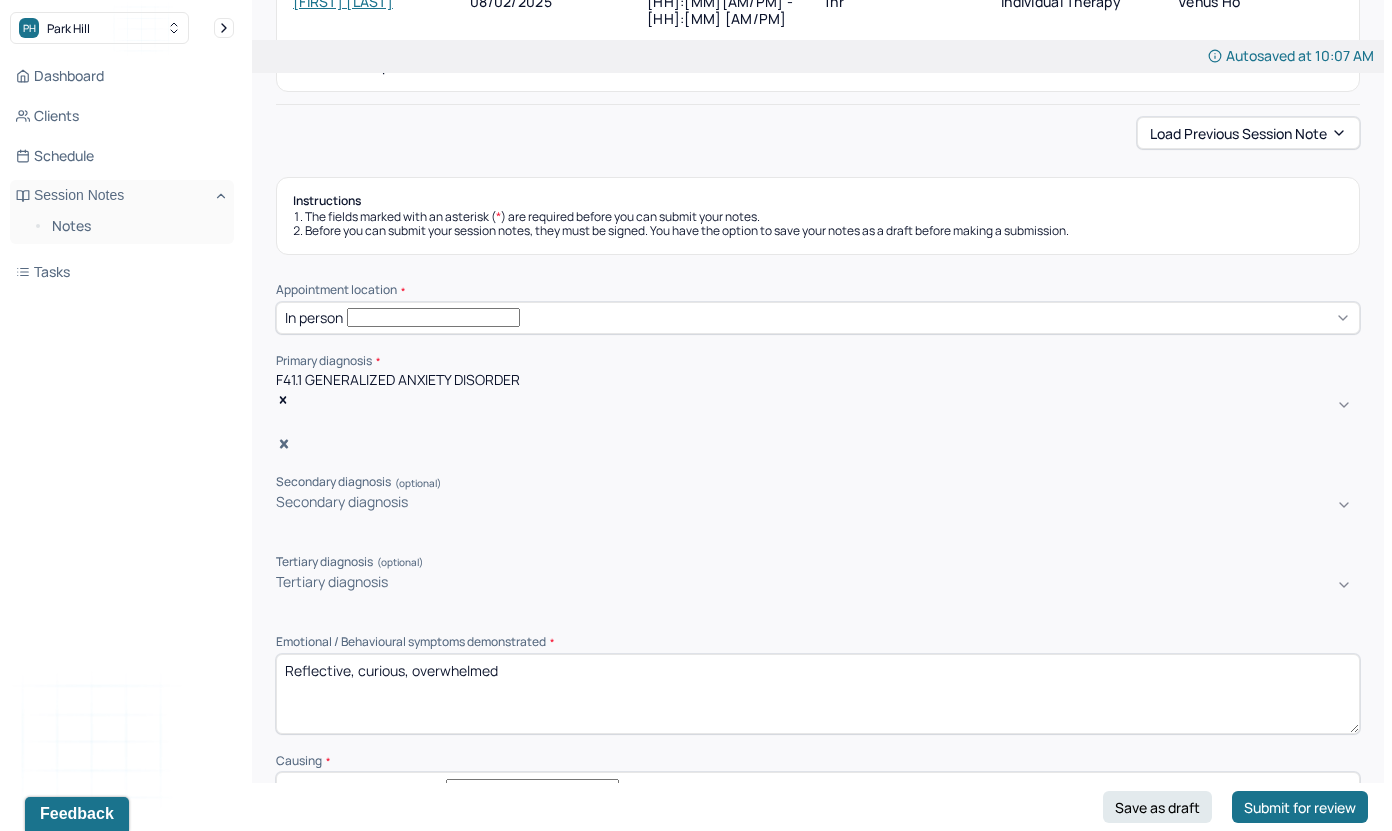 click on "Reflective, curious, overwhelmed" at bounding box center (818, 694) 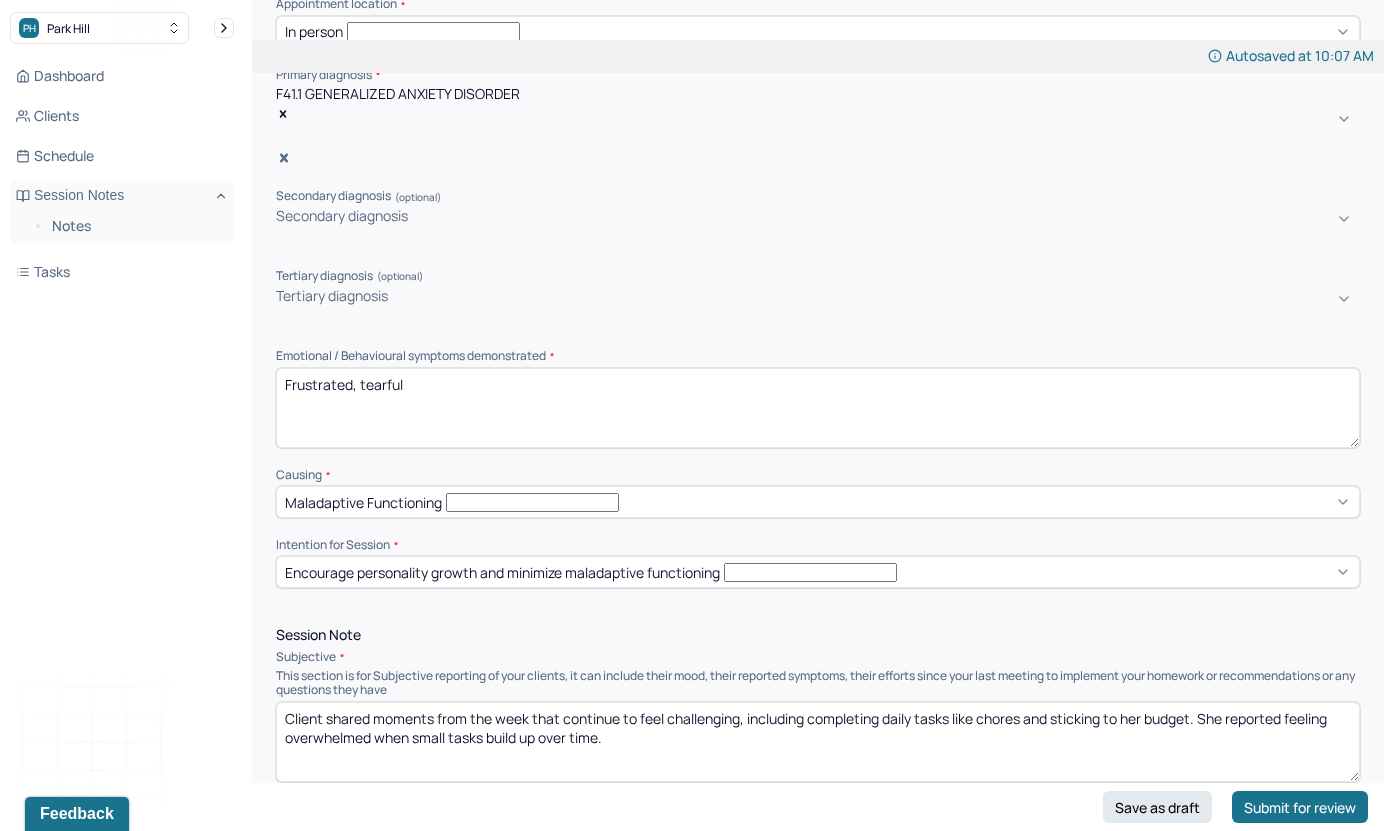 scroll, scrollTop: 563, scrollLeft: 0, axis: vertical 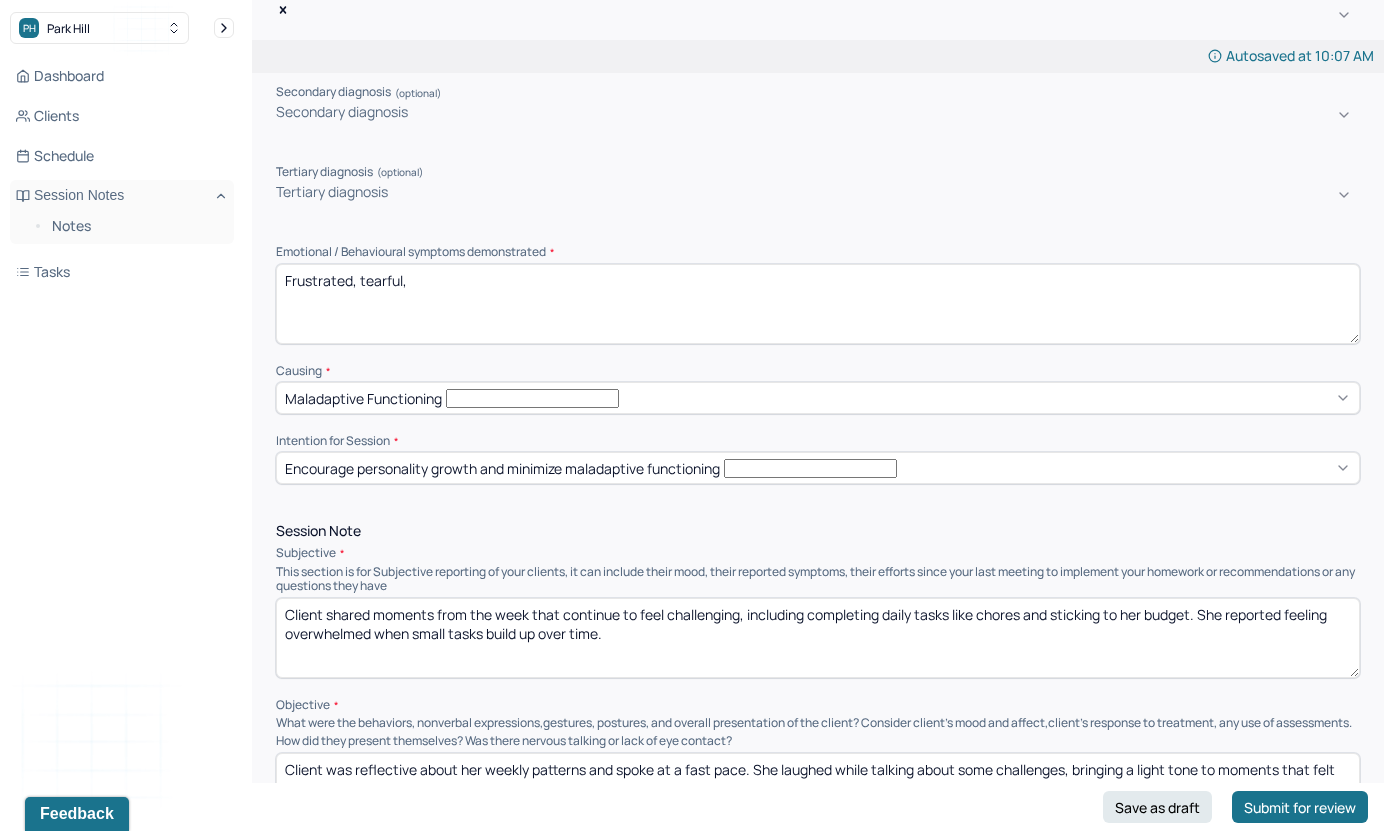 paste on "dismissive of own needs" 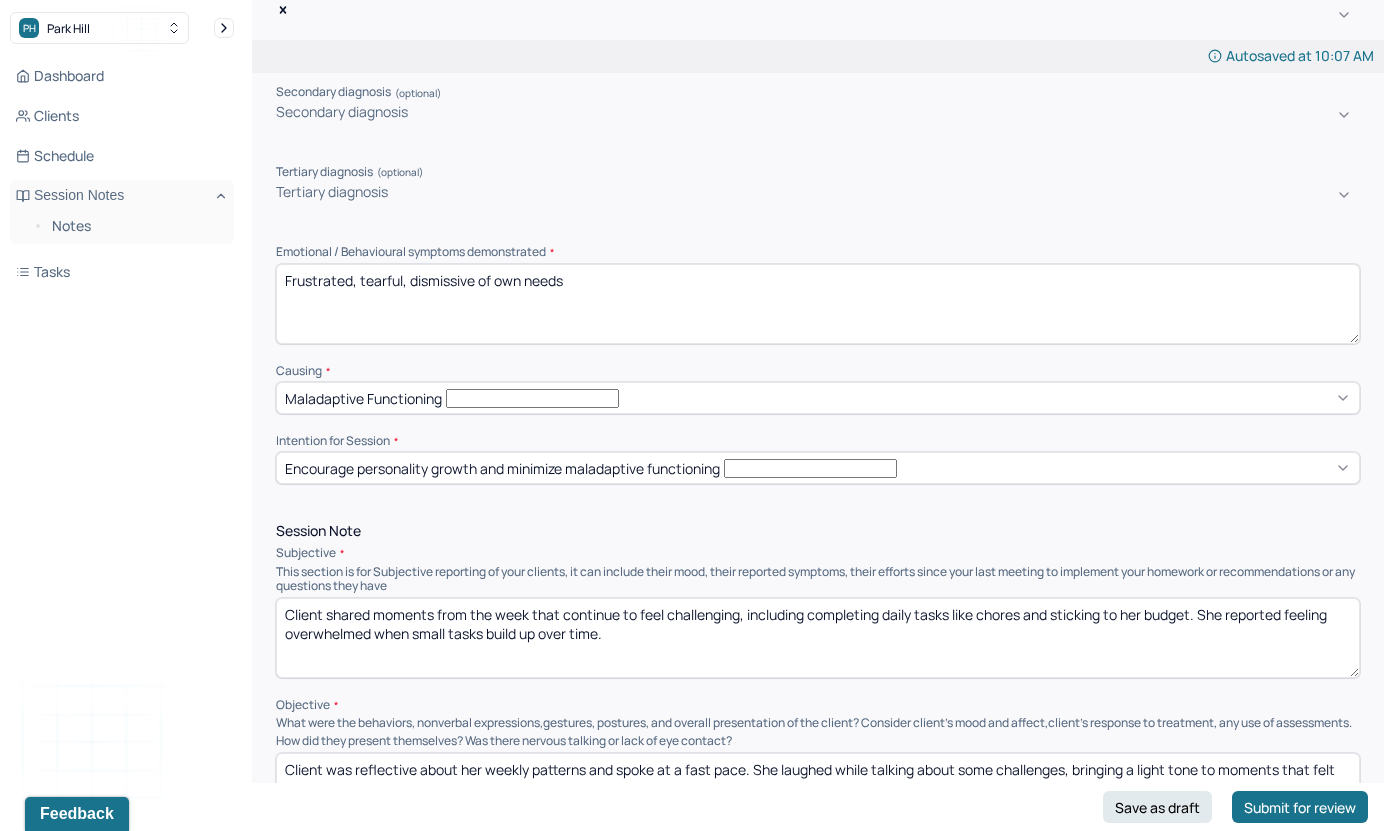 type on "Frustrated, tearful, dismissive of own needs" 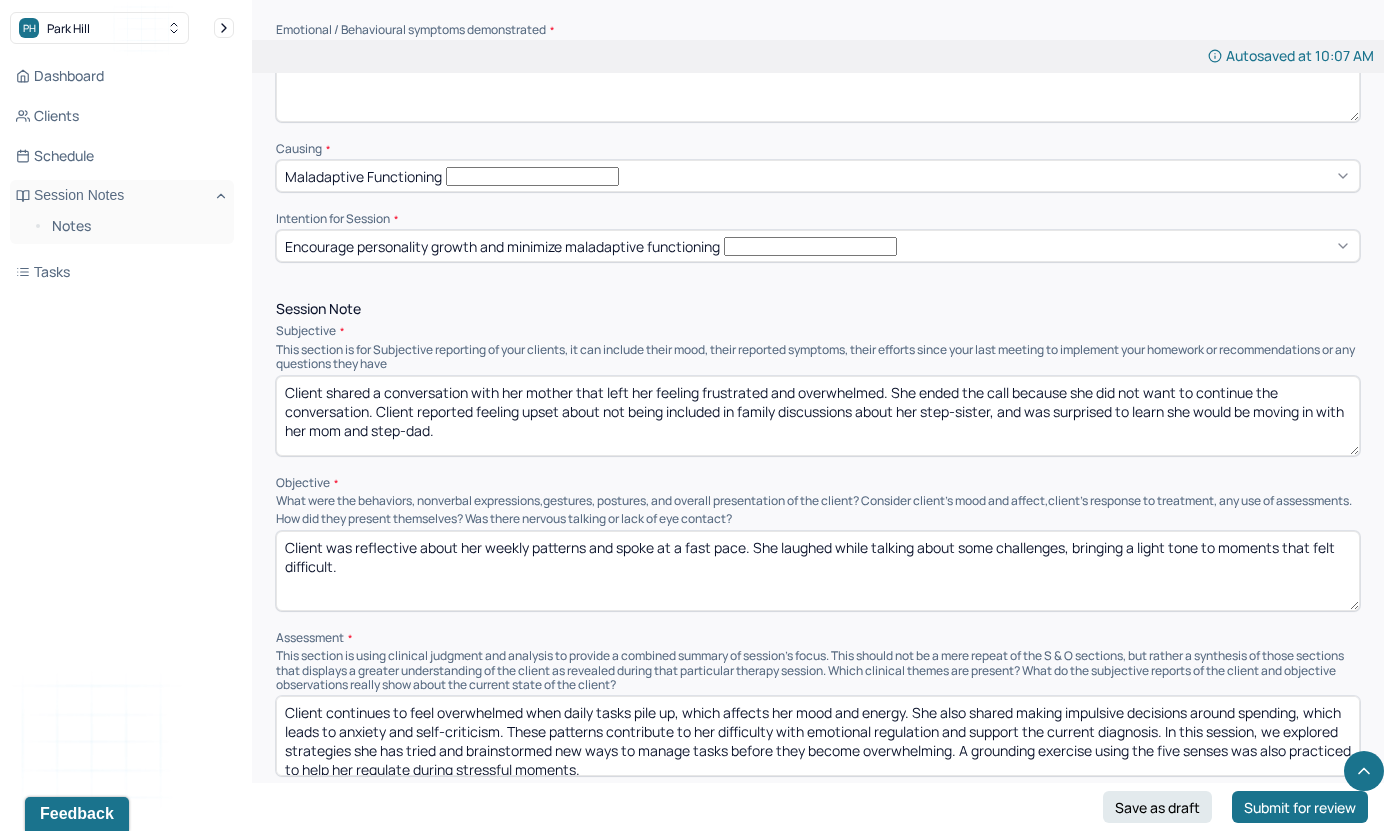 scroll, scrollTop: 805, scrollLeft: 0, axis: vertical 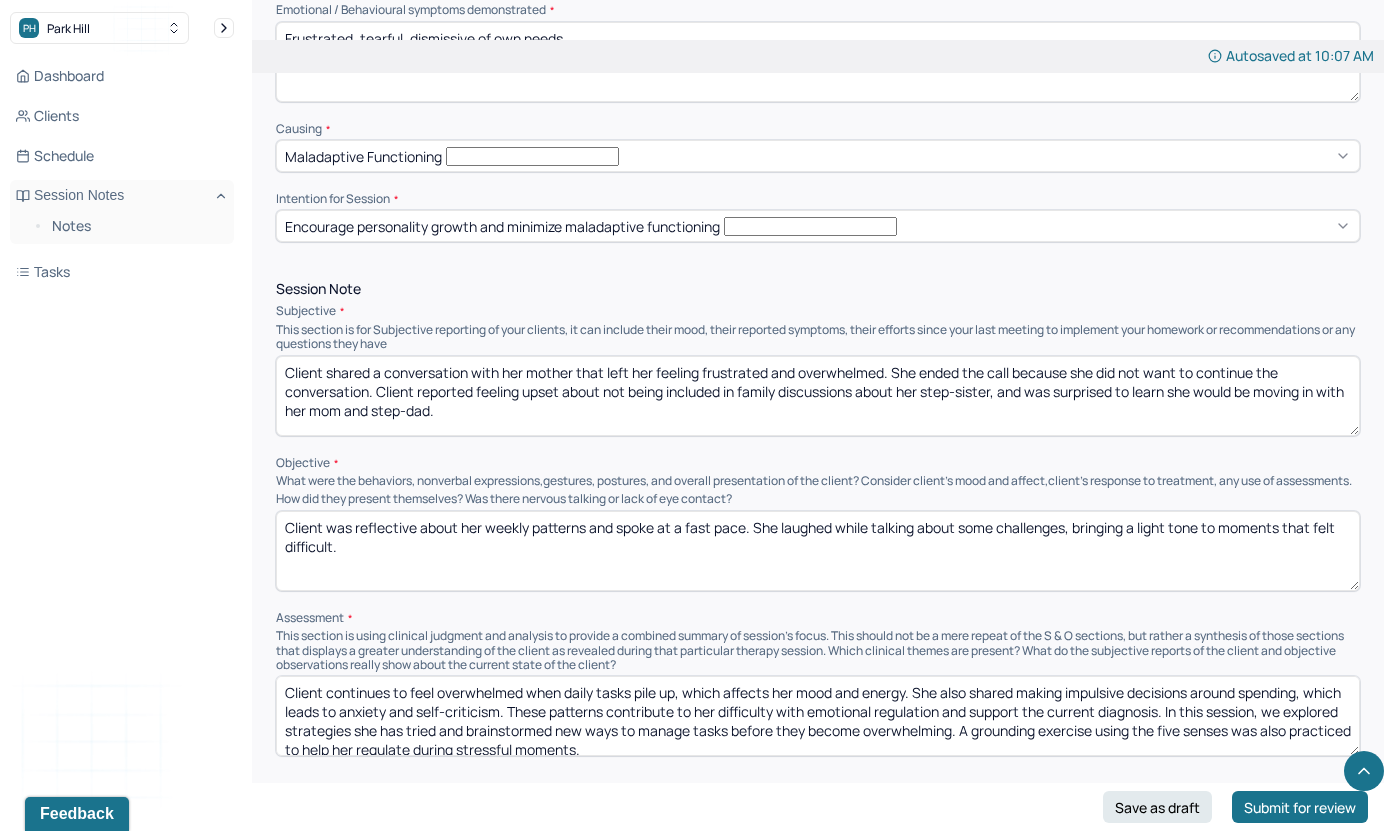 type on "Client shared a conversation with her mother that left her feeling frustrated and overwhelmed. She ended the call because she did not want to continue the conversation. Client reported feeling upset about not being included in family discussions about her step-sister, and was surprised to learn she would be moving in with her mom and step-dad." 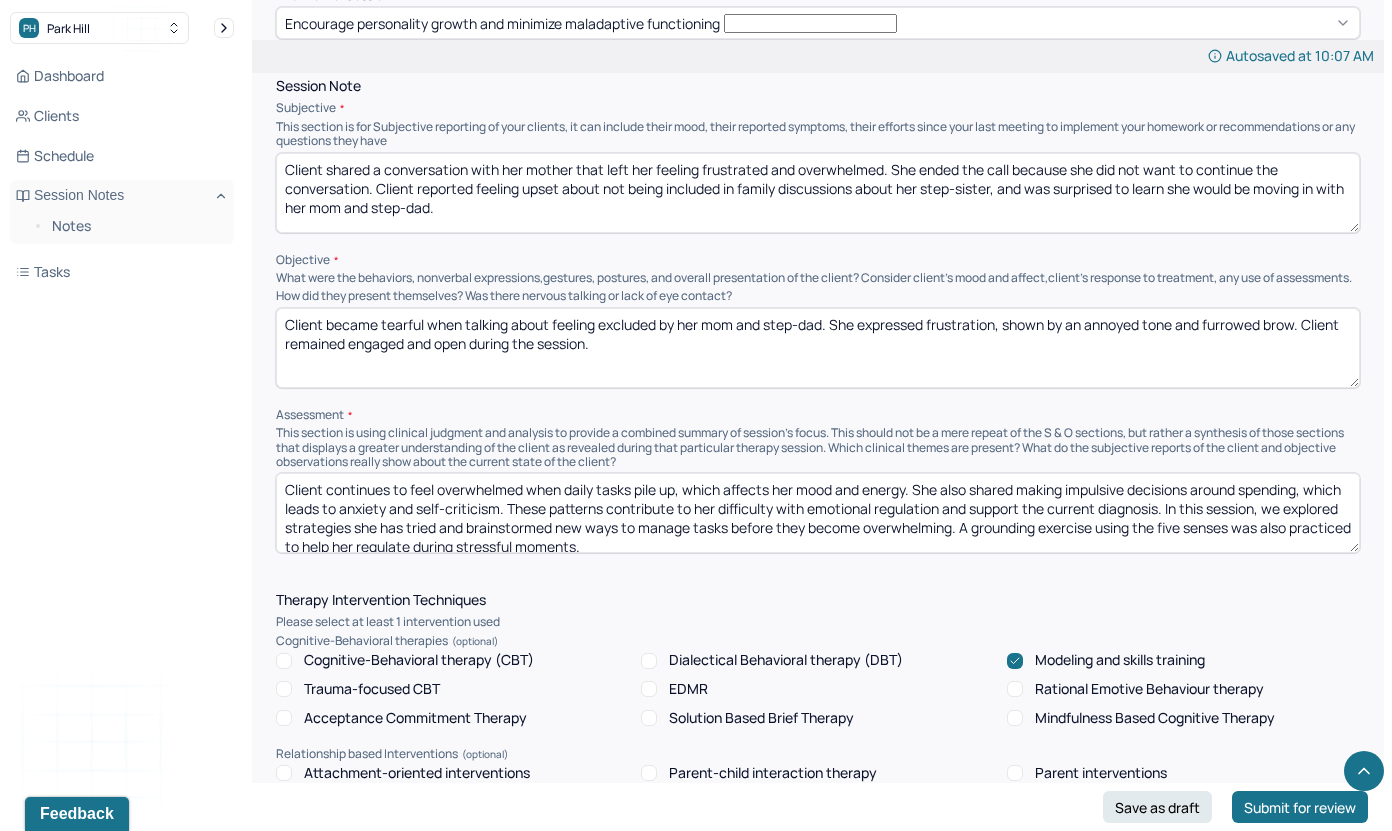 scroll, scrollTop: 1011, scrollLeft: 0, axis: vertical 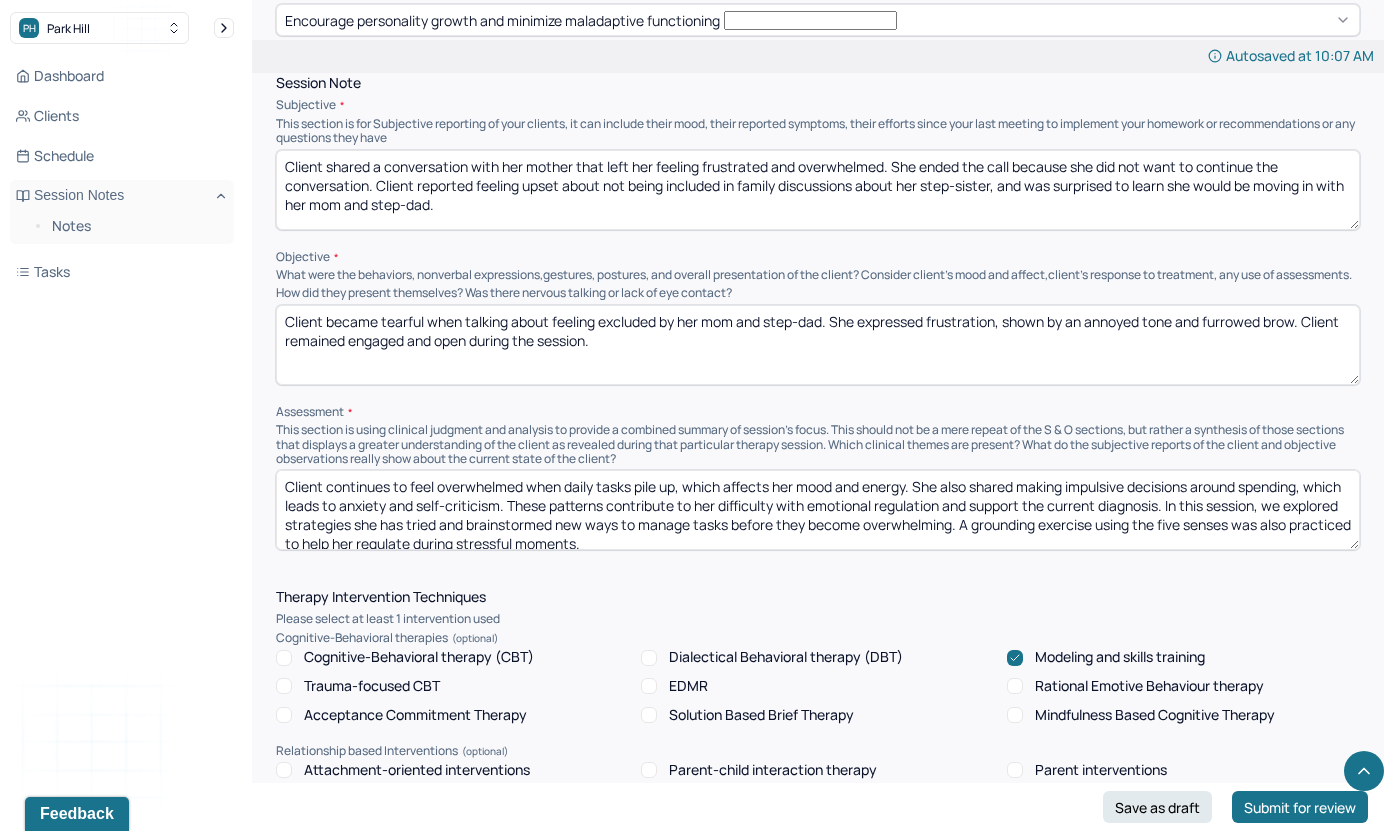 drag, startPoint x: 945, startPoint y: 273, endPoint x: 1321, endPoint y: 258, distance: 376.29907 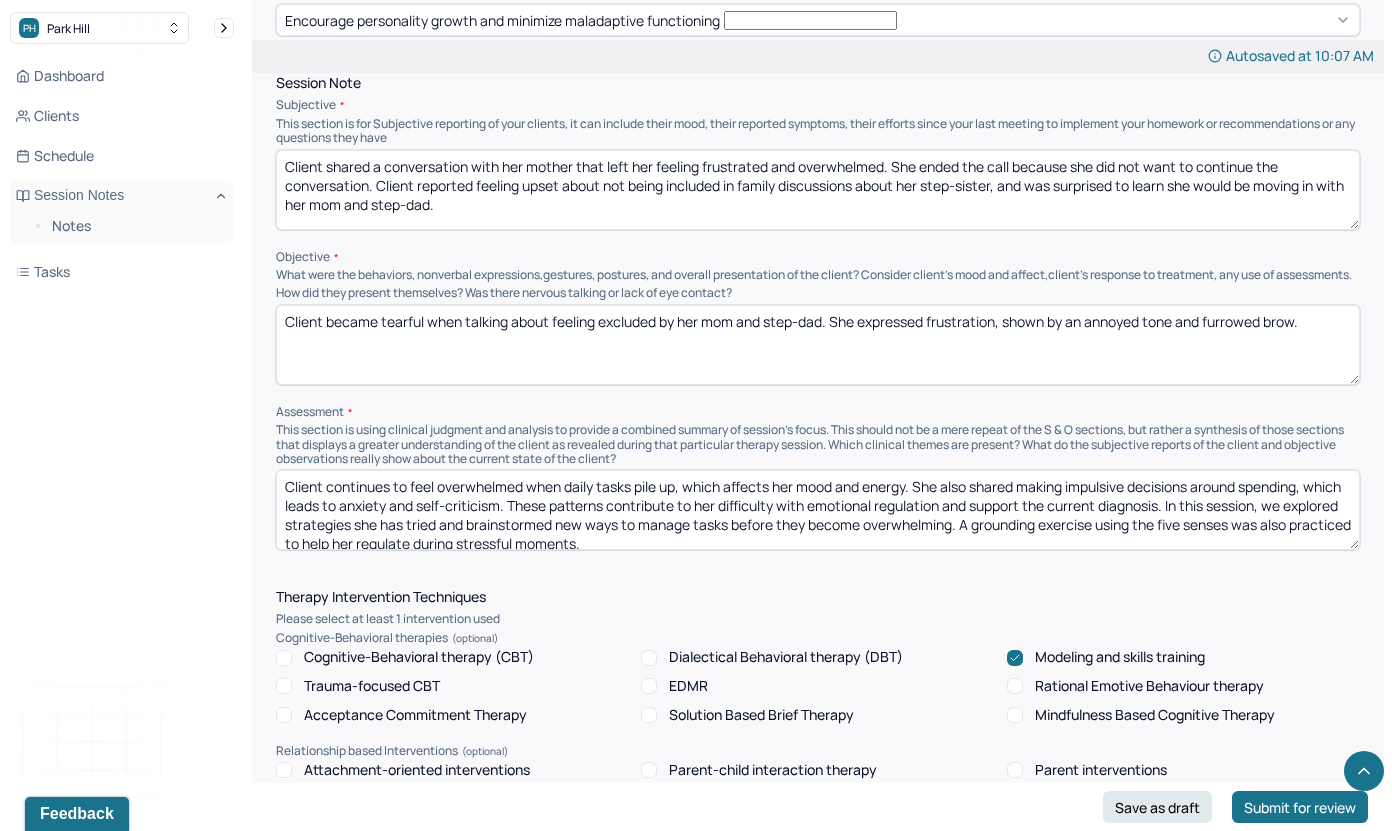 type on "Client became tearful when talking about feeling excluded by her mom and step-dad. She expressed frustration, shown by an annoyed tone and furrowed brow." 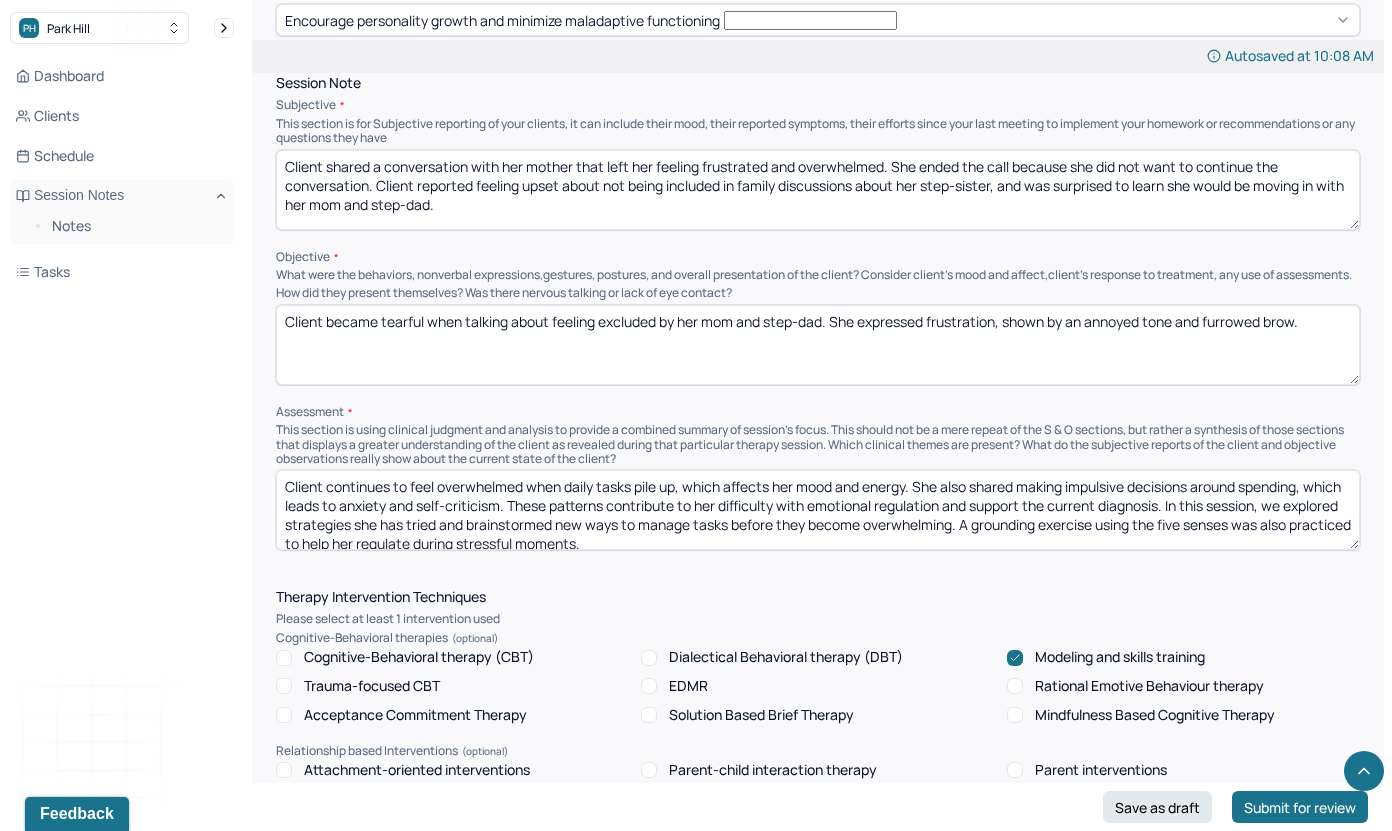 click on "Client continues to feel overwhelmed when daily tasks pile up, which affects her mood and energy. She also shared making impulsive decisions around spending, which leads to anxiety and self-criticism. These patterns contribute to her difficulty with emotional regulation and support the current diagnosis. In this session, we explored strategies she has tried and brainstormed new ways to manage tasks before they become overwhelming. A grounding exercise using the five senses was also practiced to help her regulate during stressful moments." at bounding box center (818, 510) 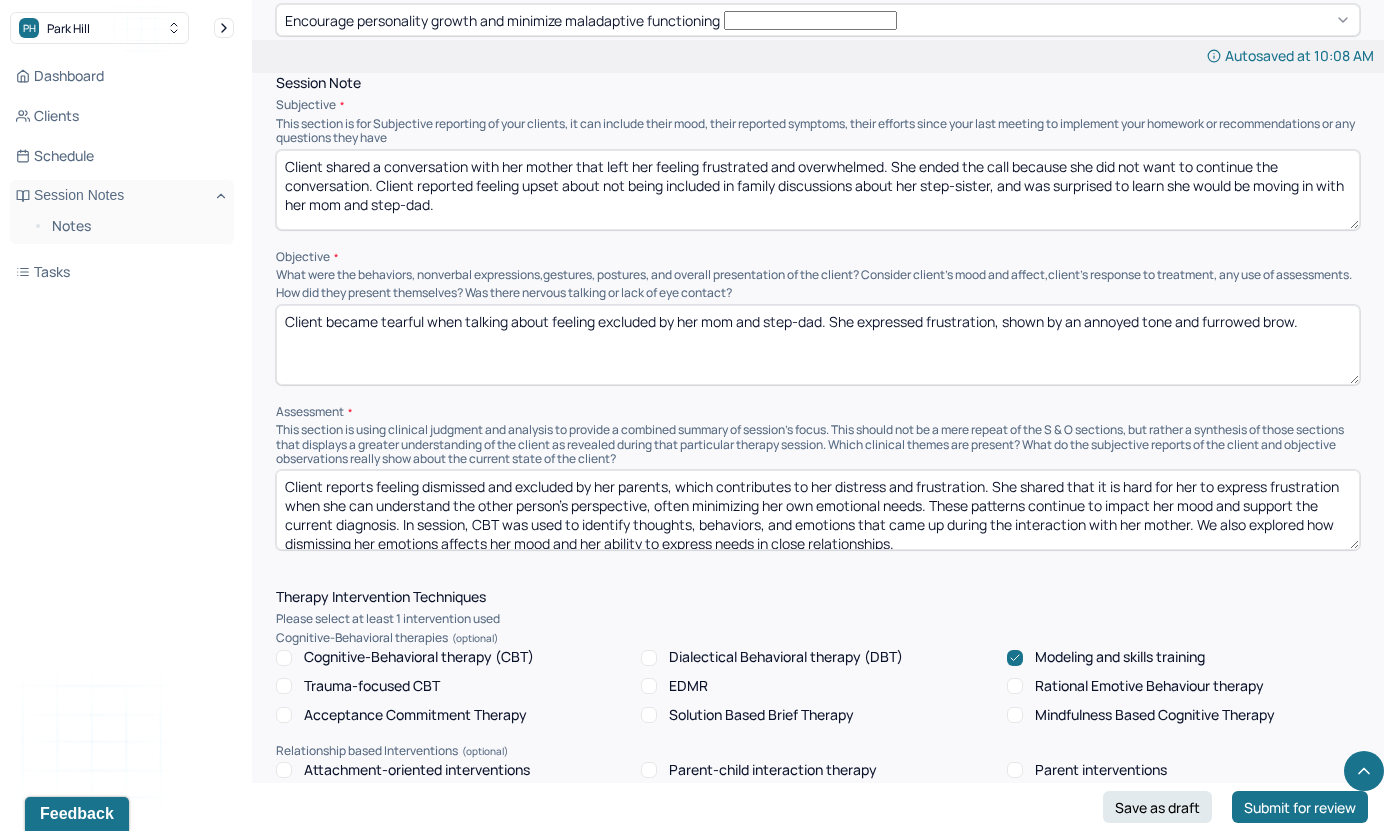 scroll, scrollTop: 3, scrollLeft: 0, axis: vertical 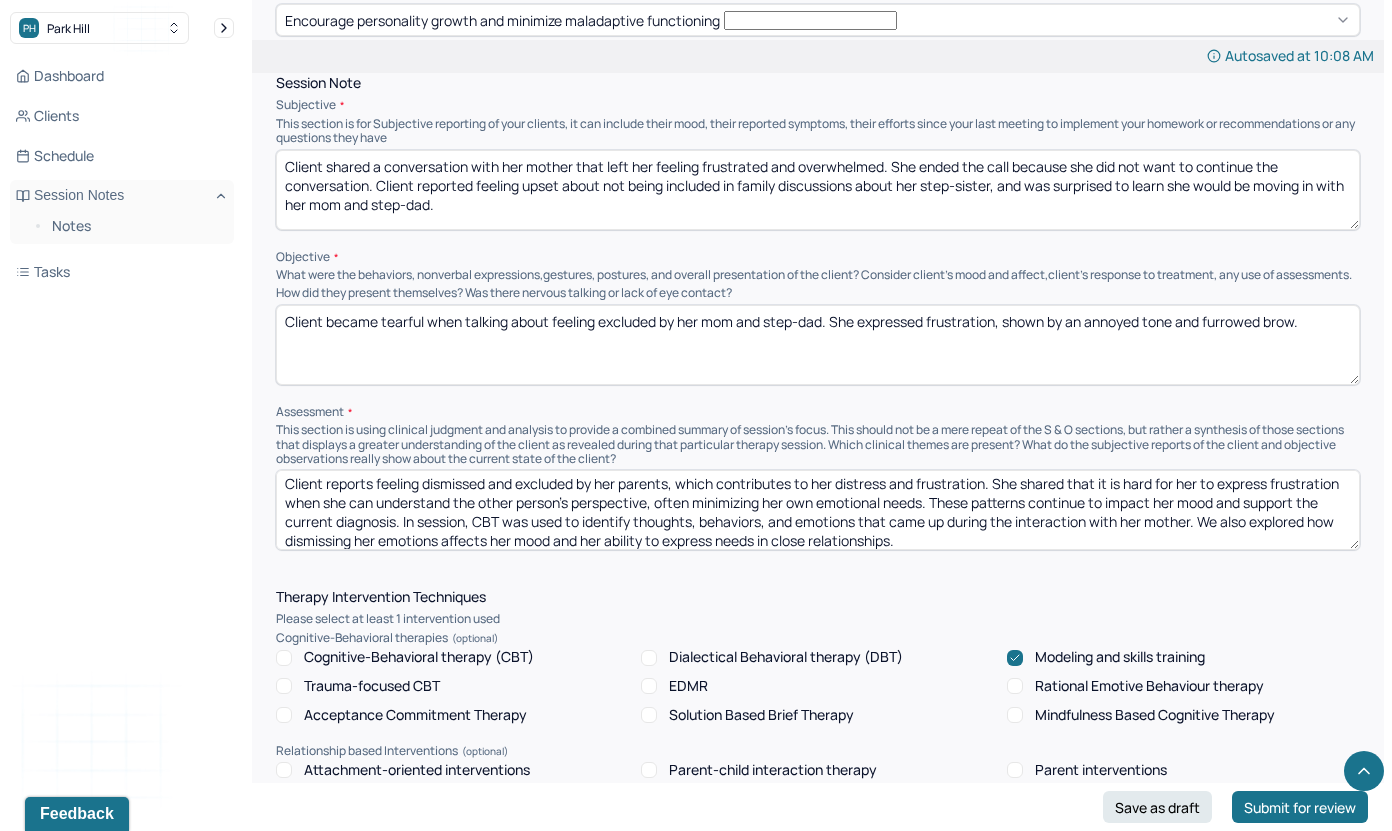 click on "Client continues to feel overwhelmed when daily tasks pile up, which affects her mood and energy. She also shared making impulsive decisions around spending, which leads to anxiety and self-criticism. These patterns contribute to her difficulty with emotional regulation and support the current diagnosis. In this session, we explored strategies she has tried and brainstormed new ways to manage tasks before they become overwhelming. A grounding exercise using the five senses was also practiced to help her regulate during stressful moments." at bounding box center [818, 510] 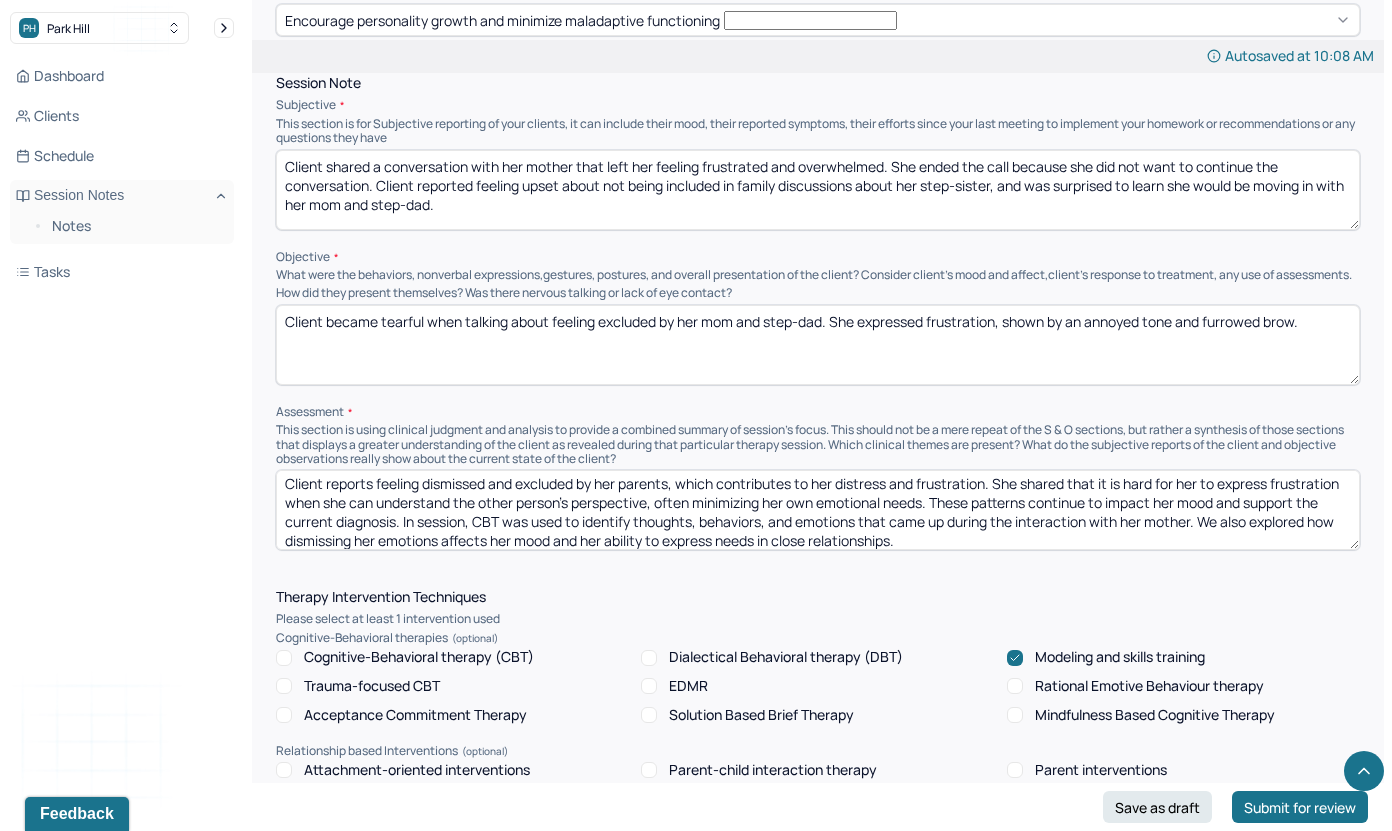 scroll, scrollTop: 9, scrollLeft: 0, axis: vertical 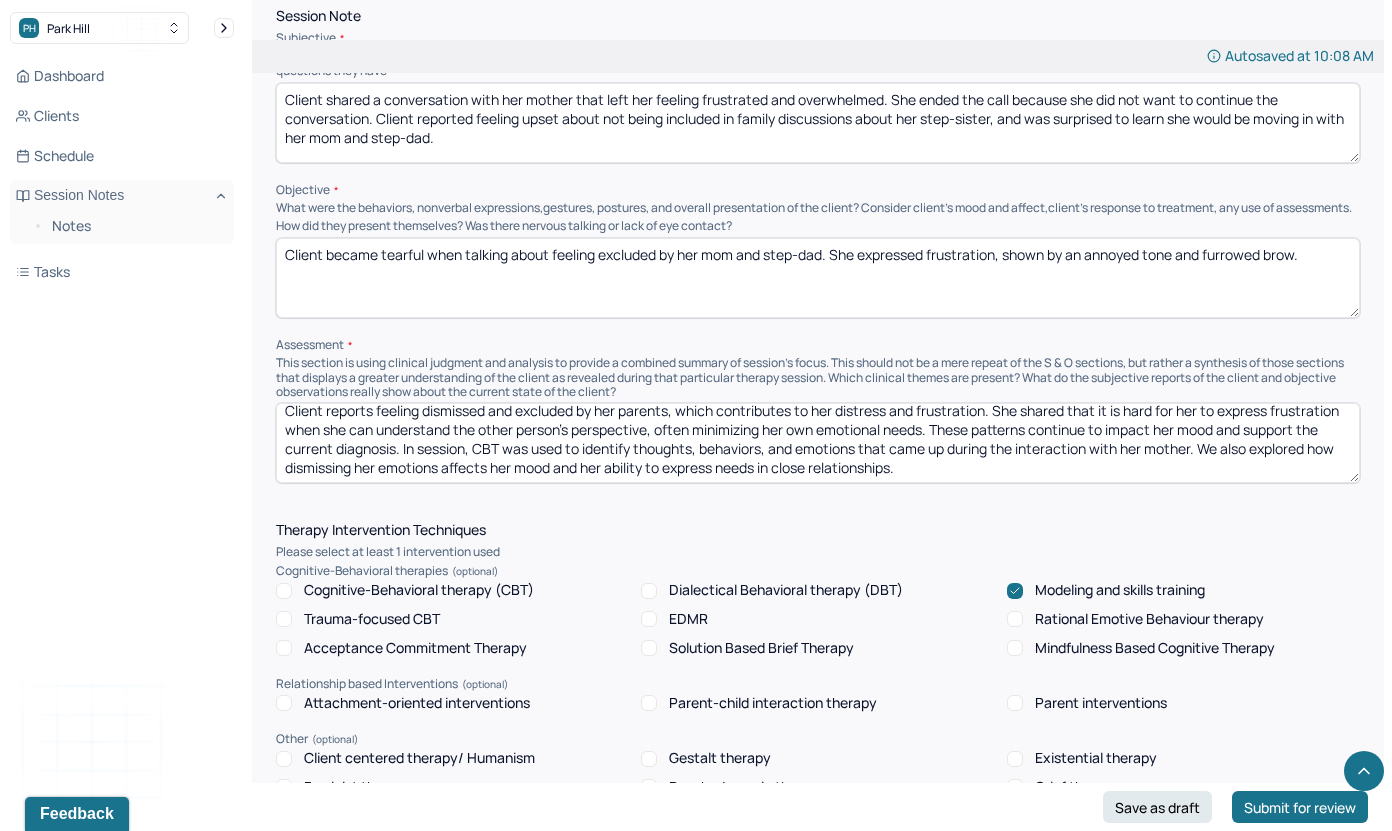 type on "Client reports feeling dismissed and excluded by her parents, which contributes to her distress and frustration. She shared that it is hard for her to express frustration when she can understand the other person’s perspective, often minimizing her own emotional needs. These patterns continue to impact her mood and support the current diagnosis. In session, CBT was used to identify thoughts, behaviors, and emotions that came up during the interaction with her mother. We also explored how dismissing her emotions affects her mood and her ability to express needs in close relationships." 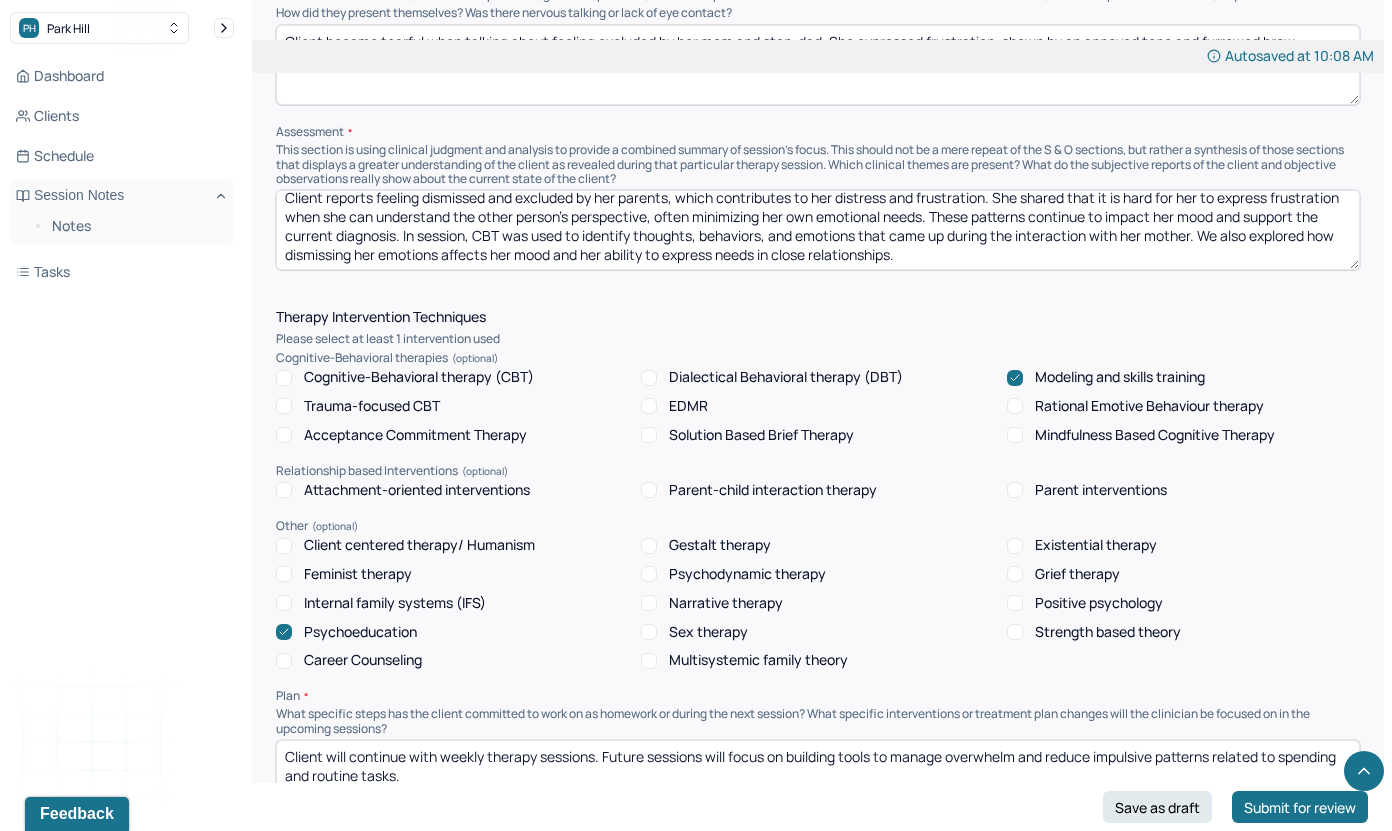 scroll, scrollTop: 1346, scrollLeft: 0, axis: vertical 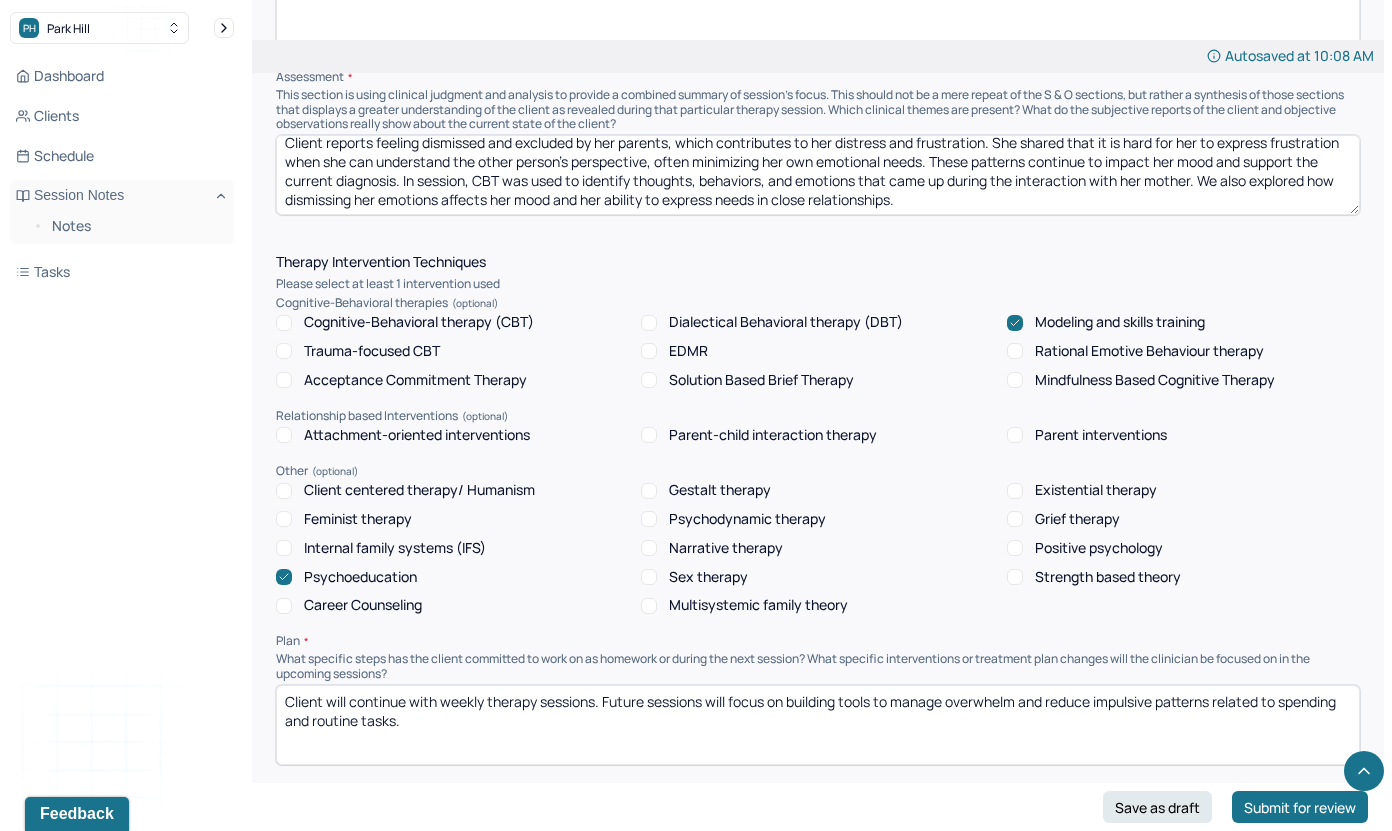 click on "Cognitive-Behavioral therapy (CBT)" at bounding box center (419, 322) 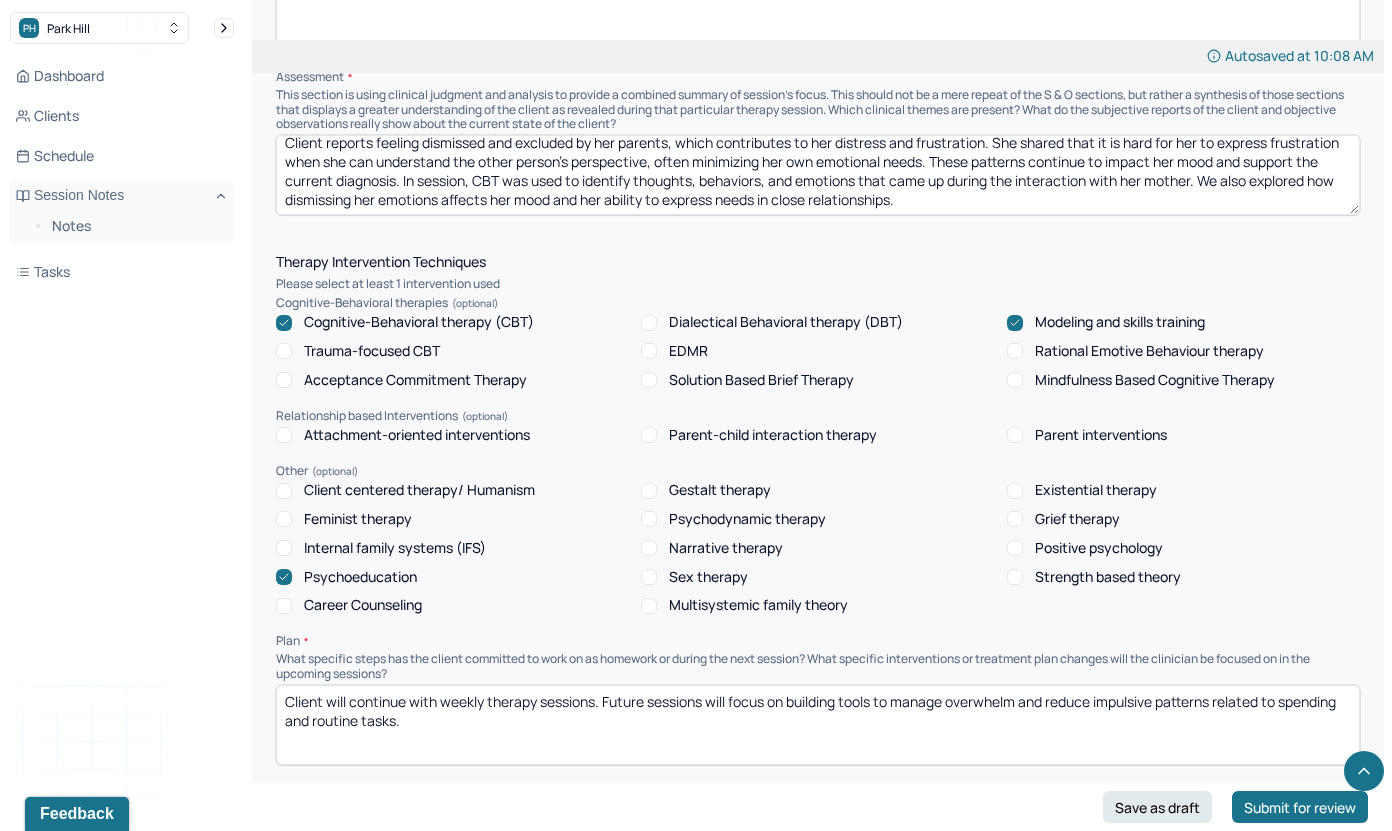 click on "Client will continue with weekly therapy sessions. Future sessions will focus on building tools to manage overwhelm and reduce impulsive patterns related to spending and routine tasks." at bounding box center (818, 725) 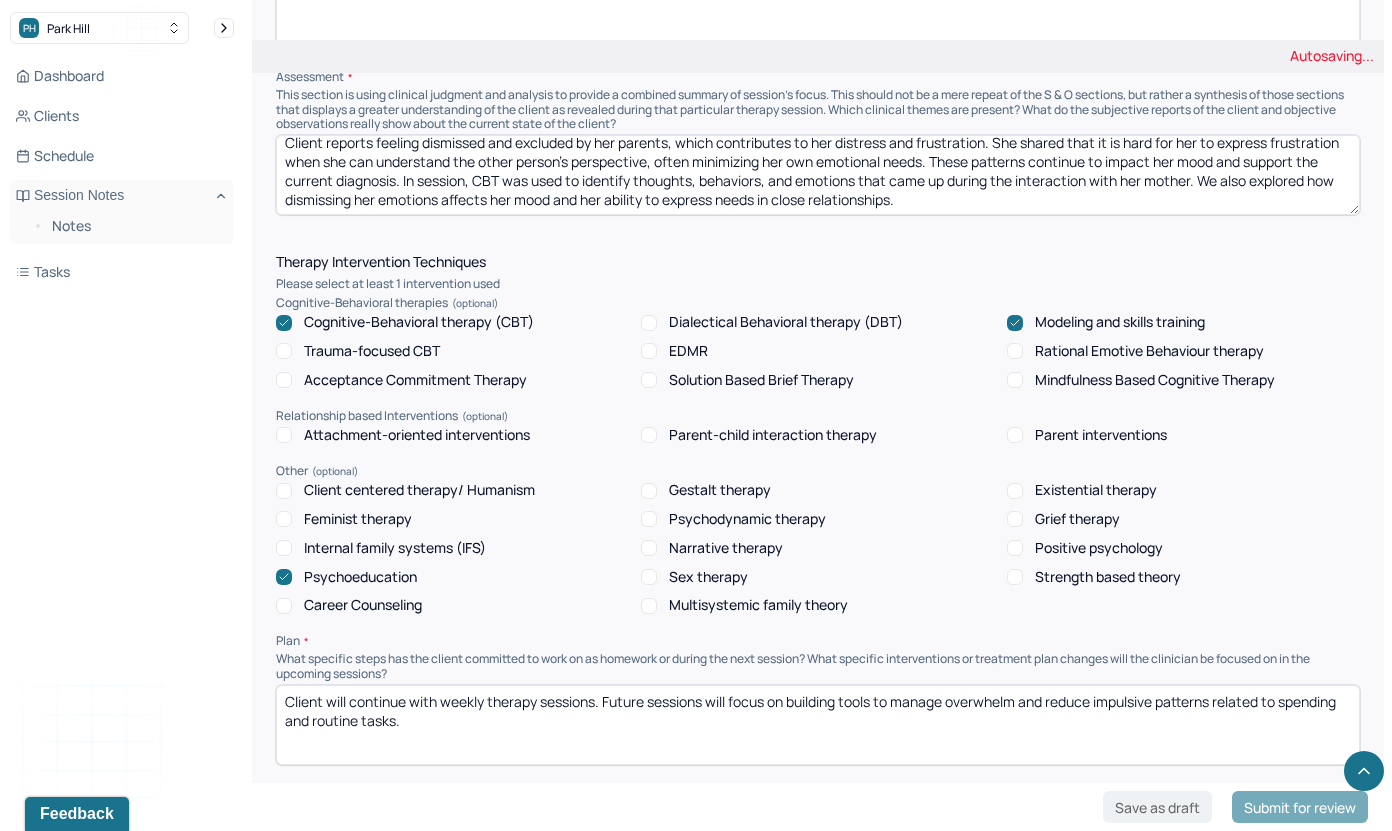 paste on "space for frustration and helping her express emotions without immediately dismissing them" 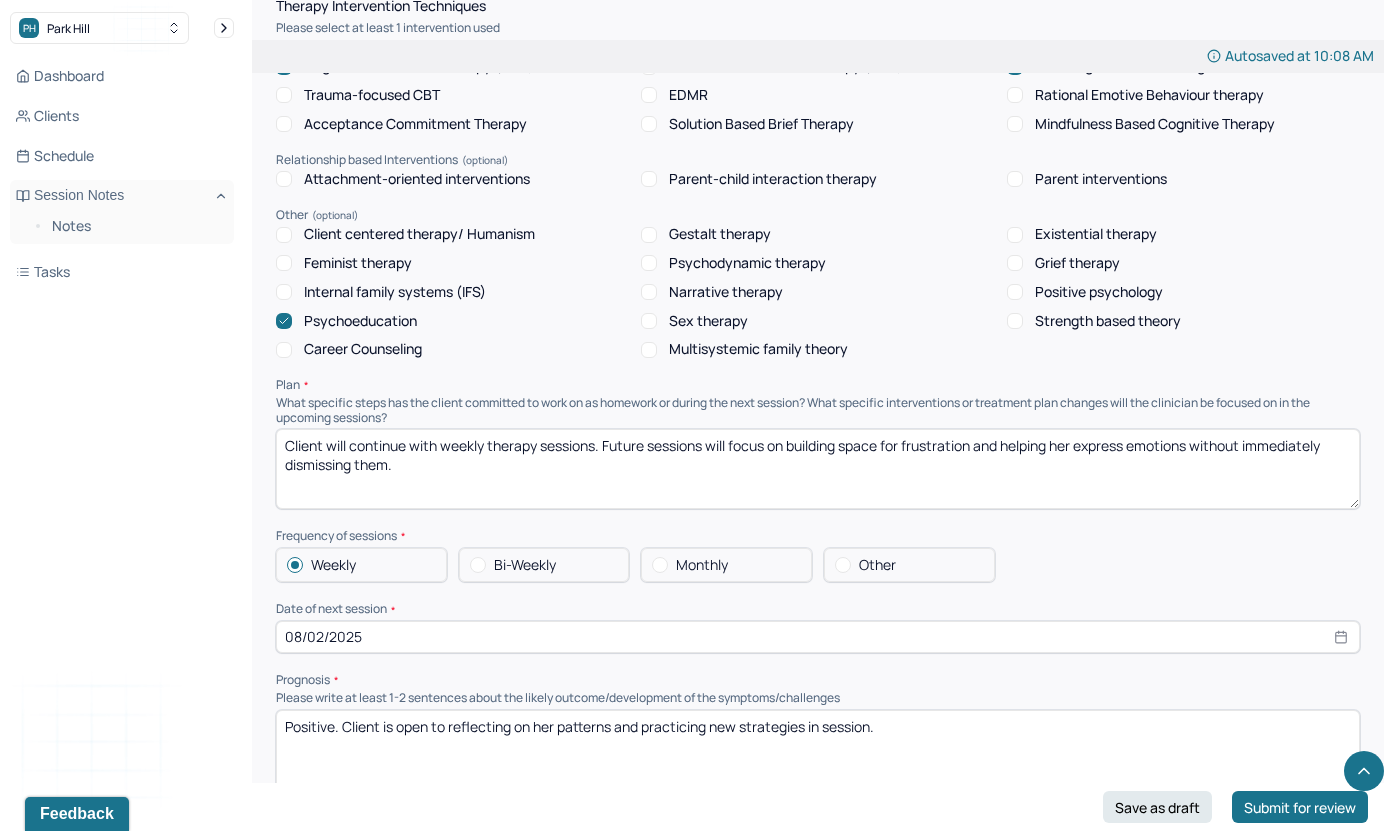 scroll, scrollTop: 1607, scrollLeft: 0, axis: vertical 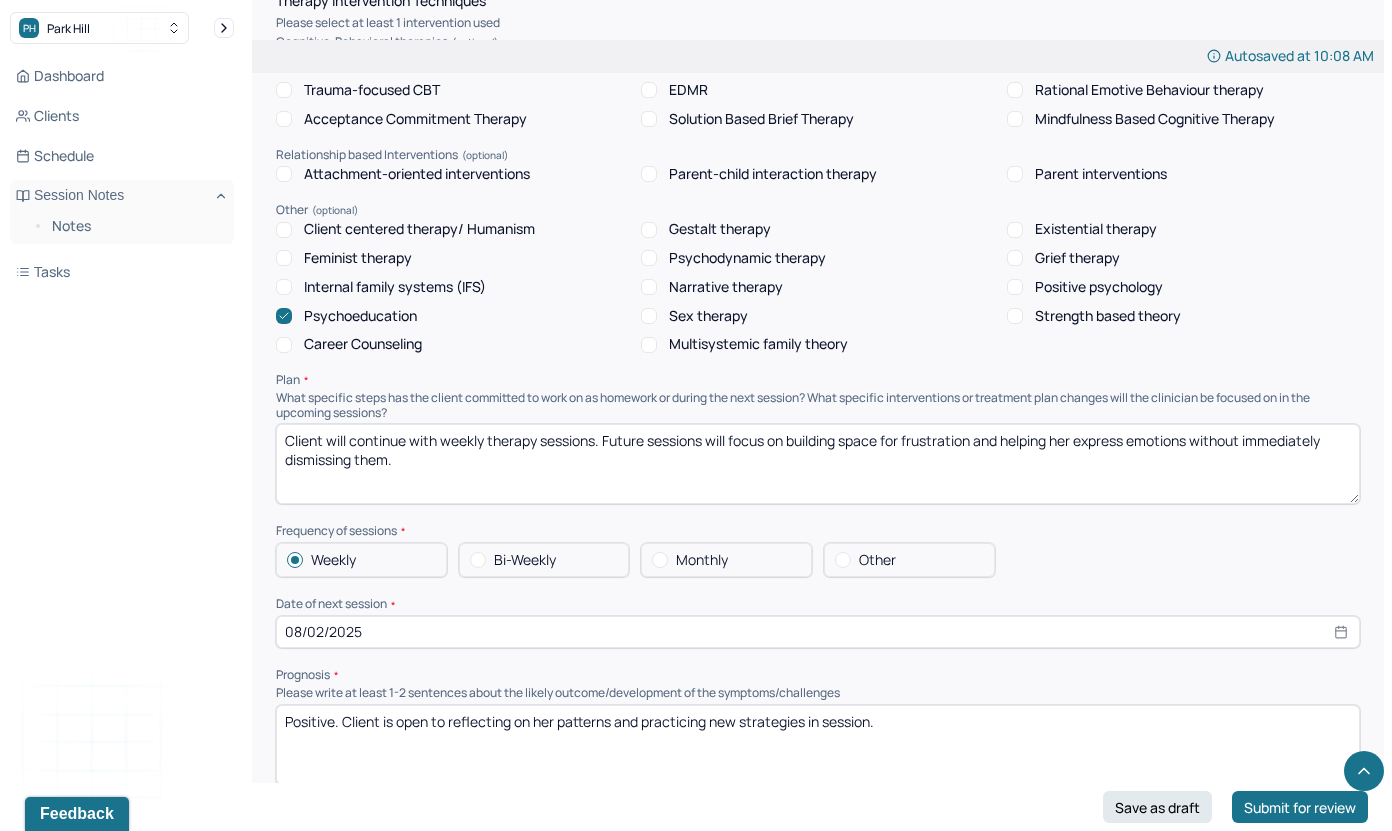 type on "Client will continue with weekly therapy sessions. Future sessions will focus on building space for frustration and helping her express emotions without immediately dismissing them." 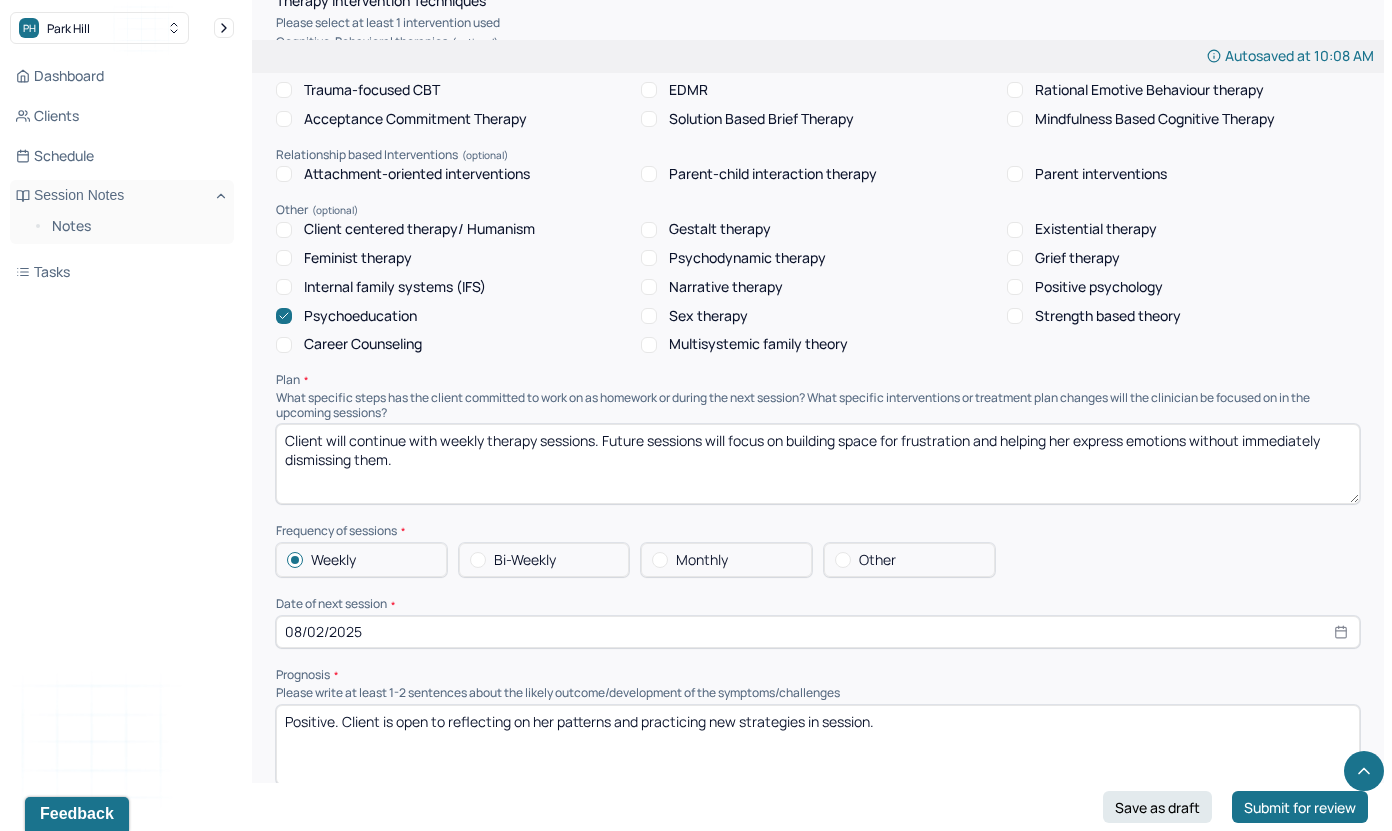 click on "Positive. Client is open to reflecting on her patterns and practicing new strategies in session." at bounding box center (818, 745) 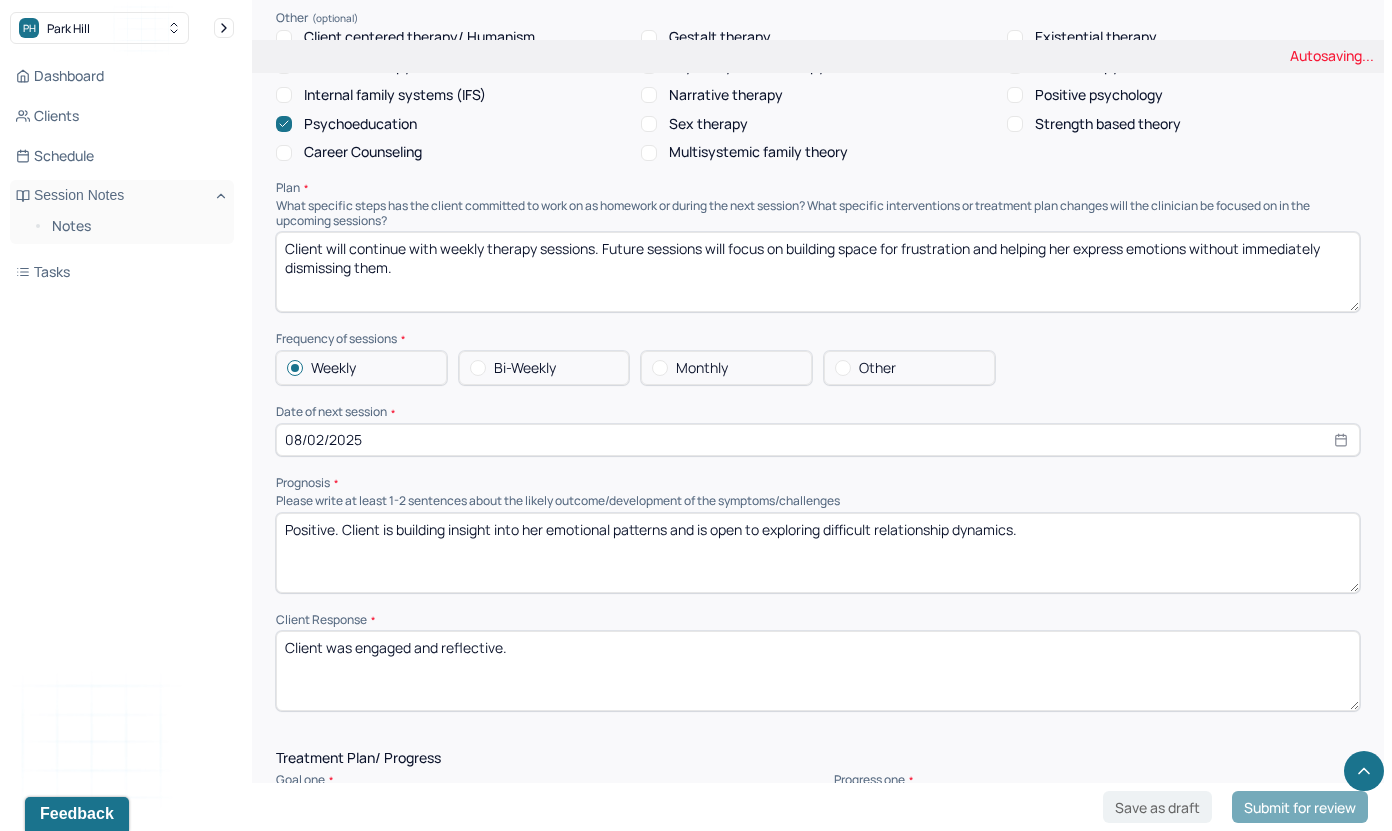 scroll, scrollTop: 1812, scrollLeft: 0, axis: vertical 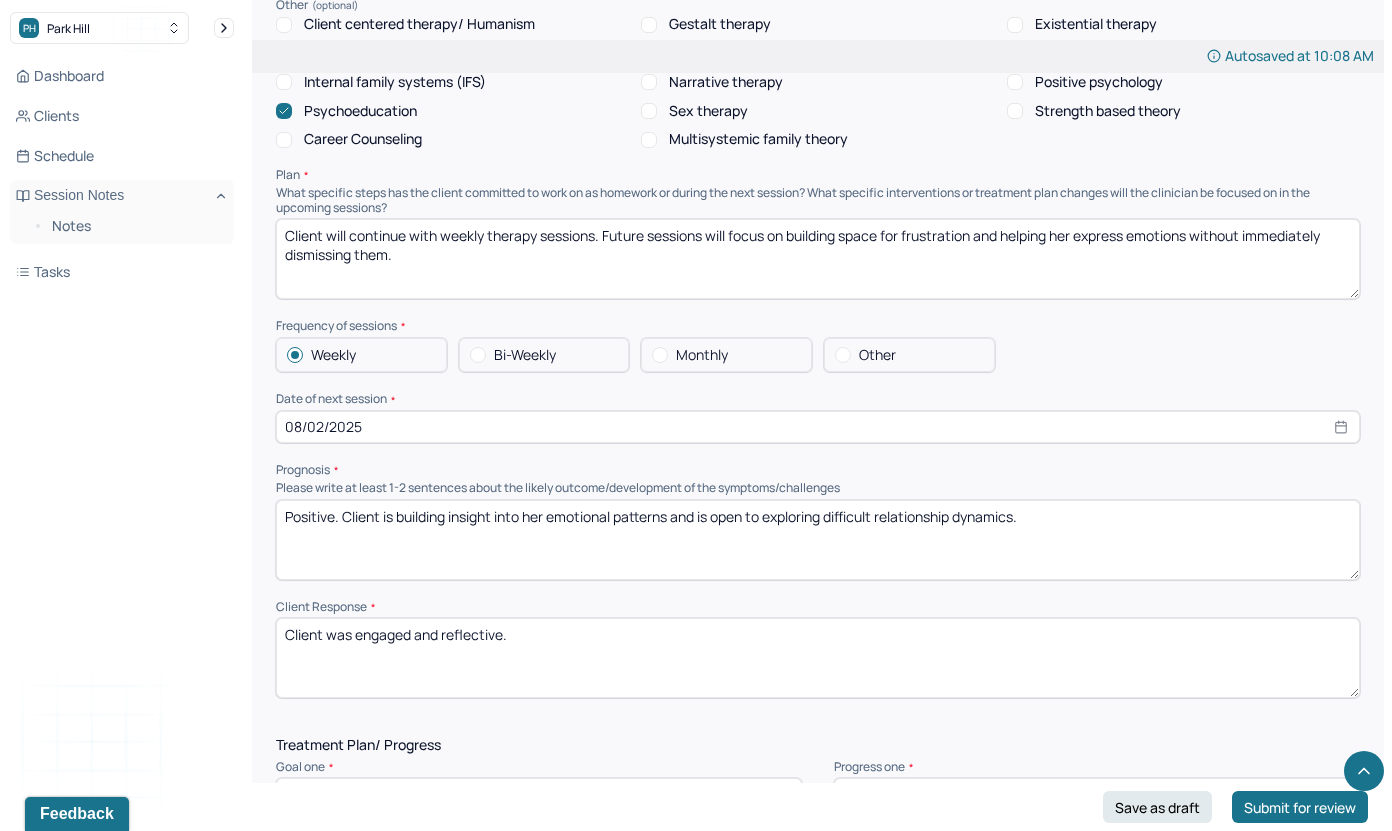 type on "Positive. Client is building insight into her emotional patterns and is open to exploring difficult relationship dynamics." 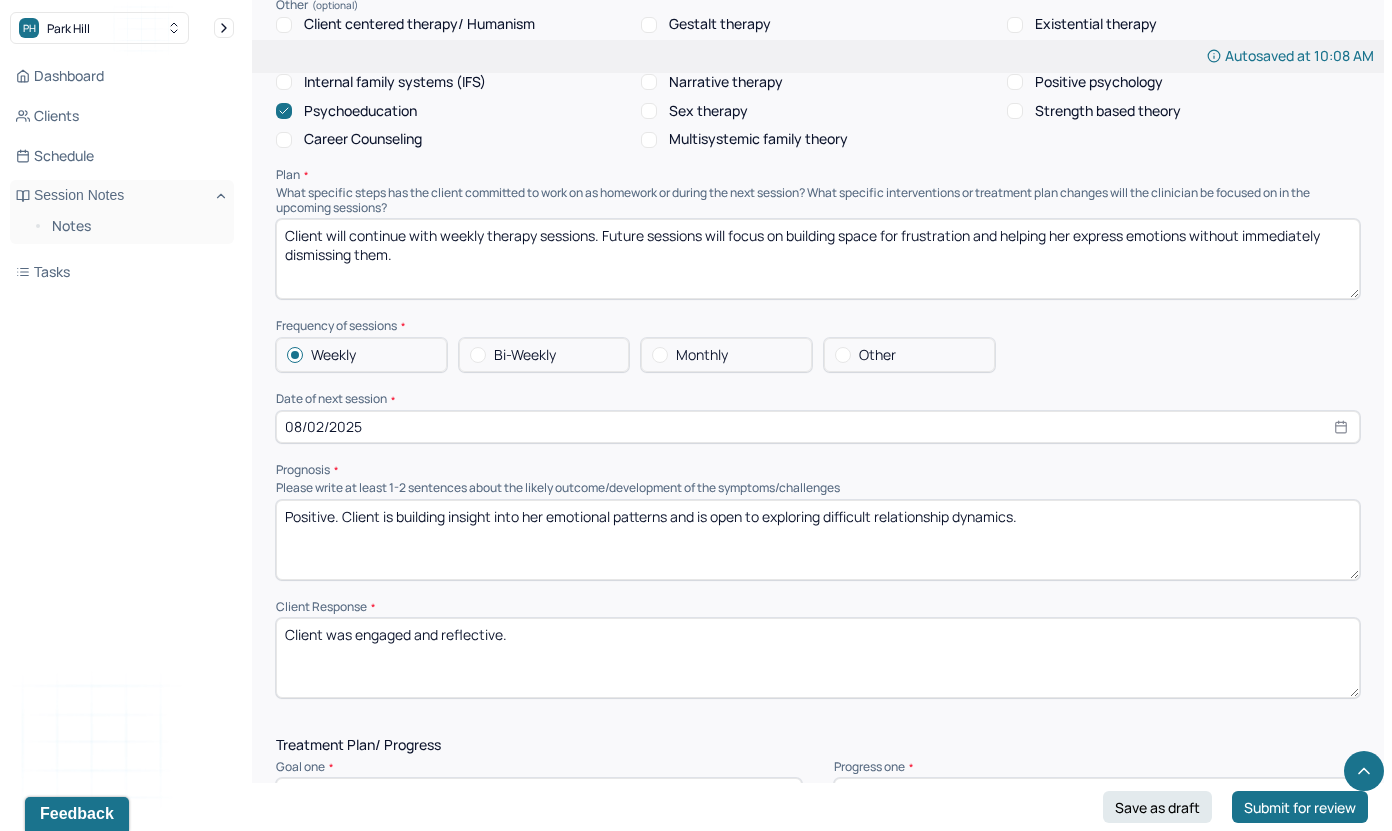 click on "Client was engaged and reflective." at bounding box center (818, 658) 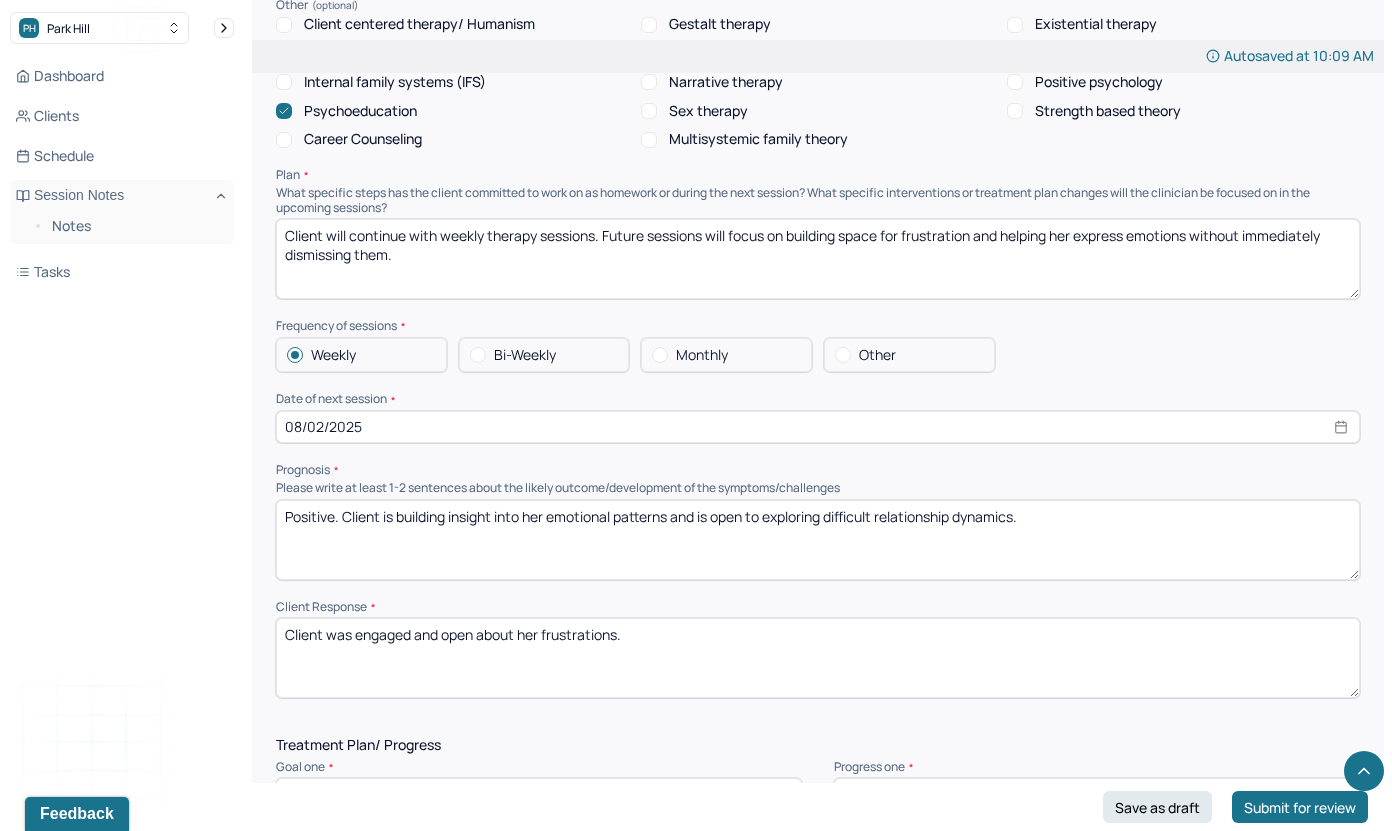 type on "Client was engaged and open about her frustrations." 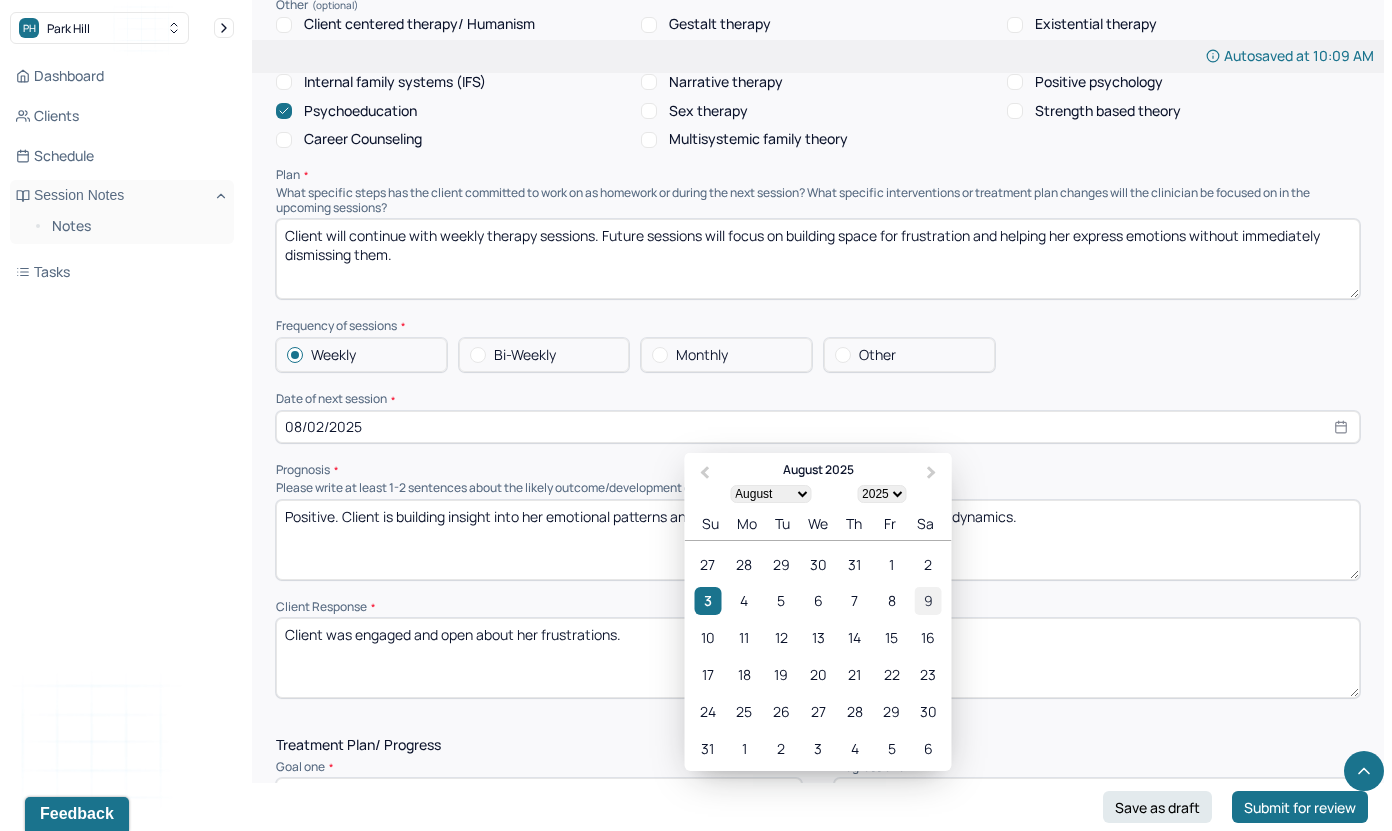 click on "9" at bounding box center (928, 600) 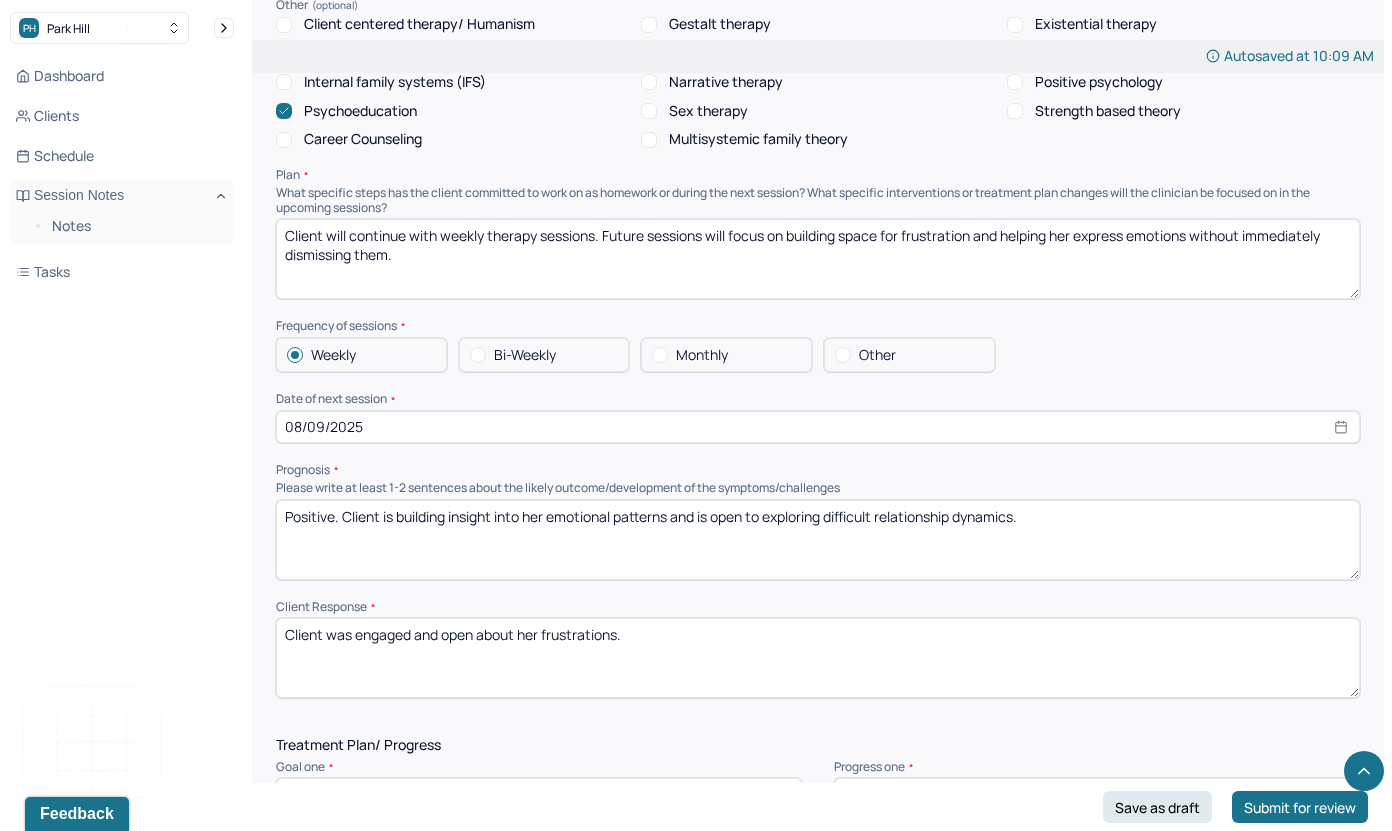 select on "7" 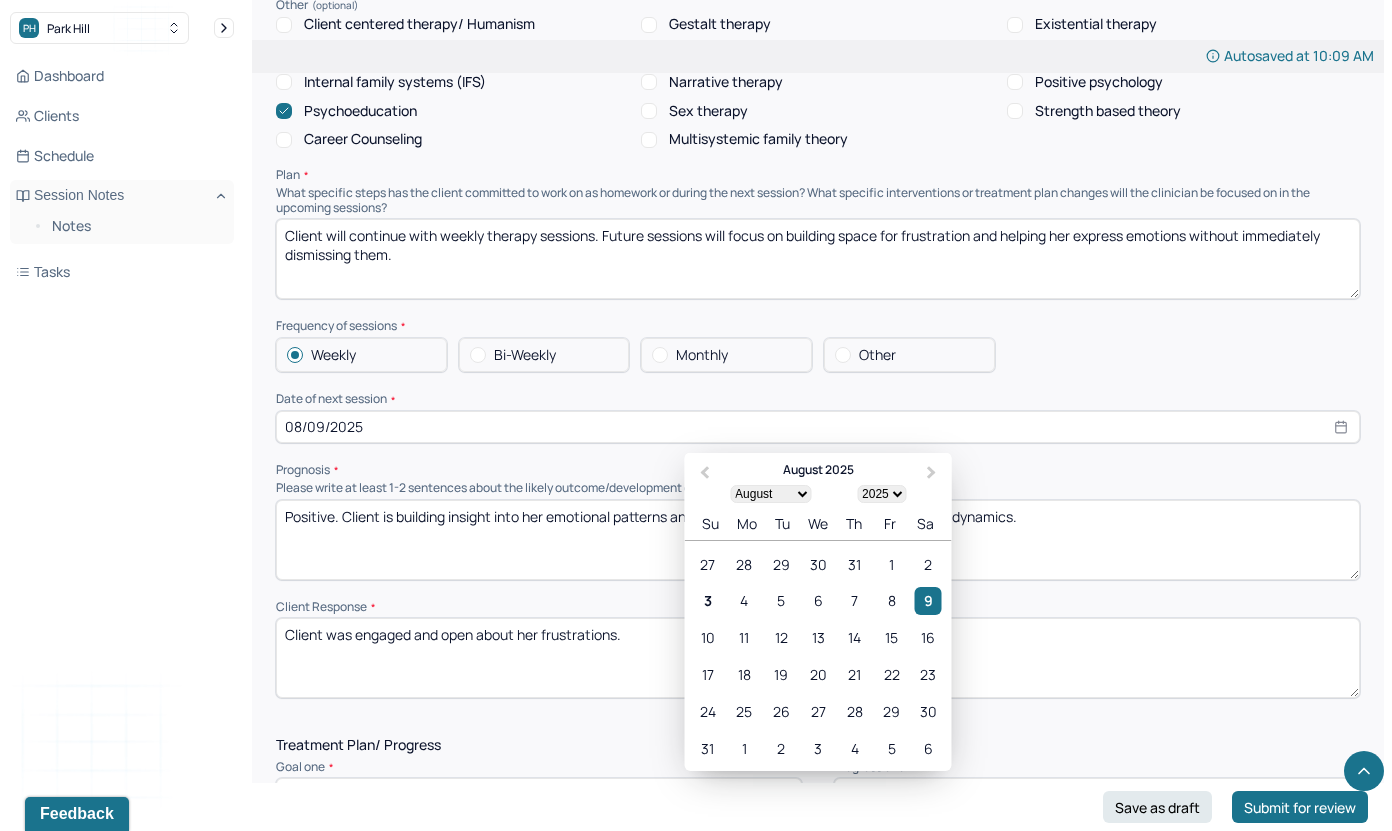 click on "Positive. Client is building insight into her emotional patterns and is open to exploring difficult relationship dynamics." at bounding box center (818, 540) 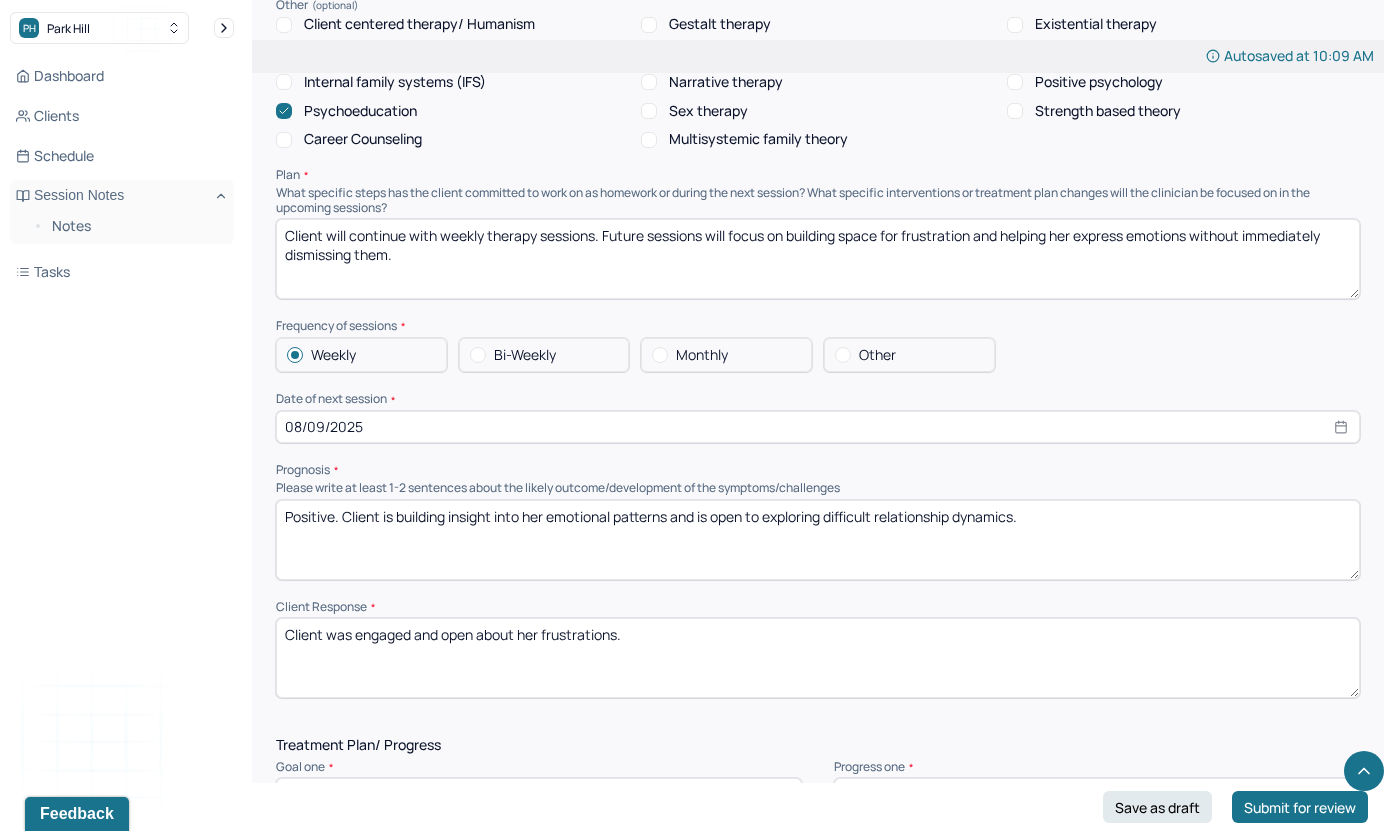scroll, scrollTop: 2018, scrollLeft: 0, axis: vertical 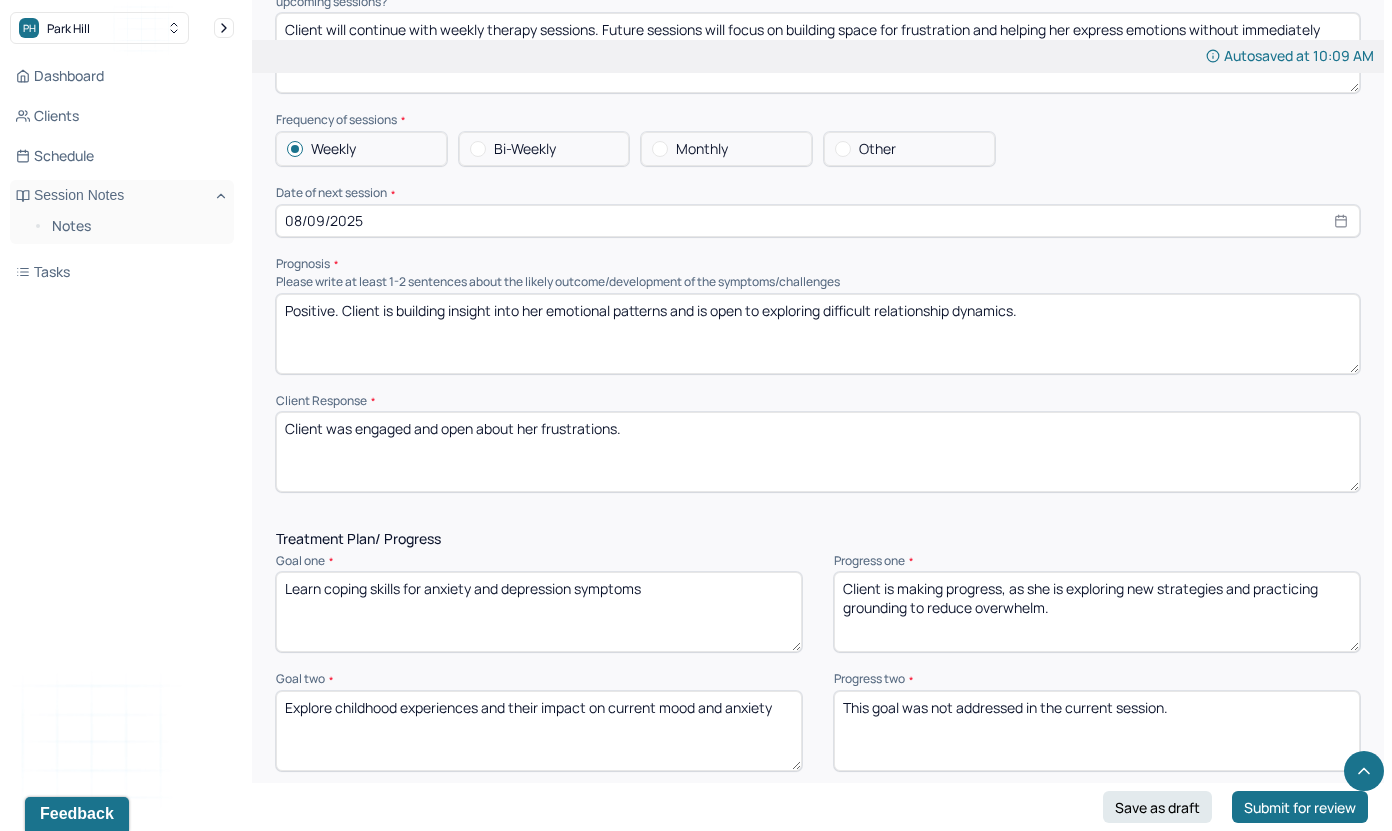 click on "Client is making progress, as she is exploring new strategies and practicing grounding to reduce overwhelm." at bounding box center [1097, 612] 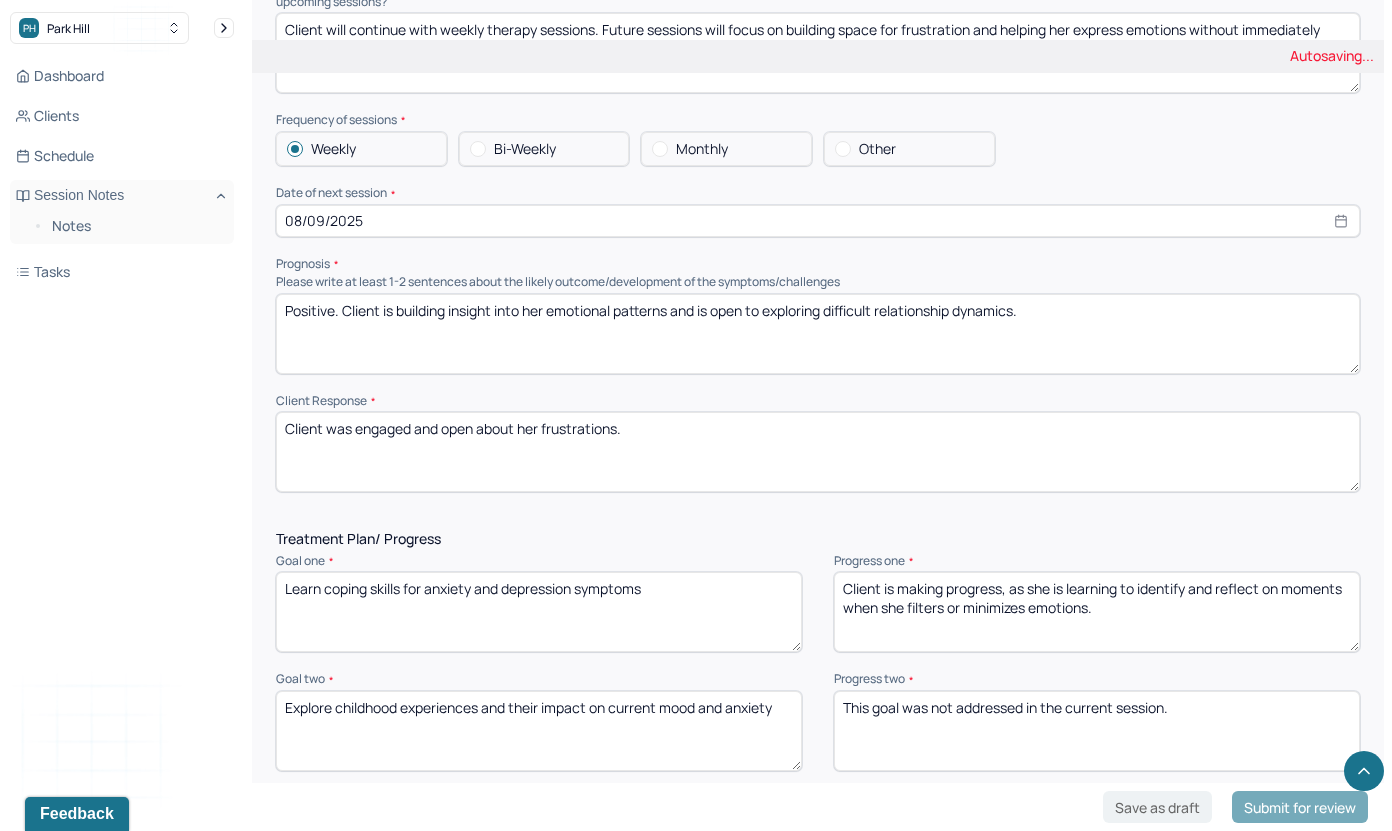type on "Client is making progress, as she is learning to identify and reflect on moments when she filters or minimizes emotions." 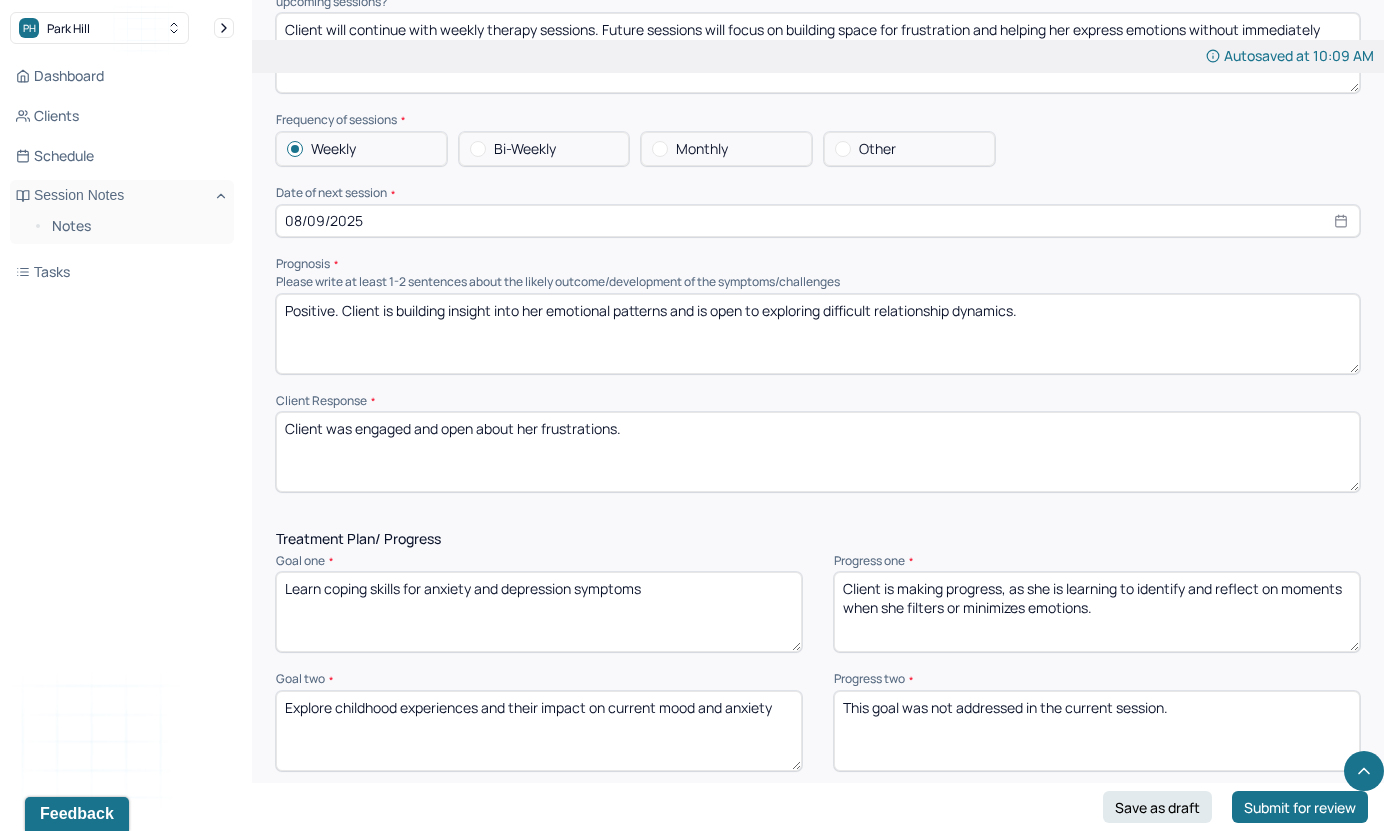 click on "This goal was not addressed in the current session." at bounding box center [1097, 731] 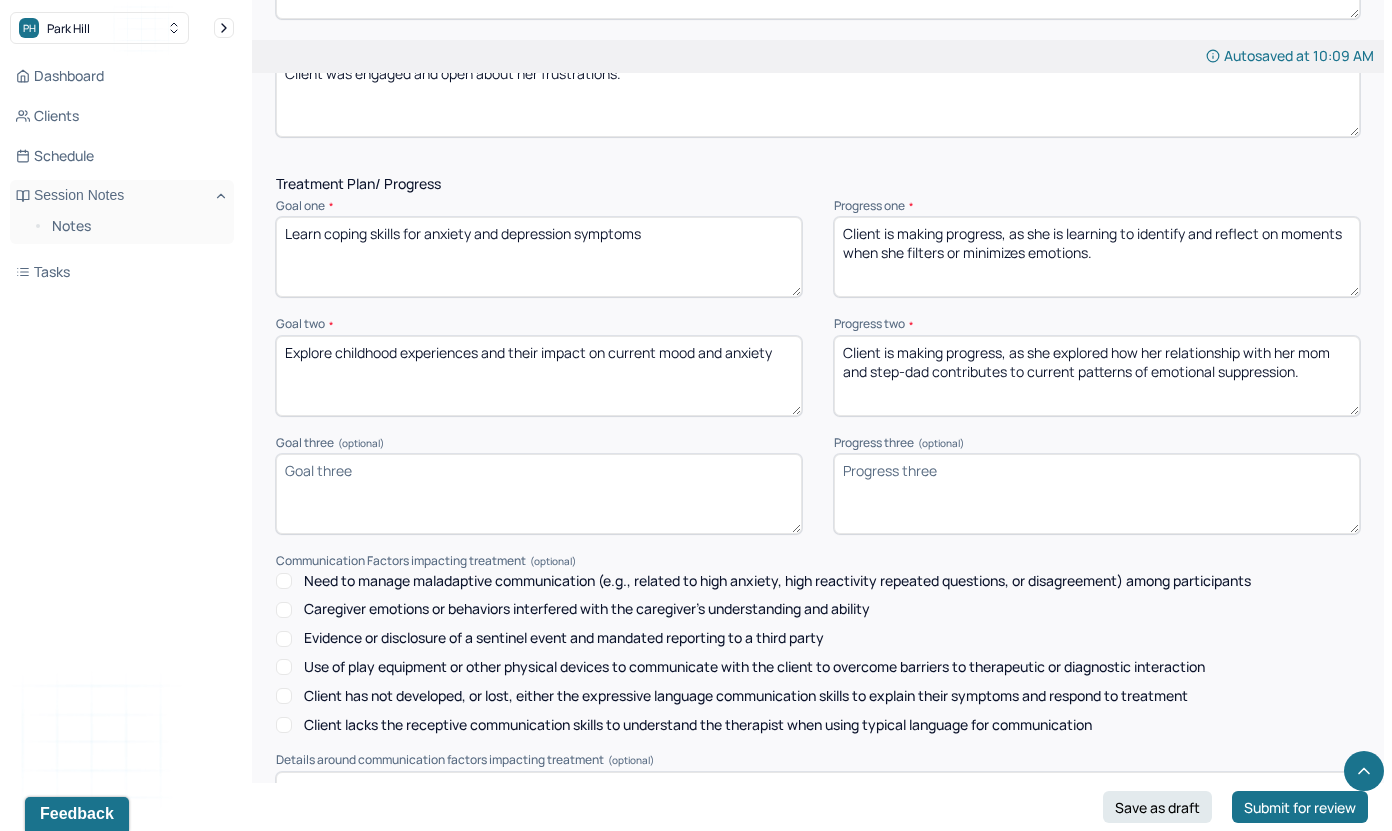 scroll, scrollTop: 2546, scrollLeft: 0, axis: vertical 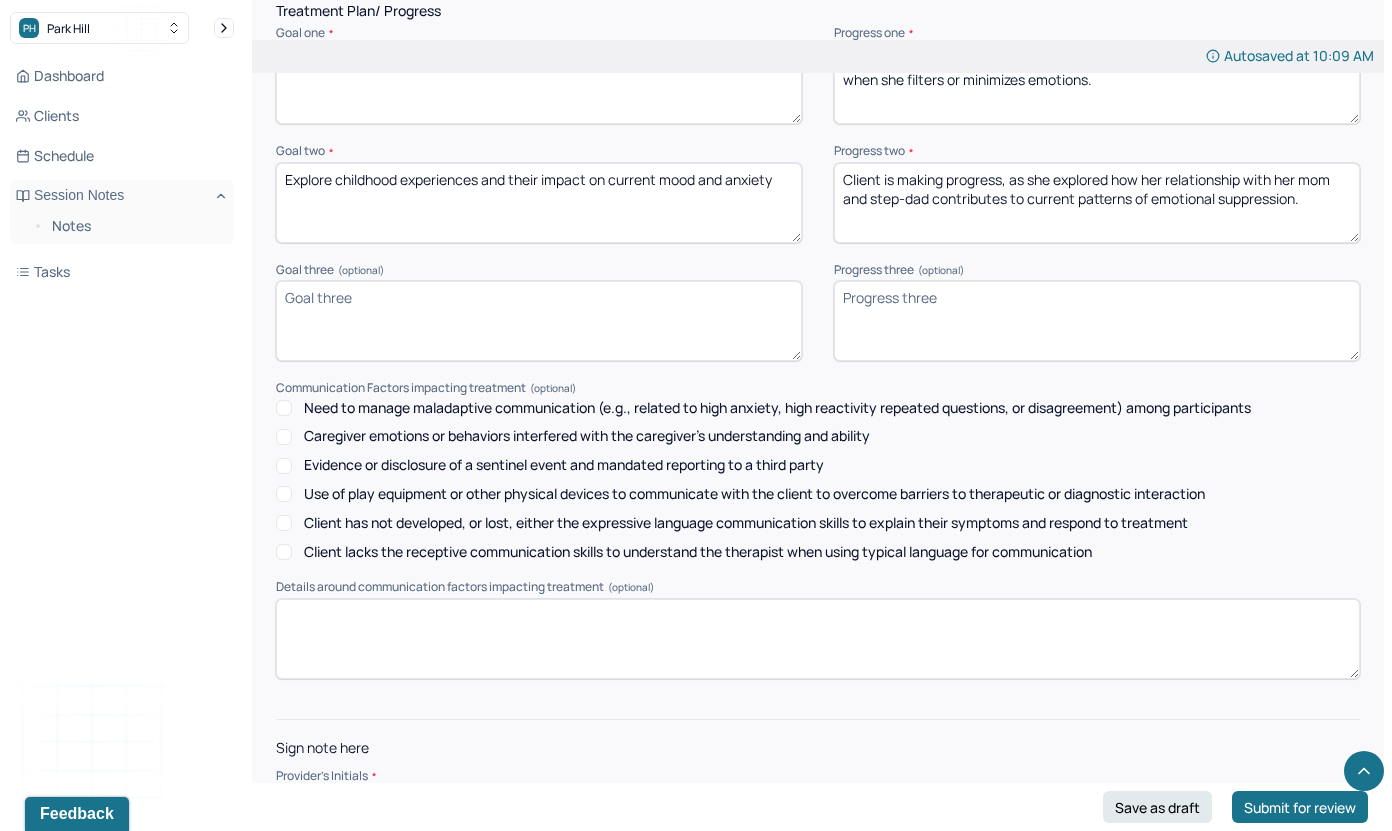 type on "Client is making progress, as she explored how her relationship with her mom and step-dad contributes to current patterns of emotional suppression." 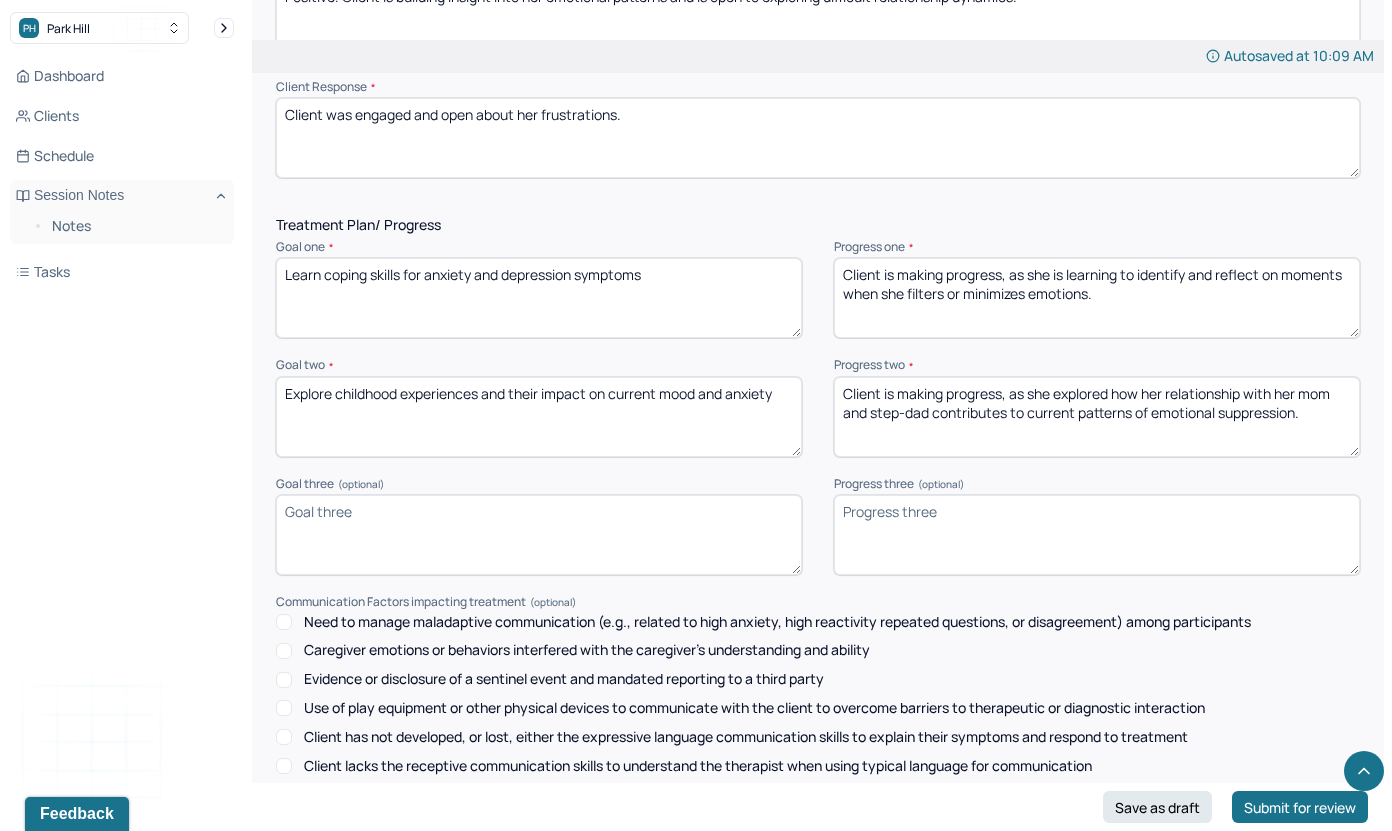 scroll, scrollTop: 2546, scrollLeft: 0, axis: vertical 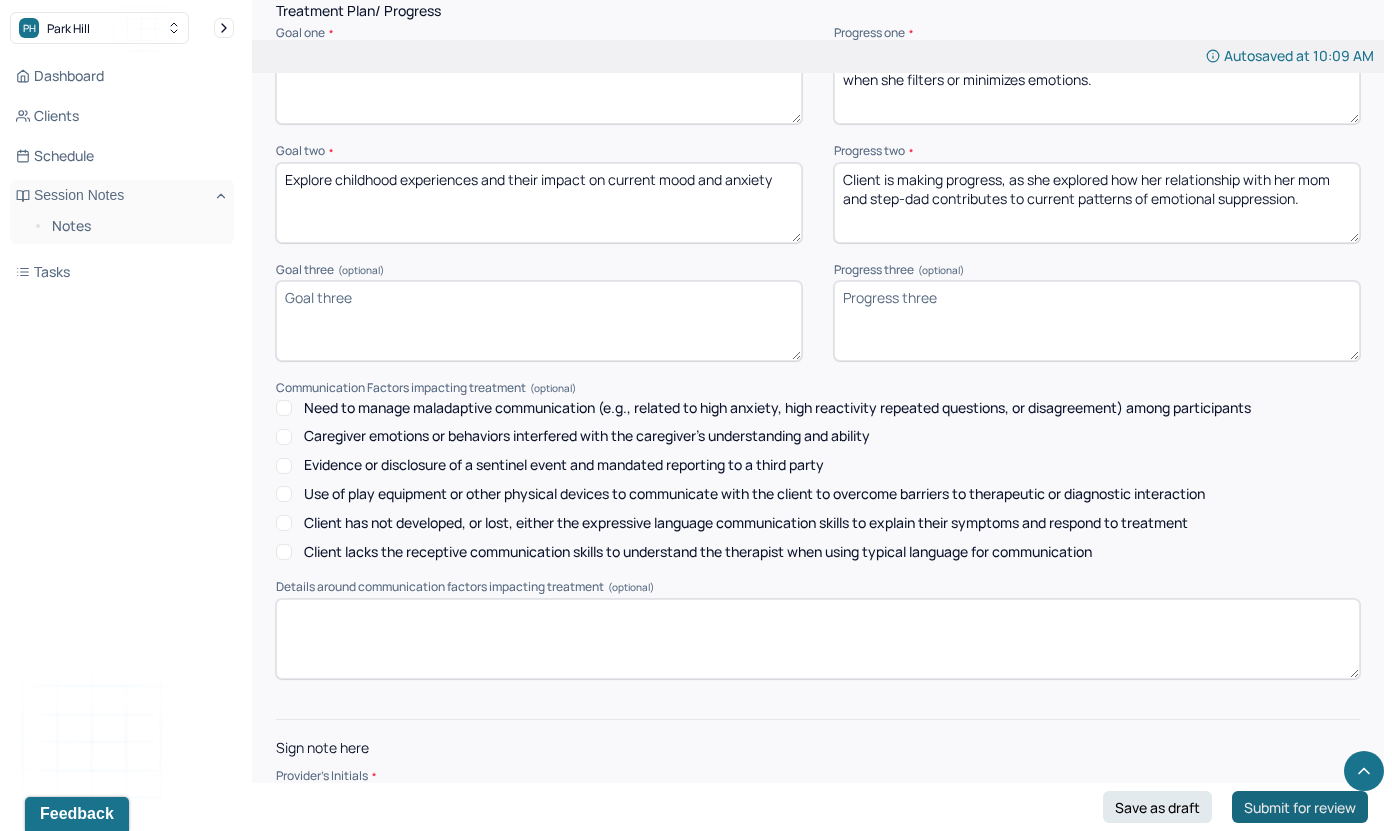 type on "VH" 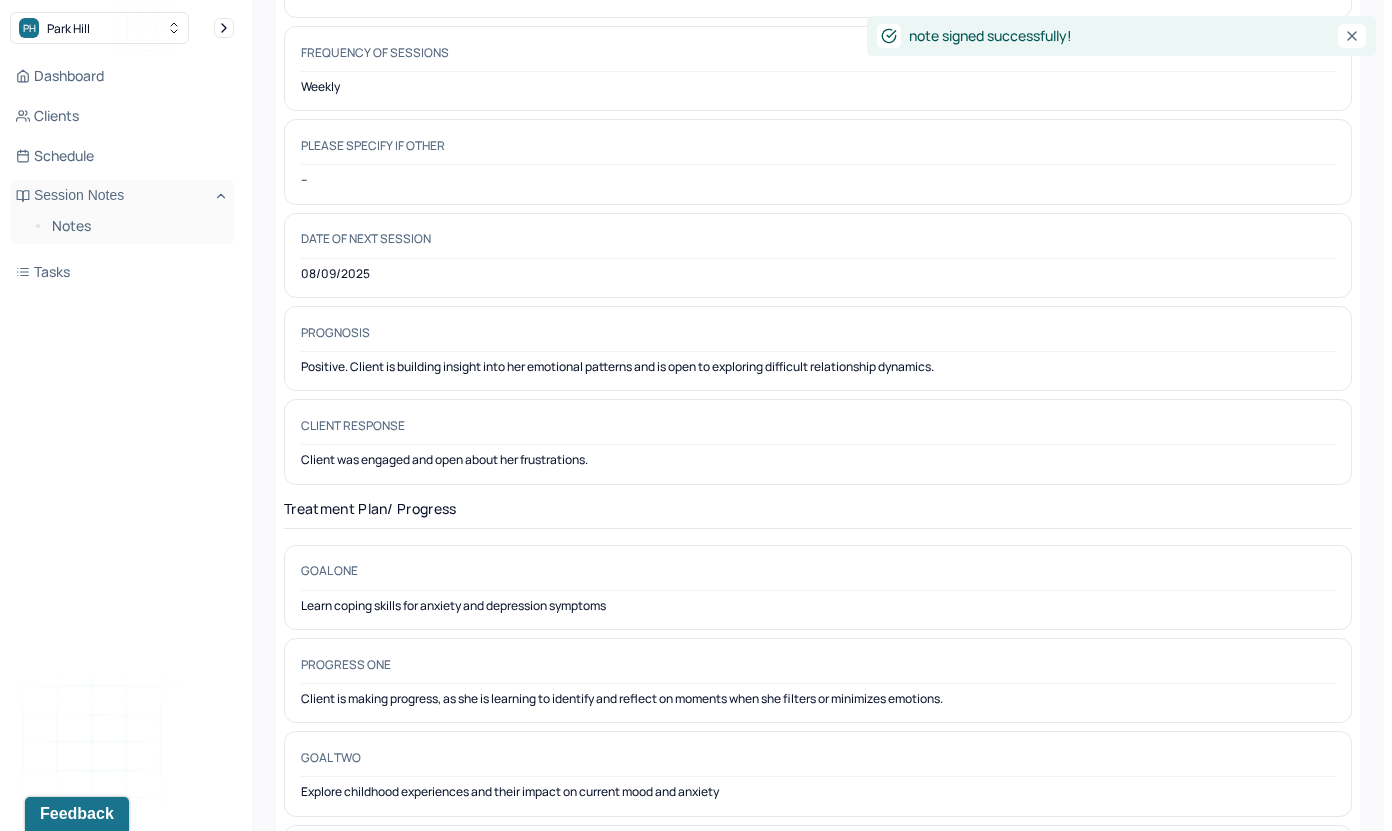 scroll, scrollTop: 0, scrollLeft: 0, axis: both 